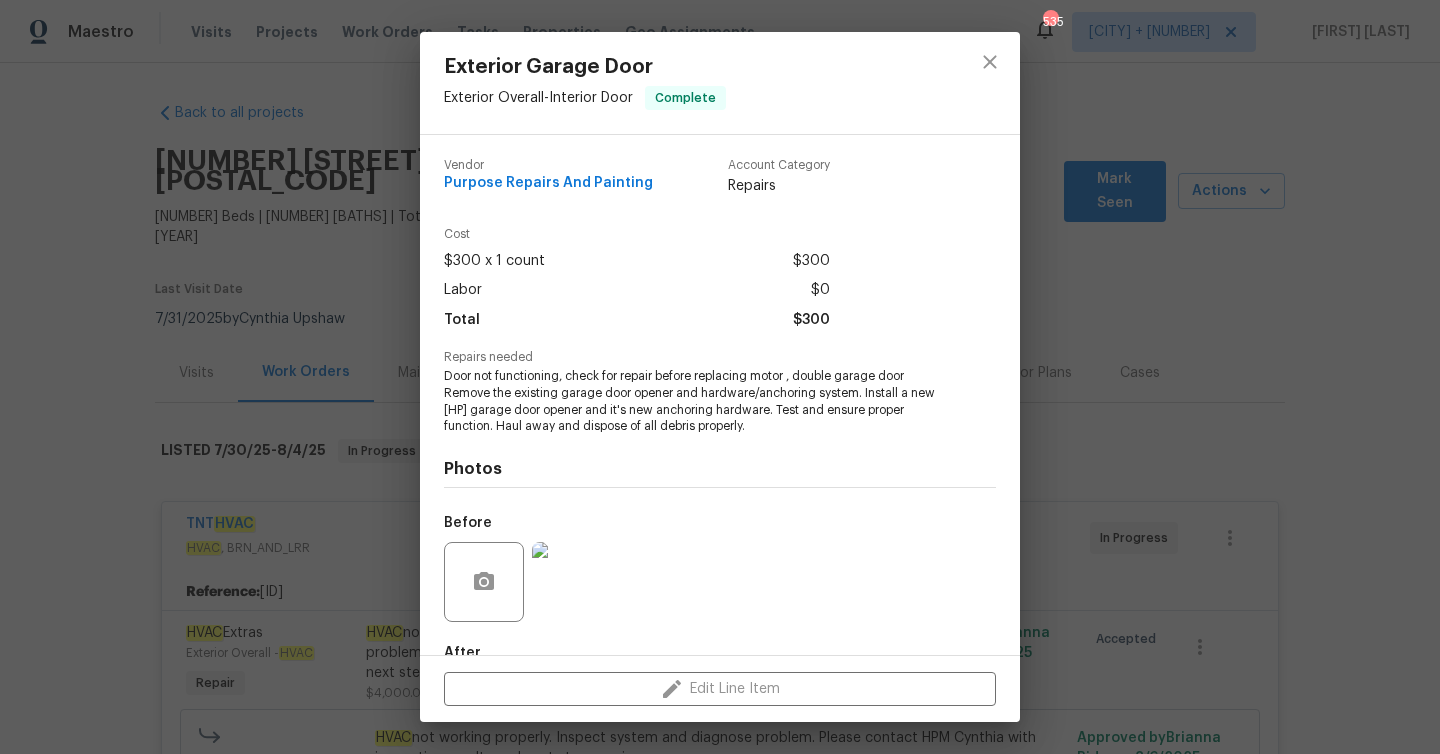 scroll, scrollTop: 0, scrollLeft: 0, axis: both 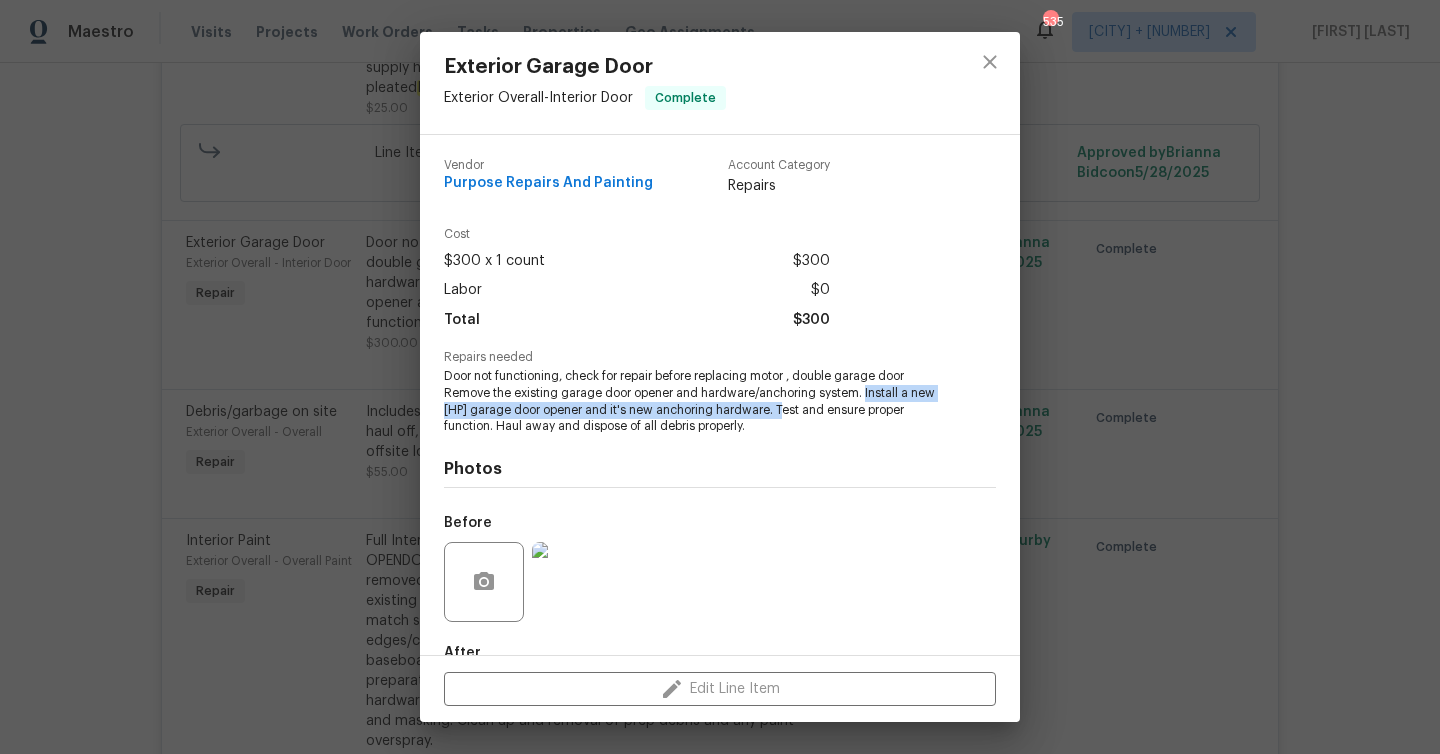 click on "Exterior Garage Door Exterior Overall  -  Interior Door Complete Vendor Purpose Repairs And Painting Account Category Repairs Cost $[PRICE] x [NUMBER] count $[PRICE] Labor $[PRICE] Total $[PRICE] Repairs needed Door not functioning, check for repair before replacing motor , double garage door
Remove the existing garage door opener and hardware/anchoring system. Install a new [HP] garage door opener and it's new anchoring hardware. Test and ensure proper function. Haul away and dispose of all debris properly. Photos Before After  Edit Line Item" at bounding box center (720, 377) 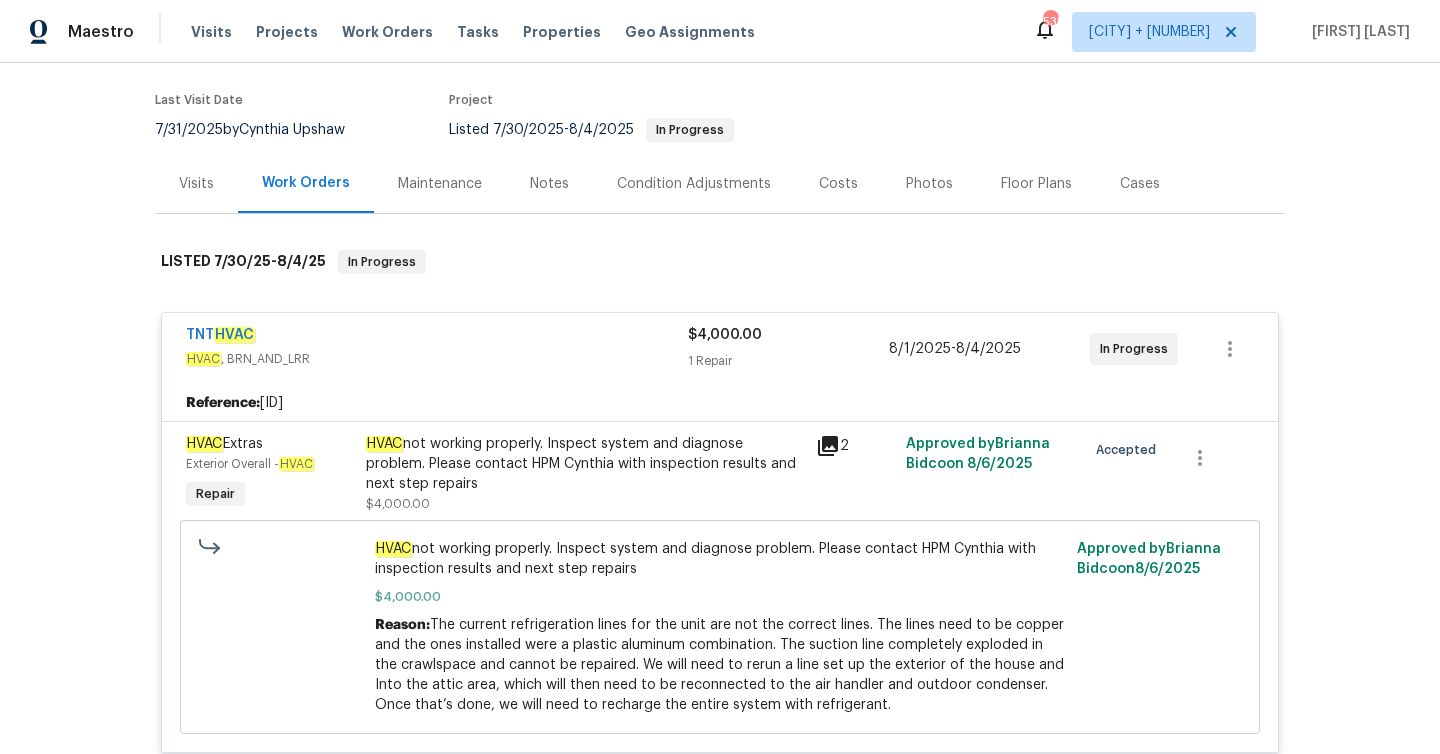 scroll, scrollTop: 0, scrollLeft: 0, axis: both 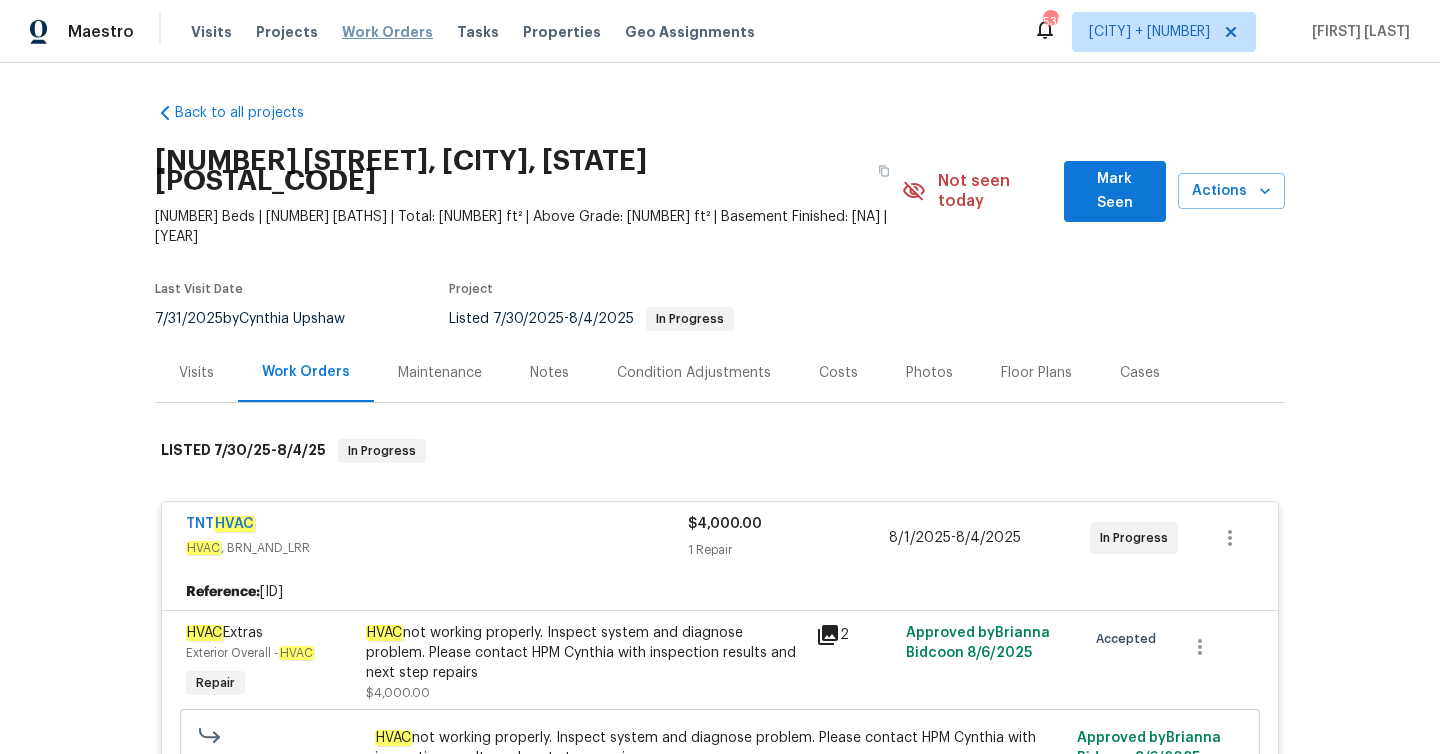 click on "Work Orders" at bounding box center (387, 32) 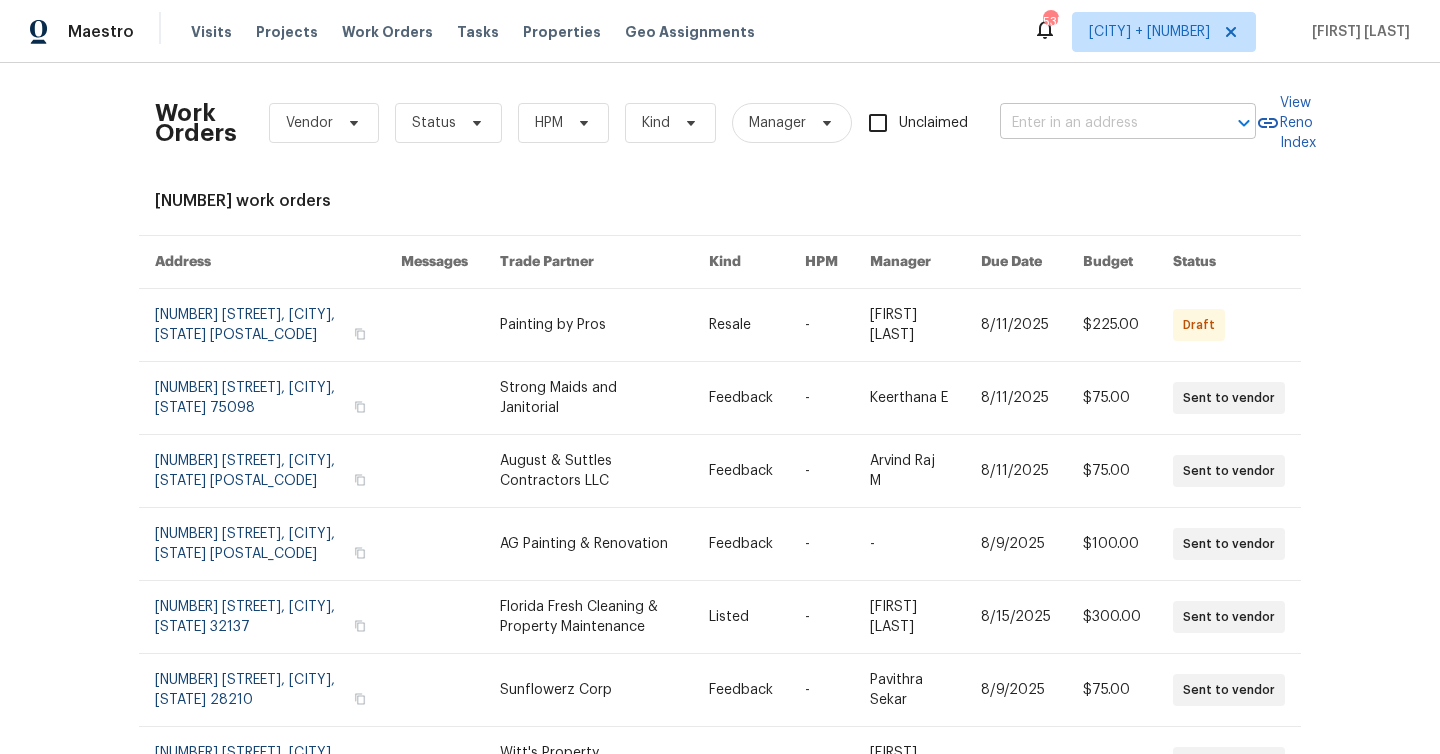 click at bounding box center (1100, 123) 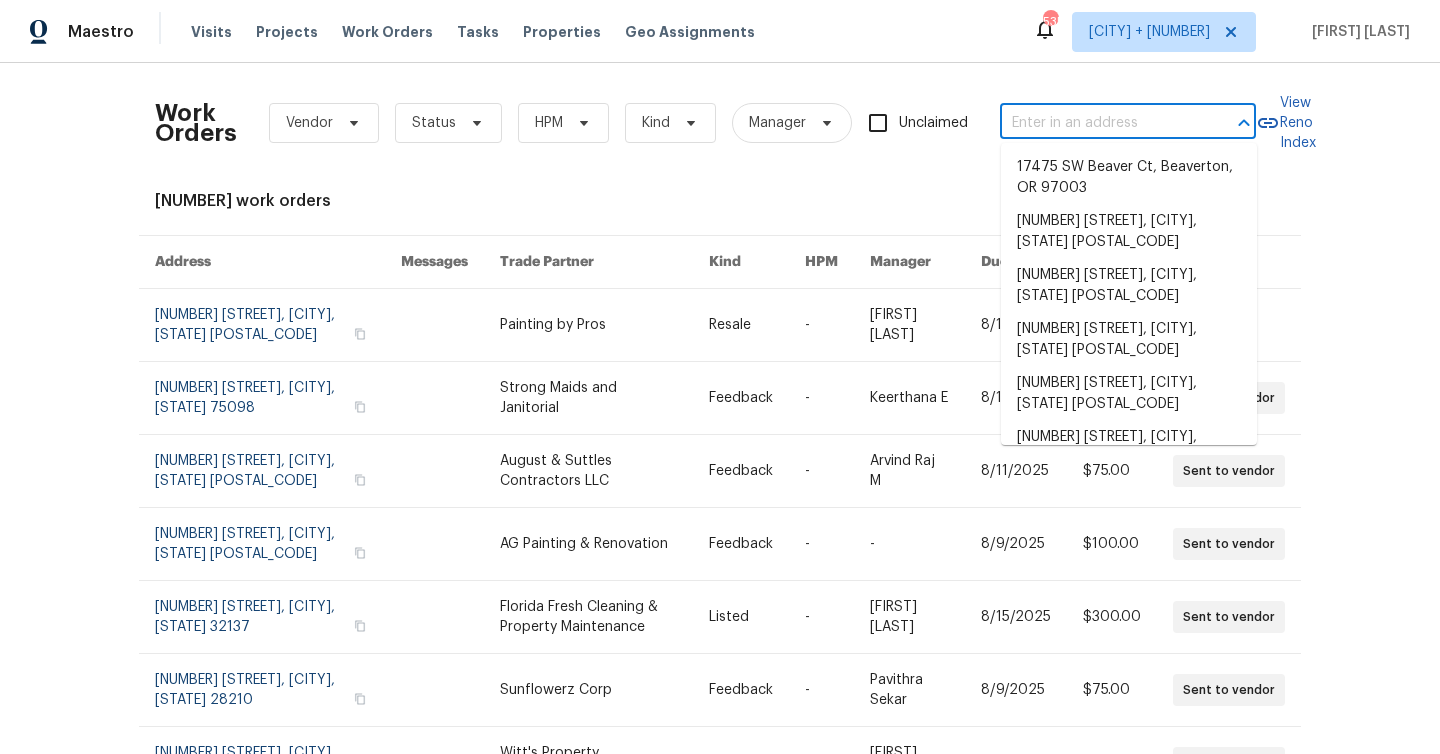 paste on "[NUMBER] [STREET], [CITY], [STATE] [POSTAL_CODE]" 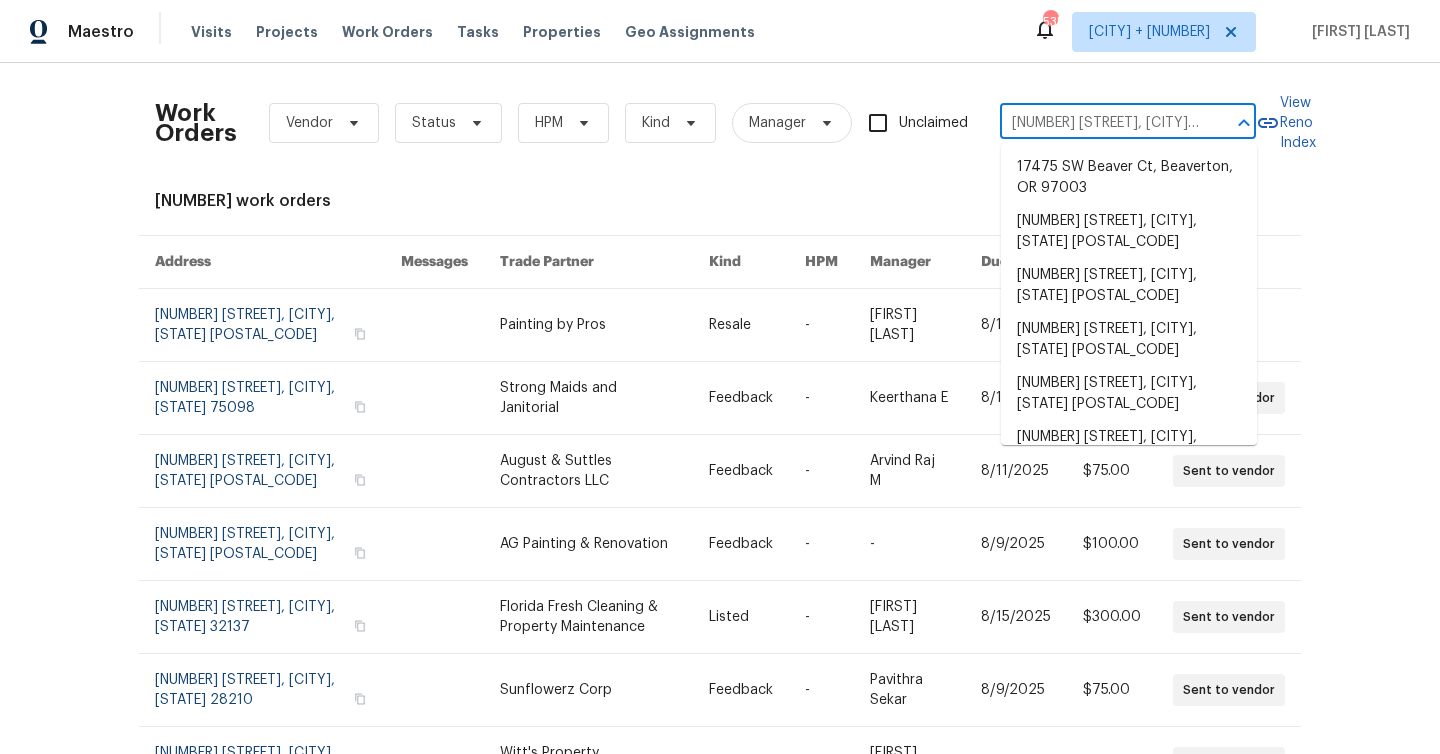 scroll, scrollTop: 0, scrollLeft: 37, axis: horizontal 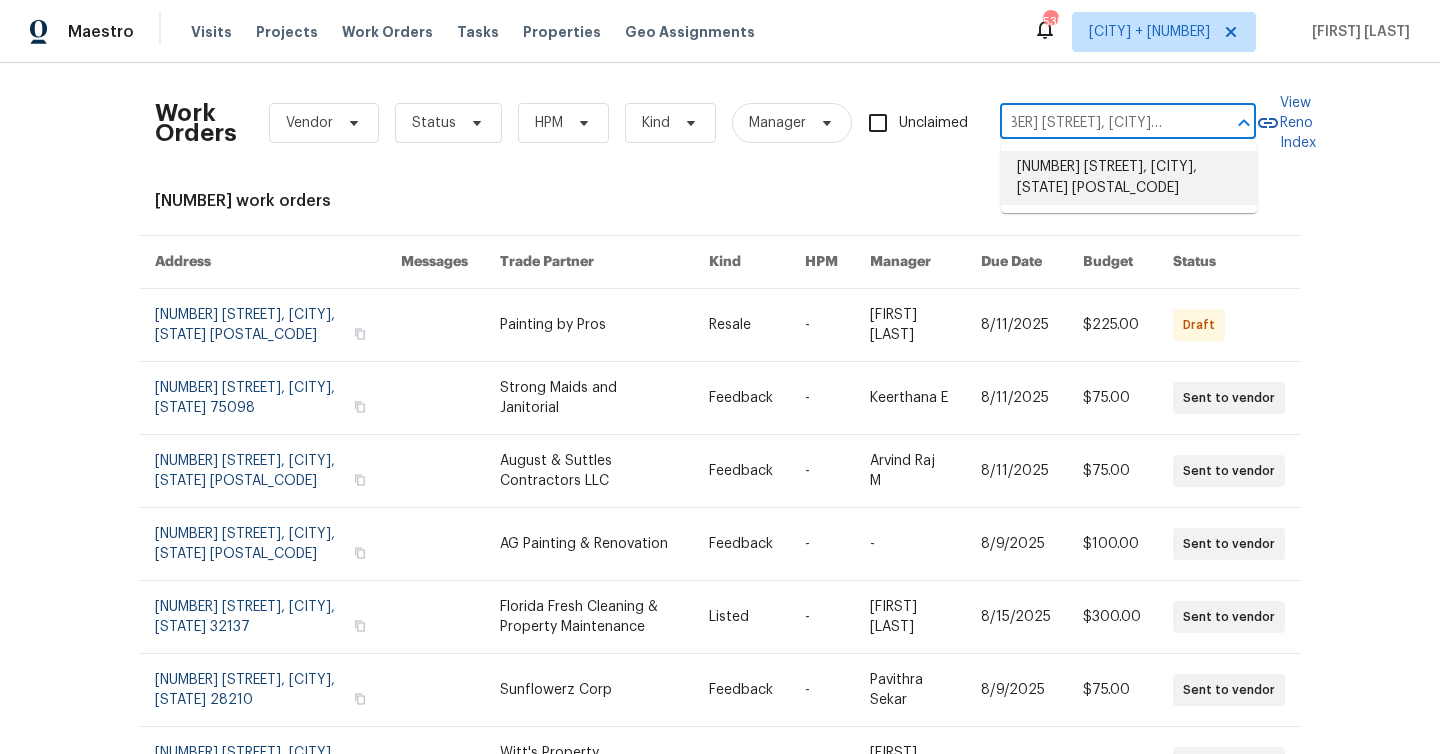 click on "[NUMBER] [STREET], [CITY], [STATE] [POSTAL_CODE]" at bounding box center (1129, 178) 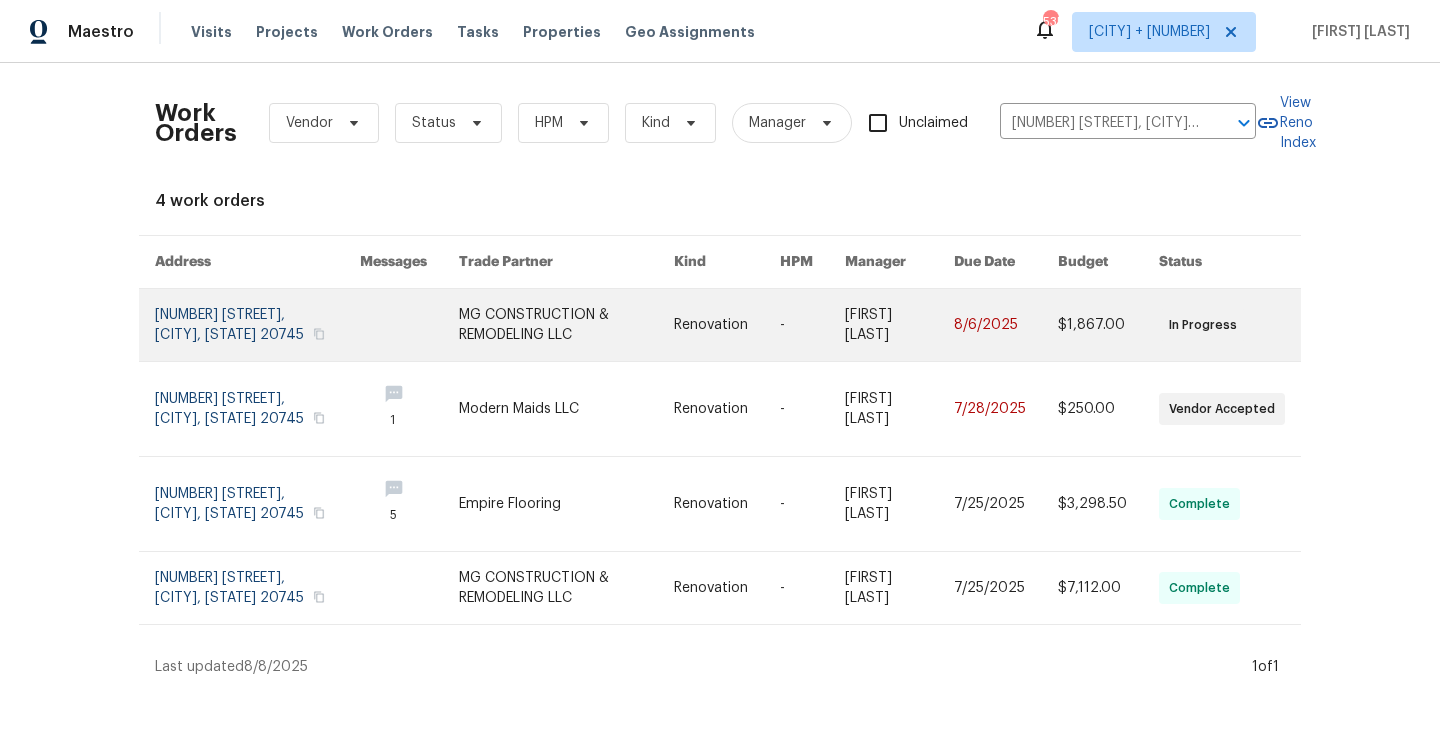 click at bounding box center (257, 325) 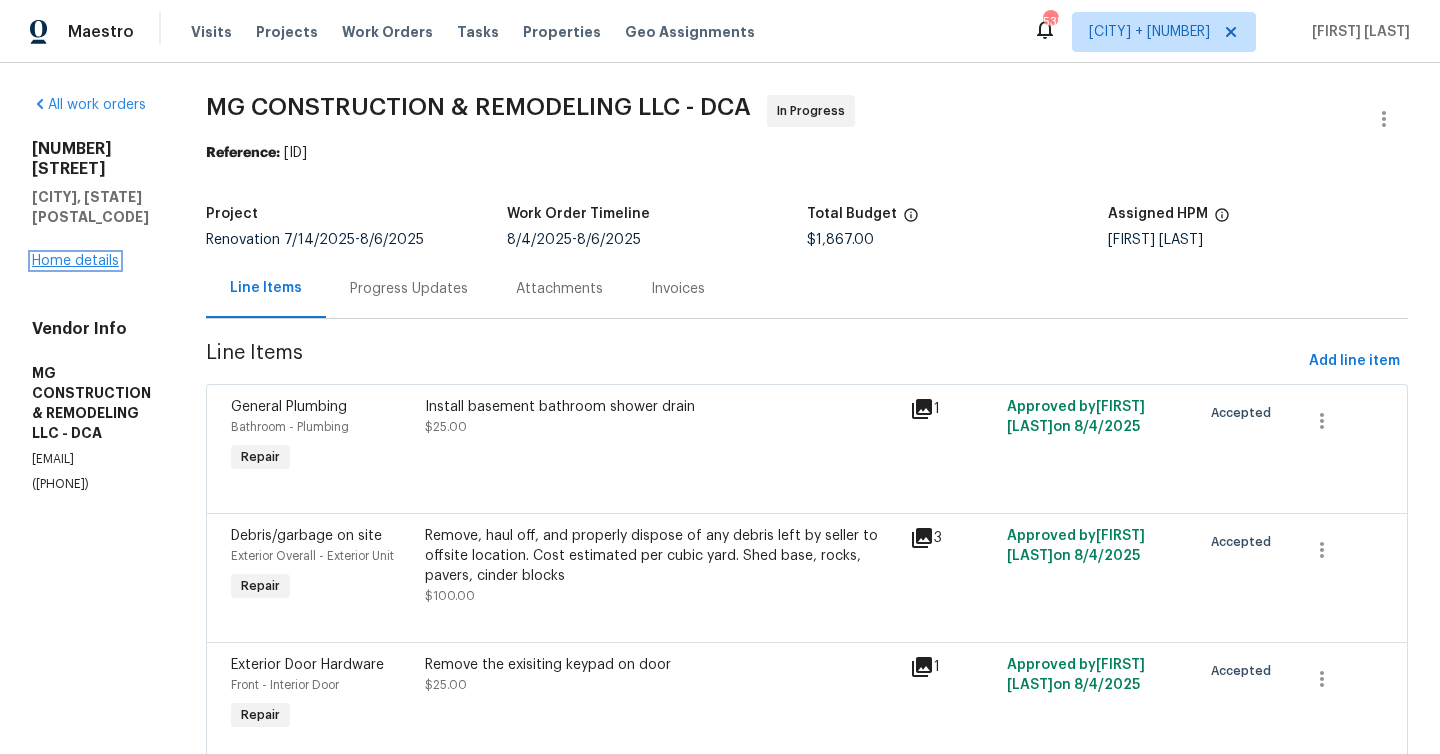 click on "Home details" at bounding box center [75, 261] 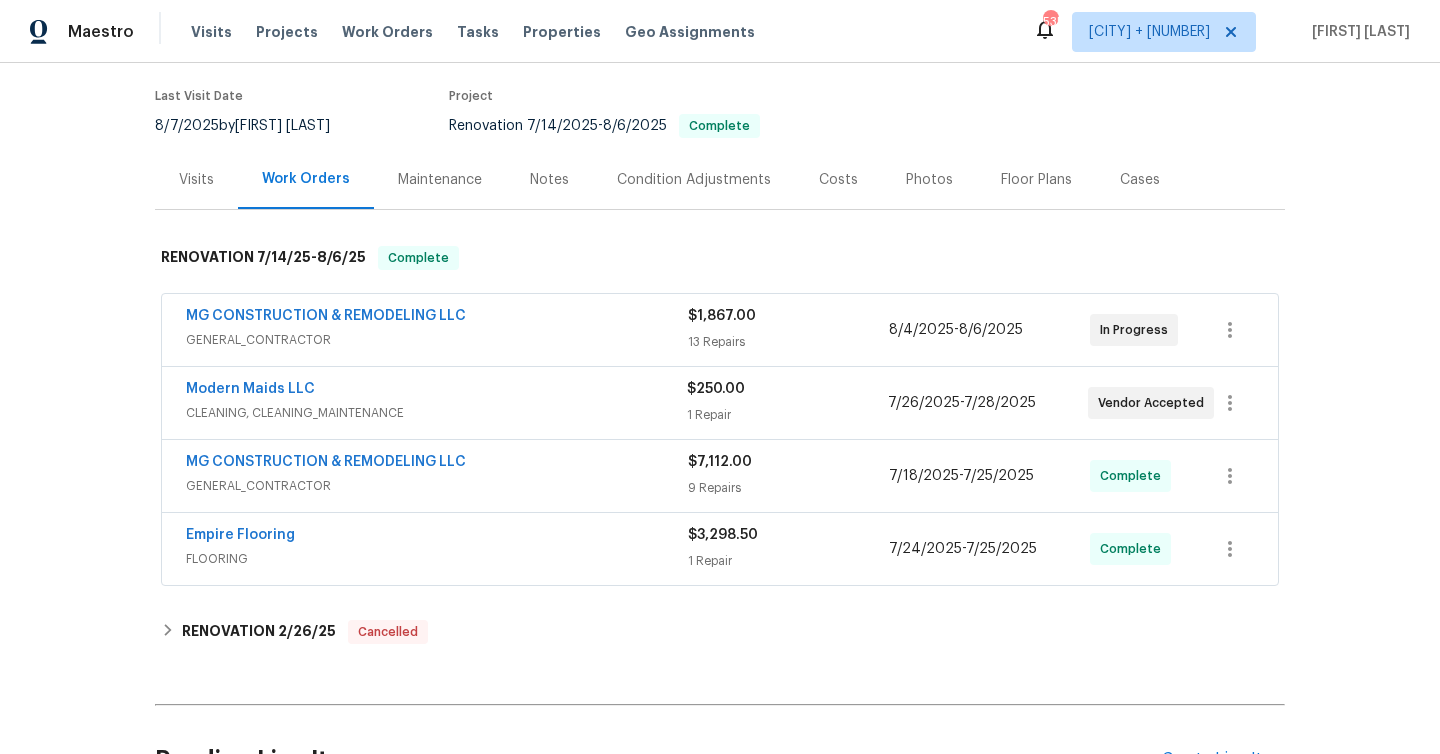 scroll, scrollTop: 0, scrollLeft: 0, axis: both 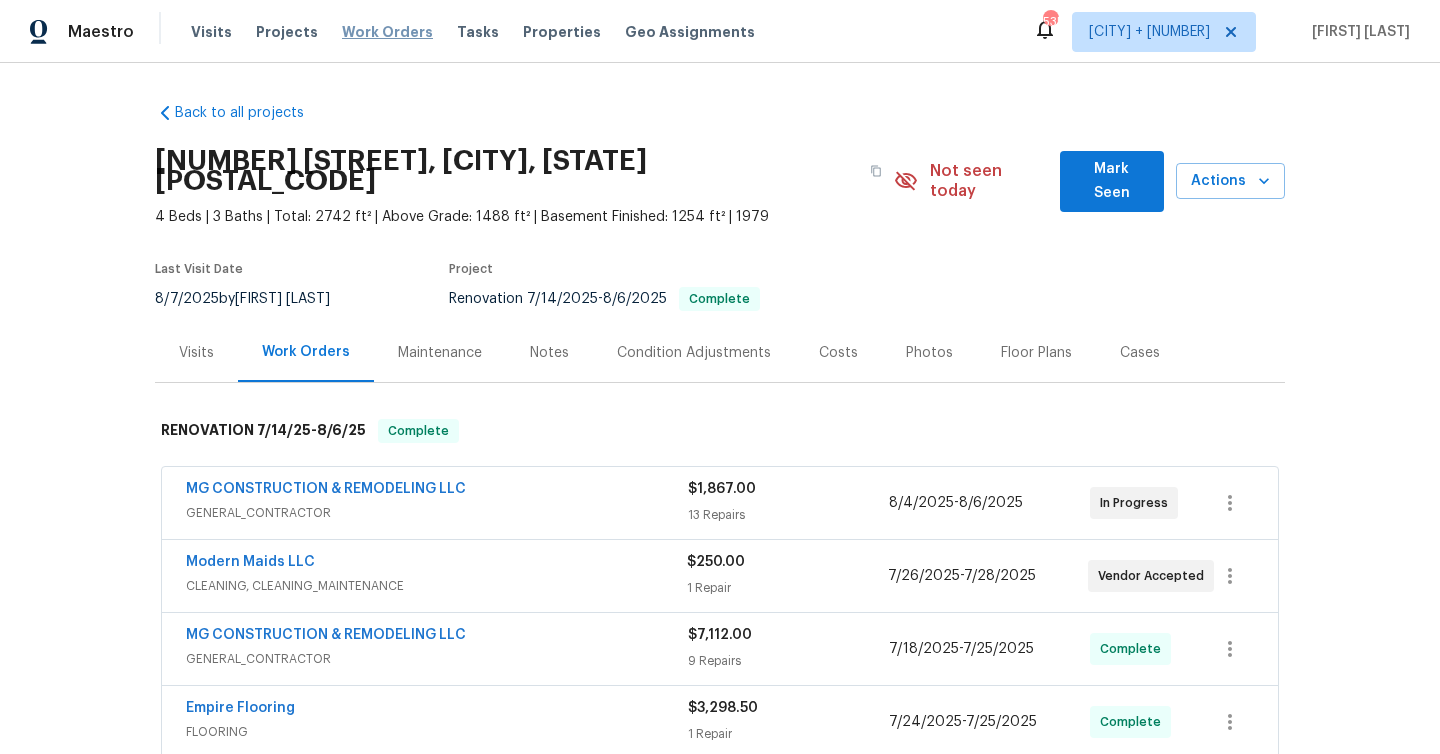 click on "Work Orders" at bounding box center [387, 32] 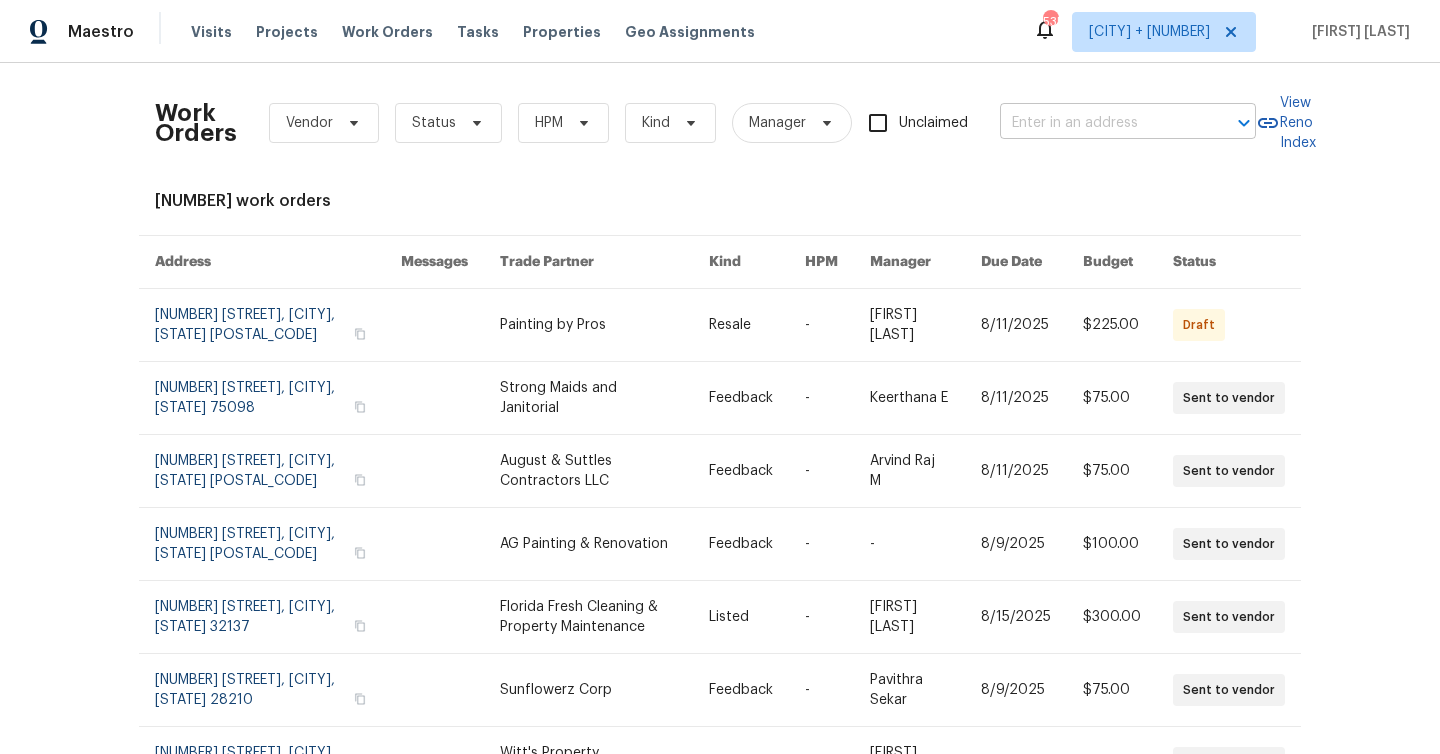 click at bounding box center [1100, 123] 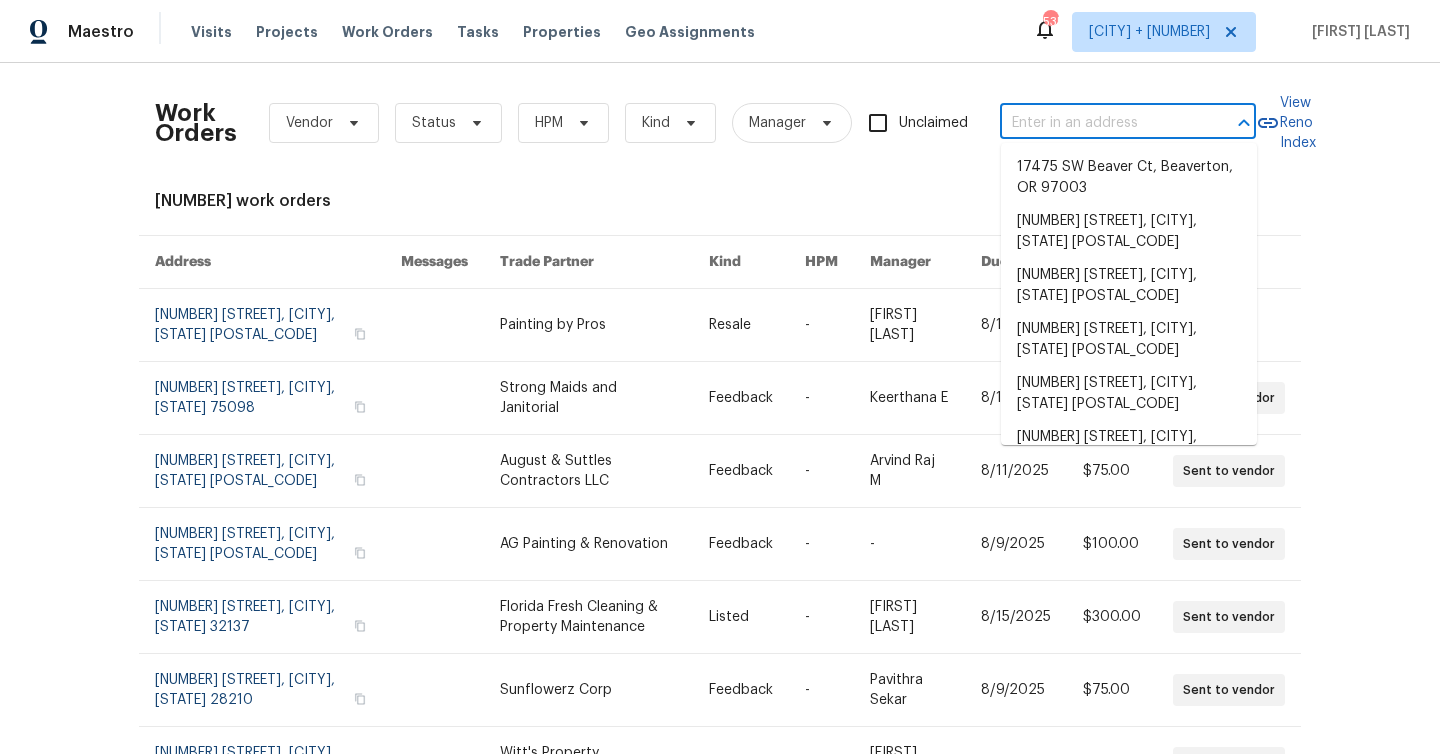 paste on "[NUMBER] [STREET] [CITY], [STATE] [POSTAL_CODE]" 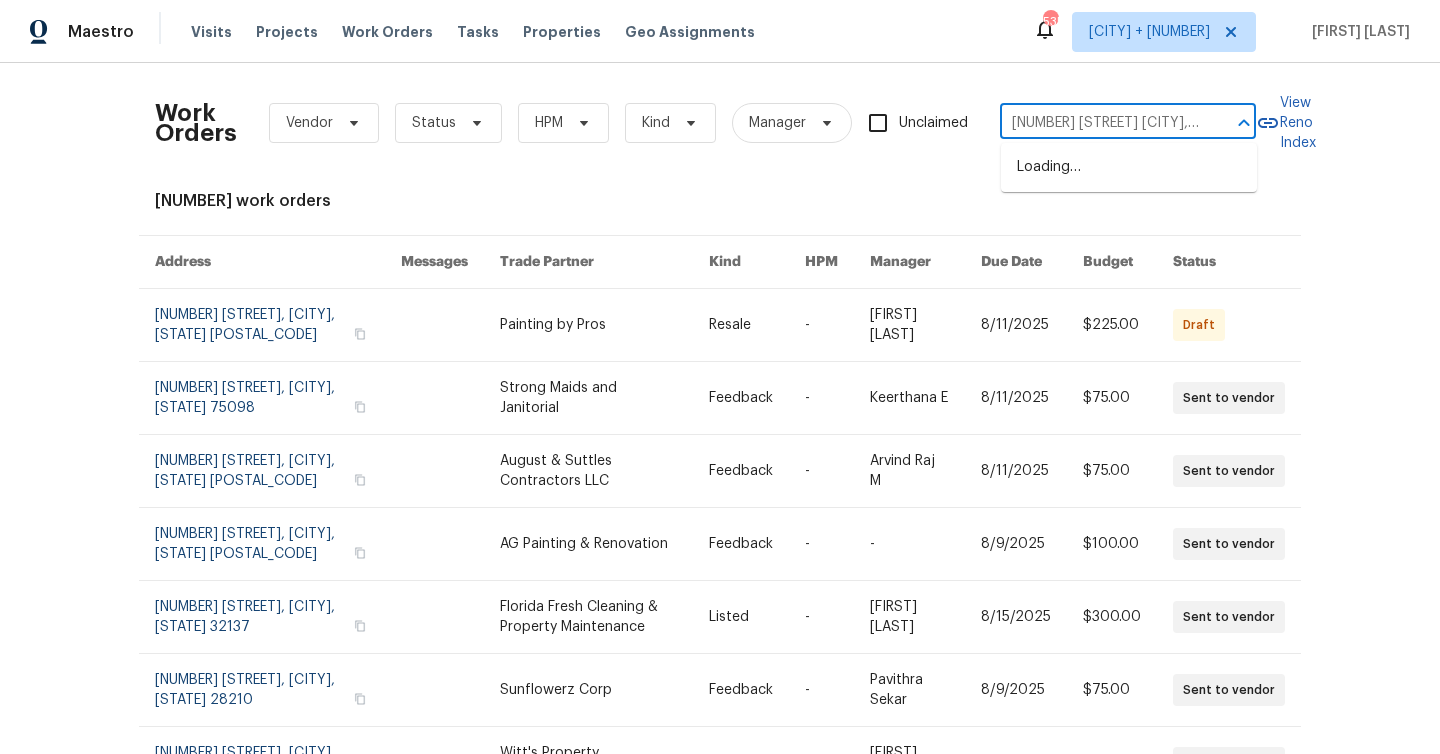 scroll, scrollTop: 0, scrollLeft: 70, axis: horizontal 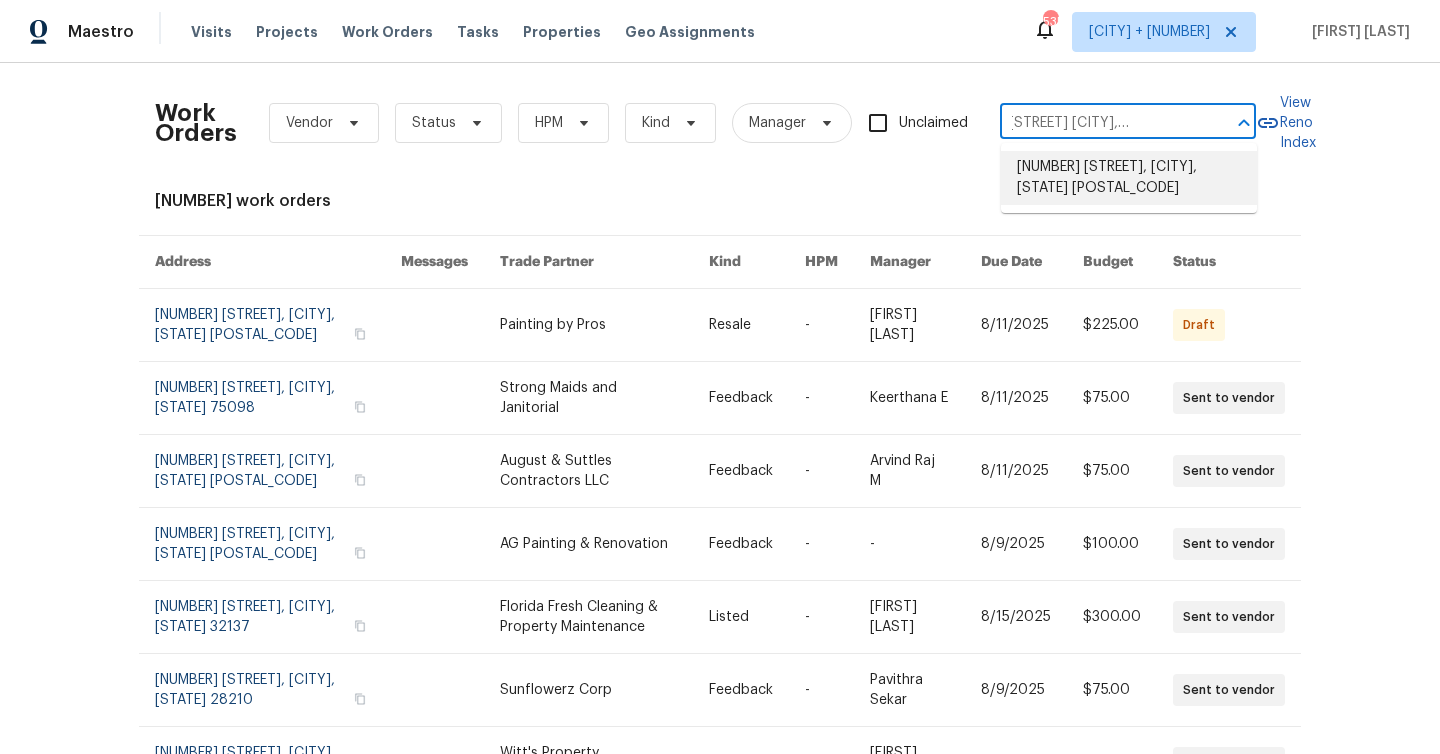 click on "[NUMBER] [STREET], [CITY], [STATE] [POSTAL_CODE]" at bounding box center [1129, 178] 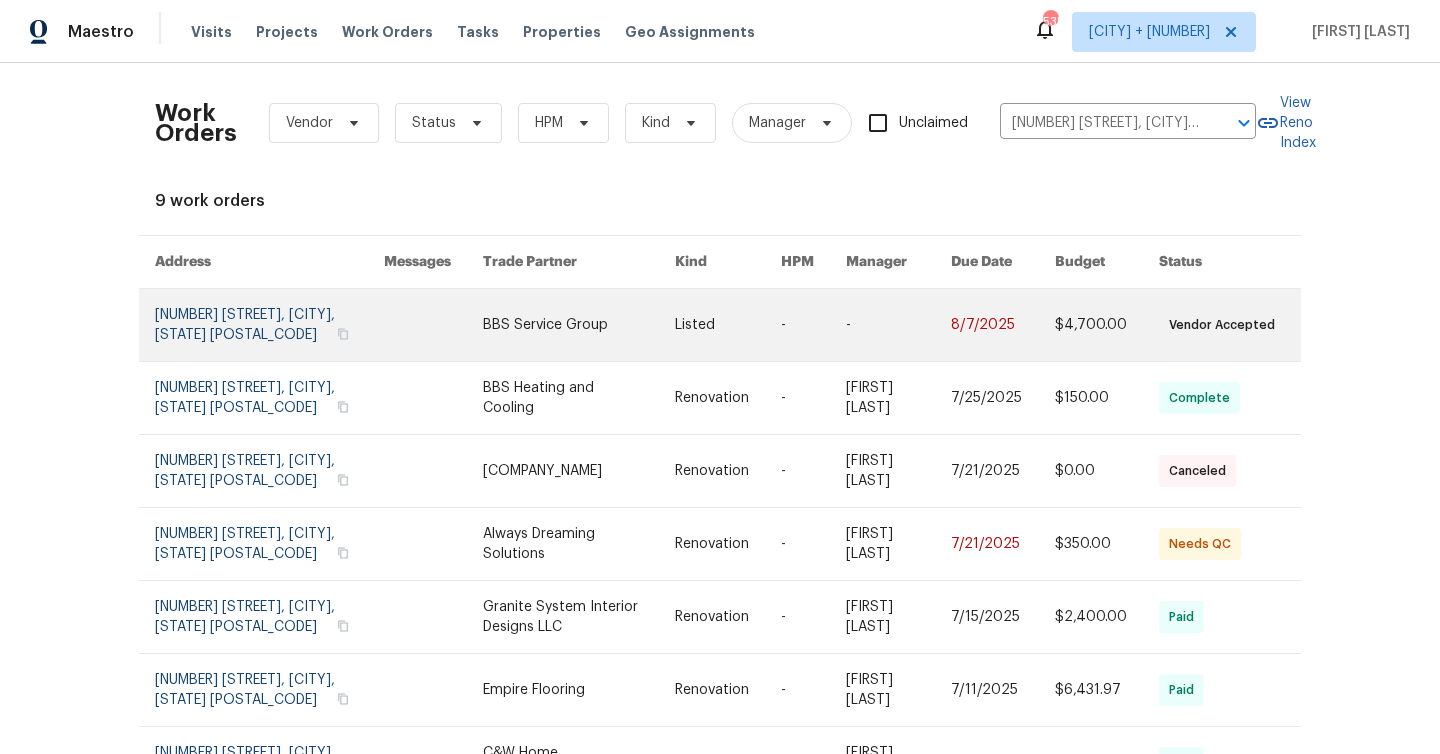click at bounding box center (269, 325) 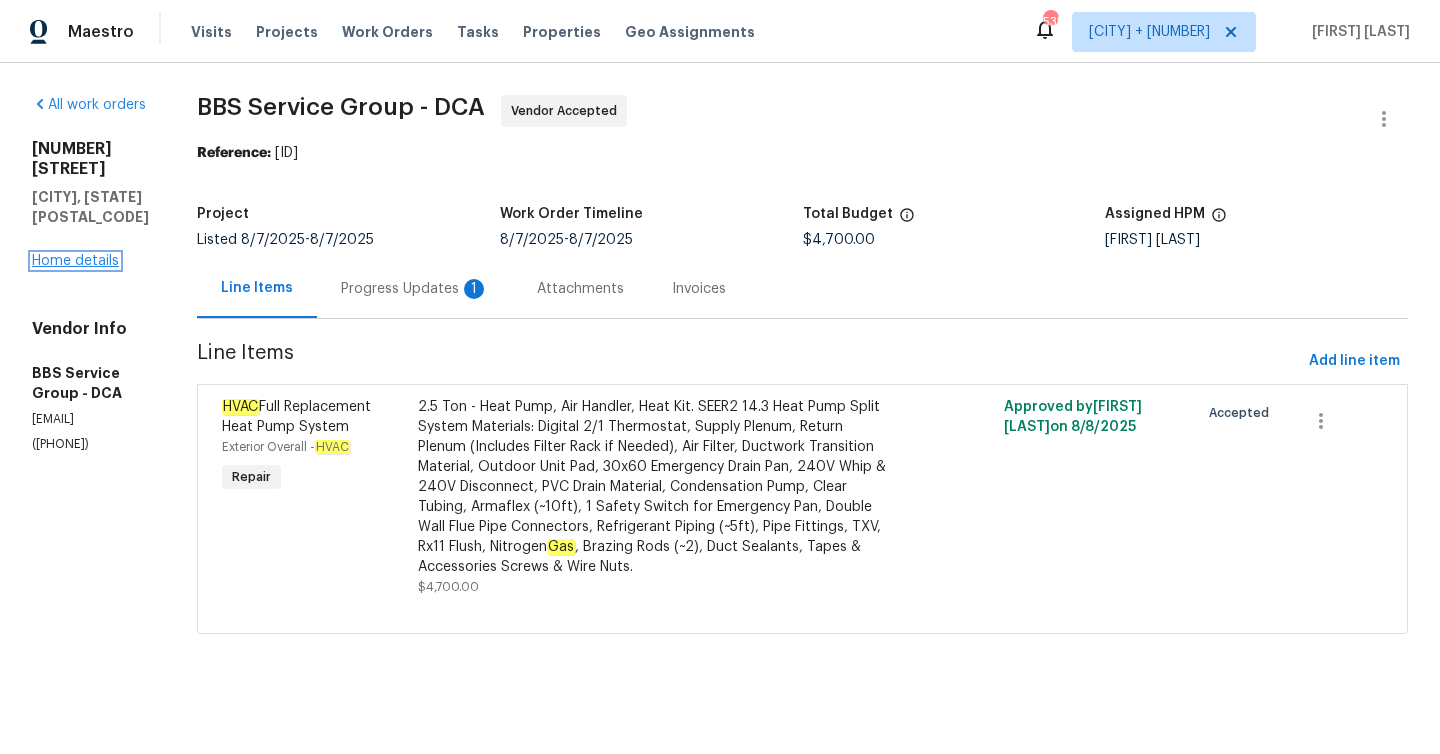 click on "Home details" at bounding box center (75, 261) 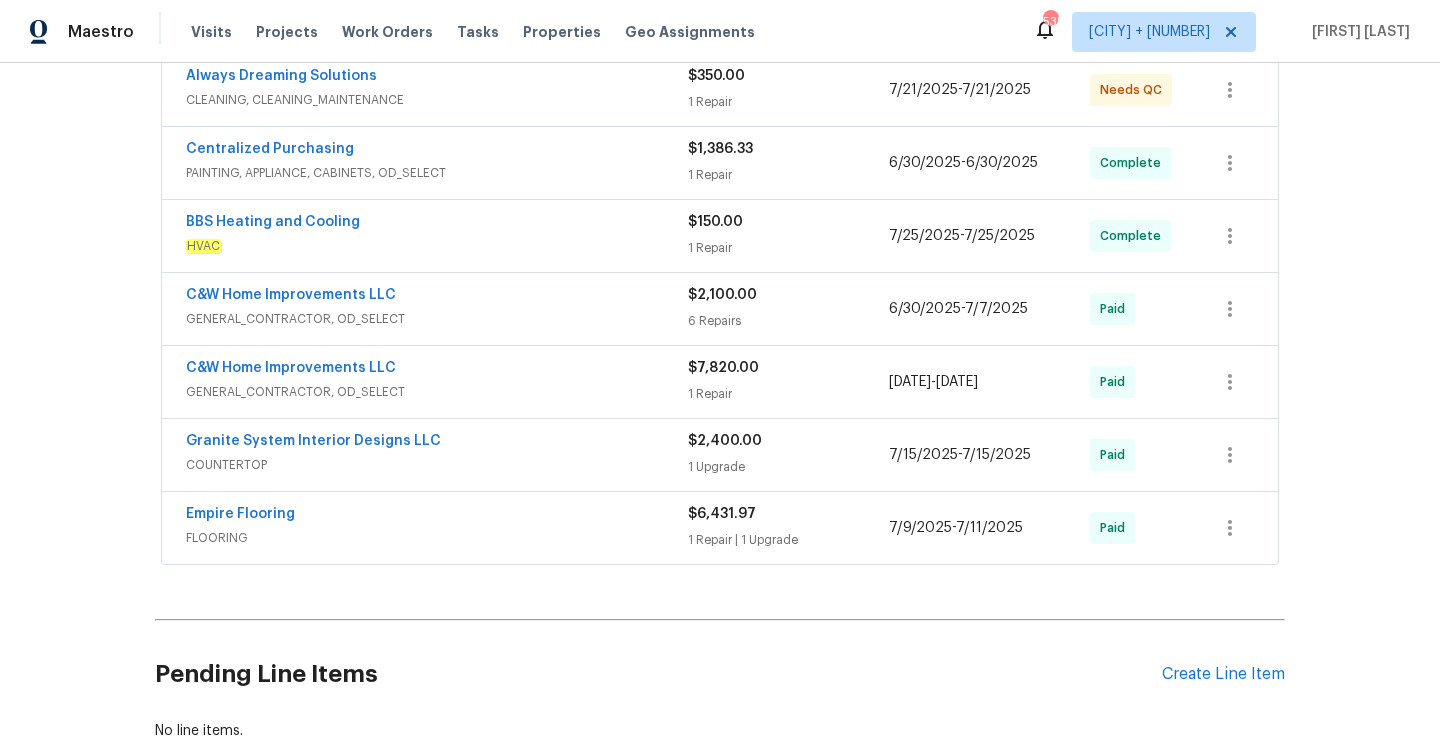 scroll, scrollTop: 0, scrollLeft: 0, axis: both 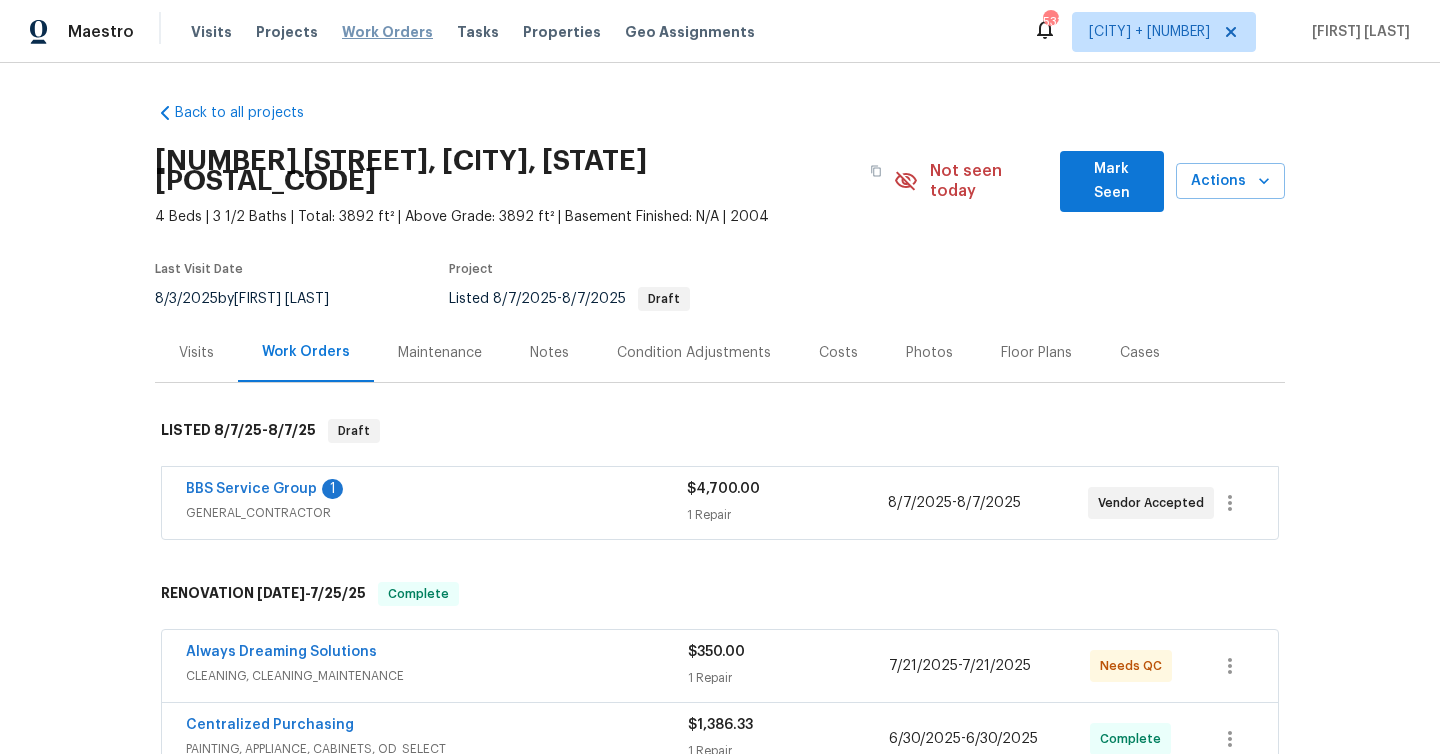 click on "Work Orders" at bounding box center (387, 32) 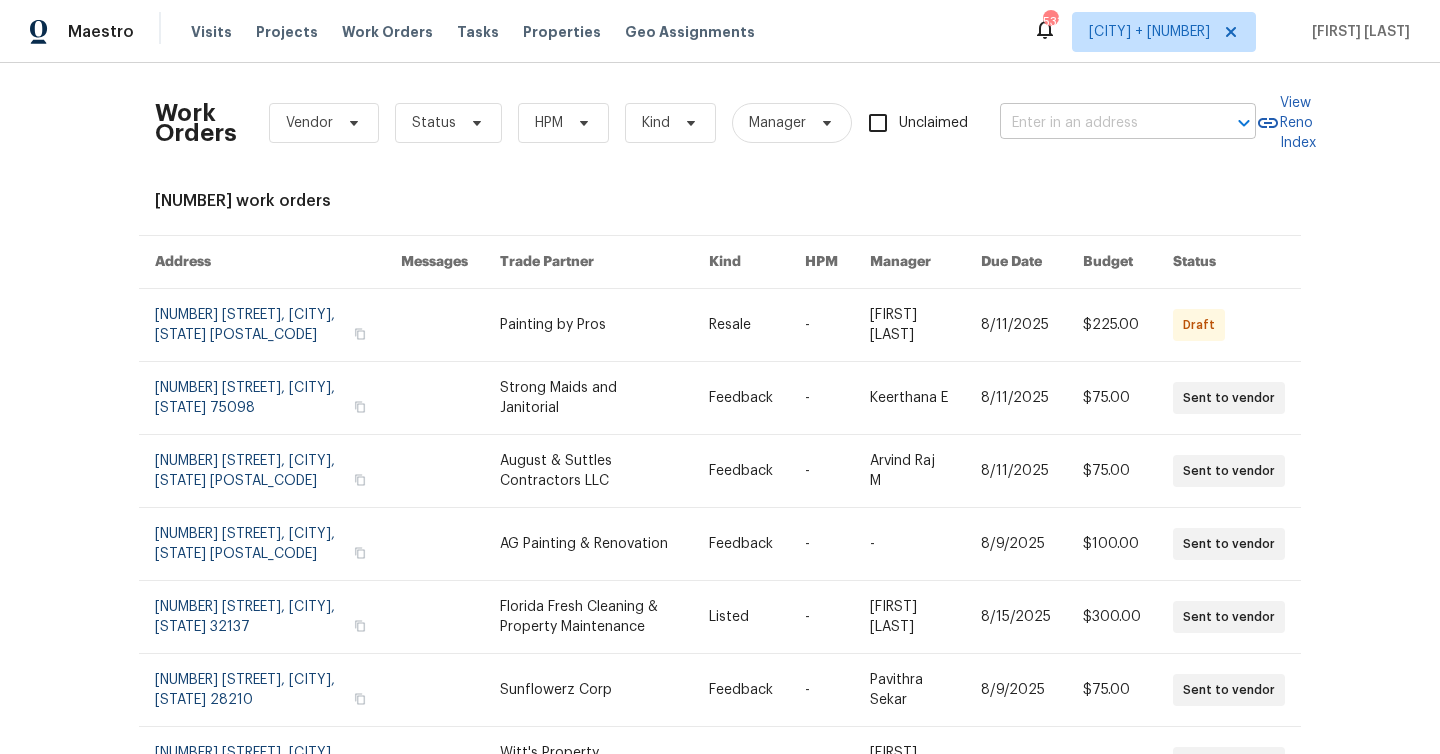 click at bounding box center [1100, 123] 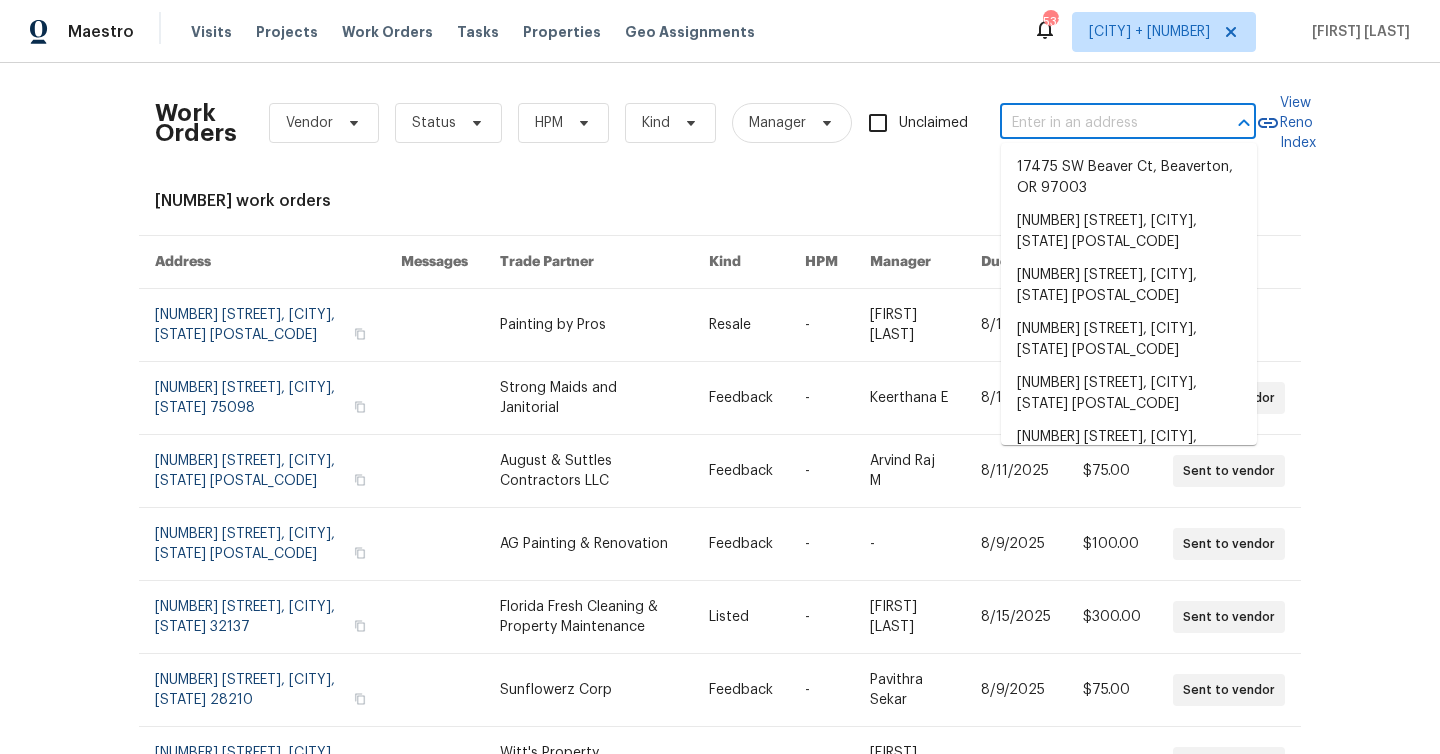 paste on "[NUMBER] [STREET], [CITY], [STATE] [POSTAL_CODE]" 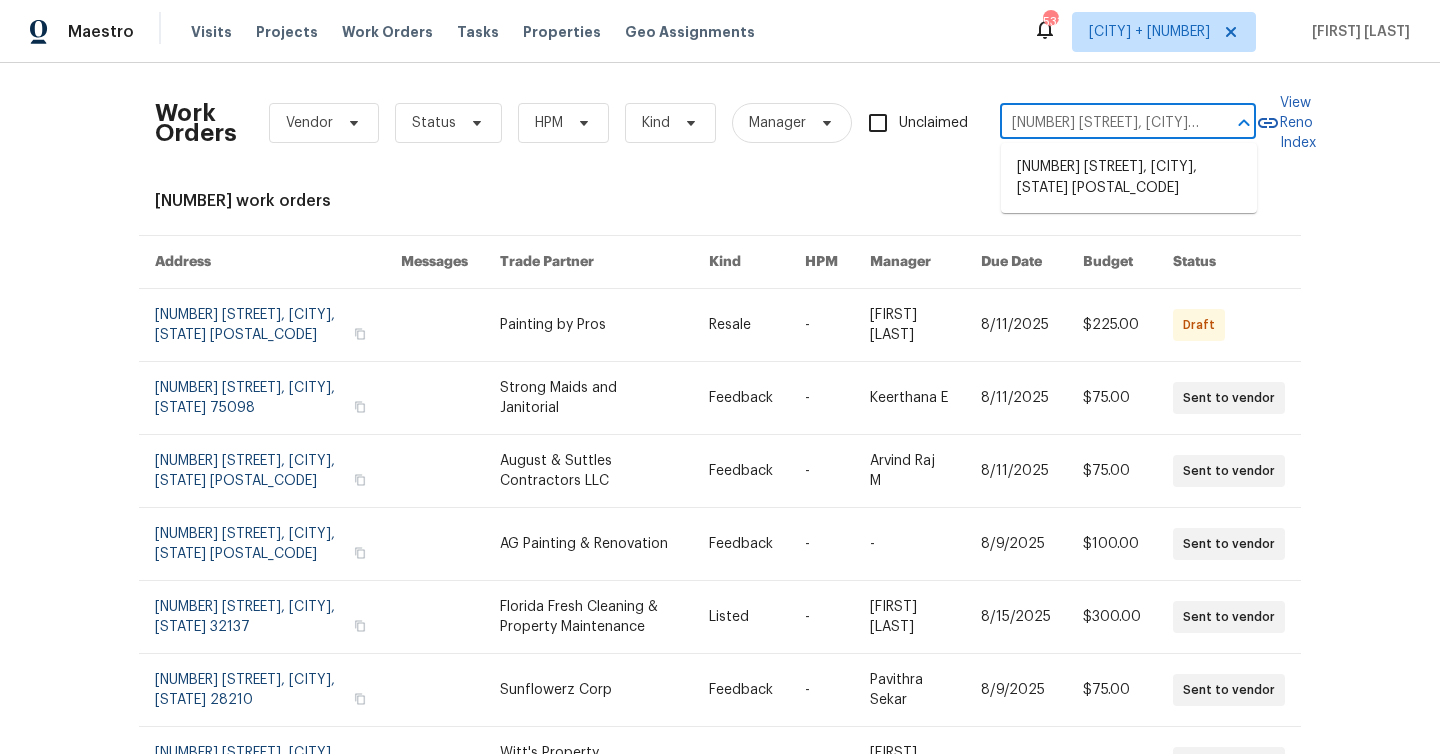 scroll, scrollTop: 0, scrollLeft: 41, axis: horizontal 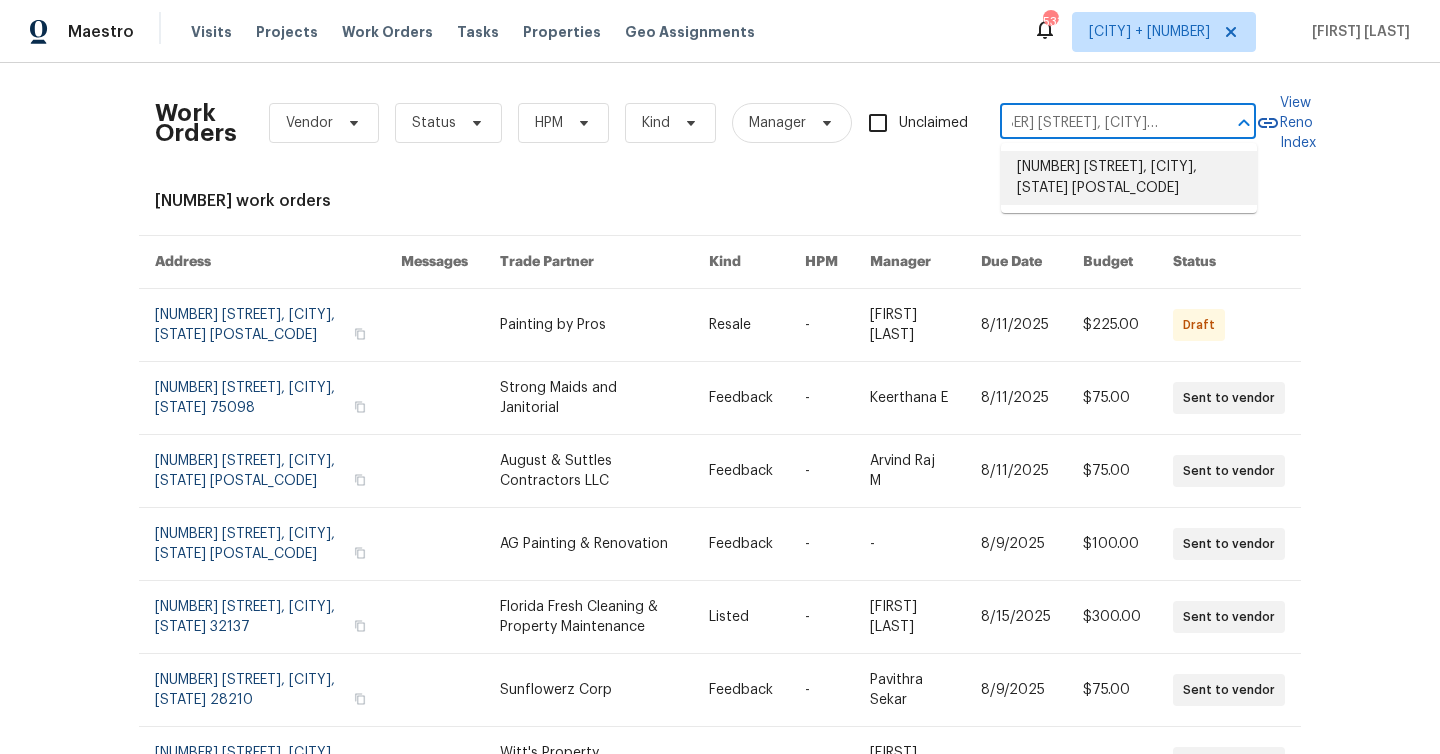 click on "[NUMBER] [STREET], [CITY], [STATE] [POSTAL_CODE]" at bounding box center (1129, 178) 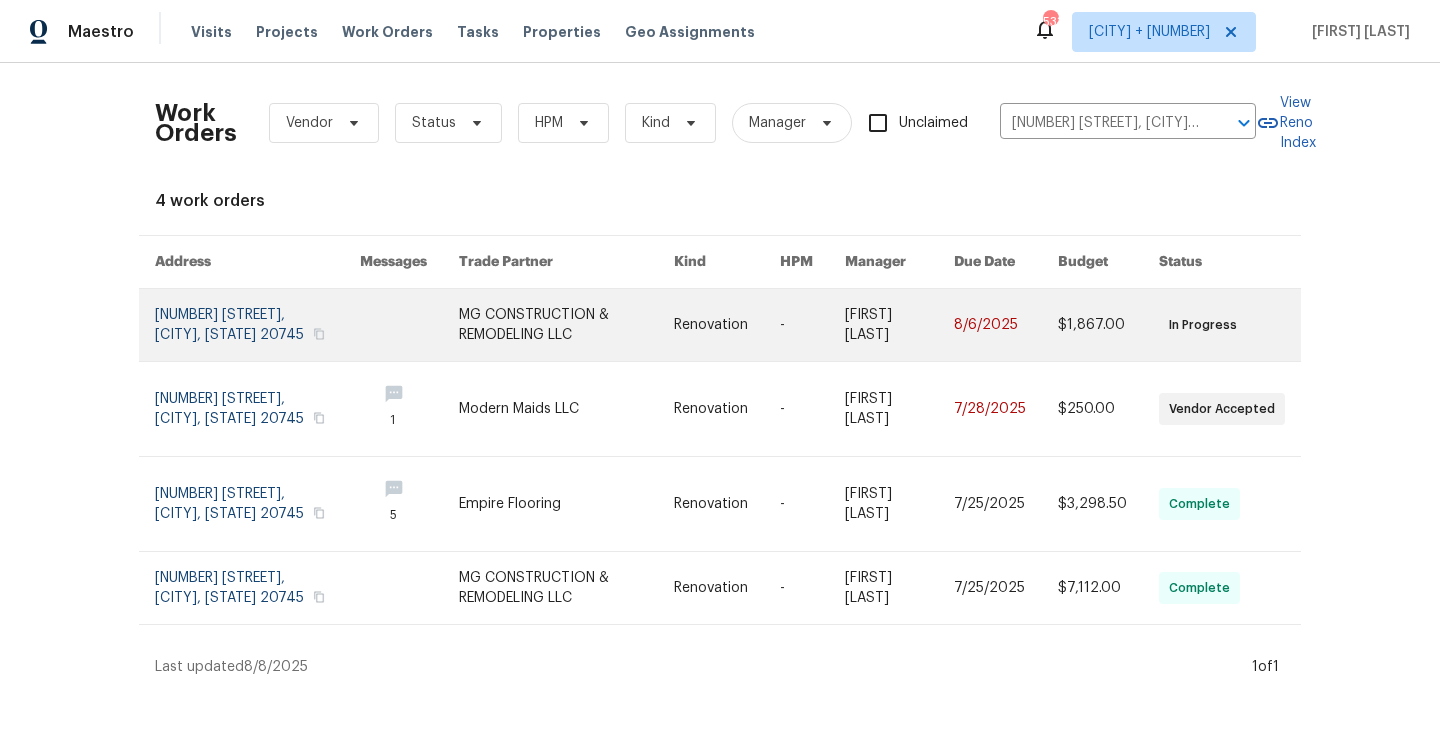 click at bounding box center [257, 325] 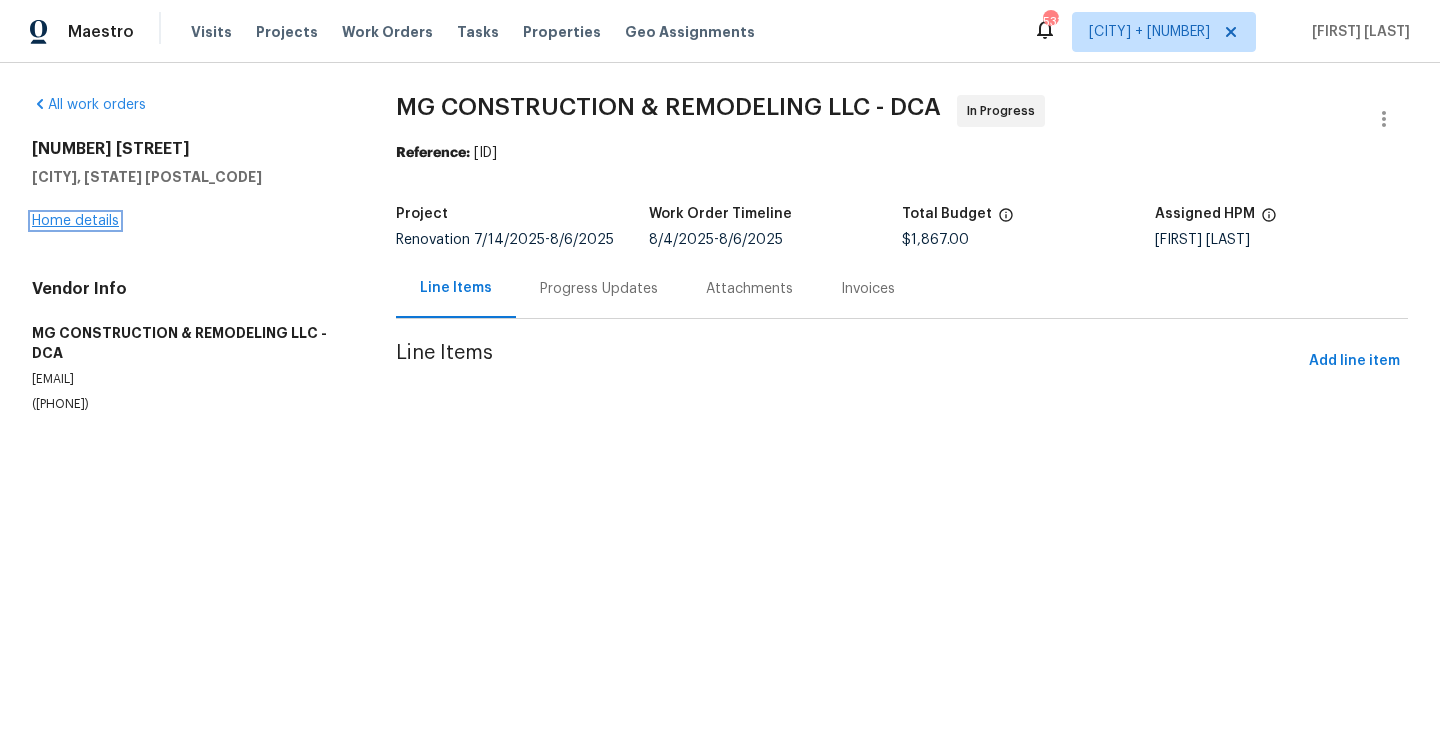 click on "Home details" at bounding box center (75, 221) 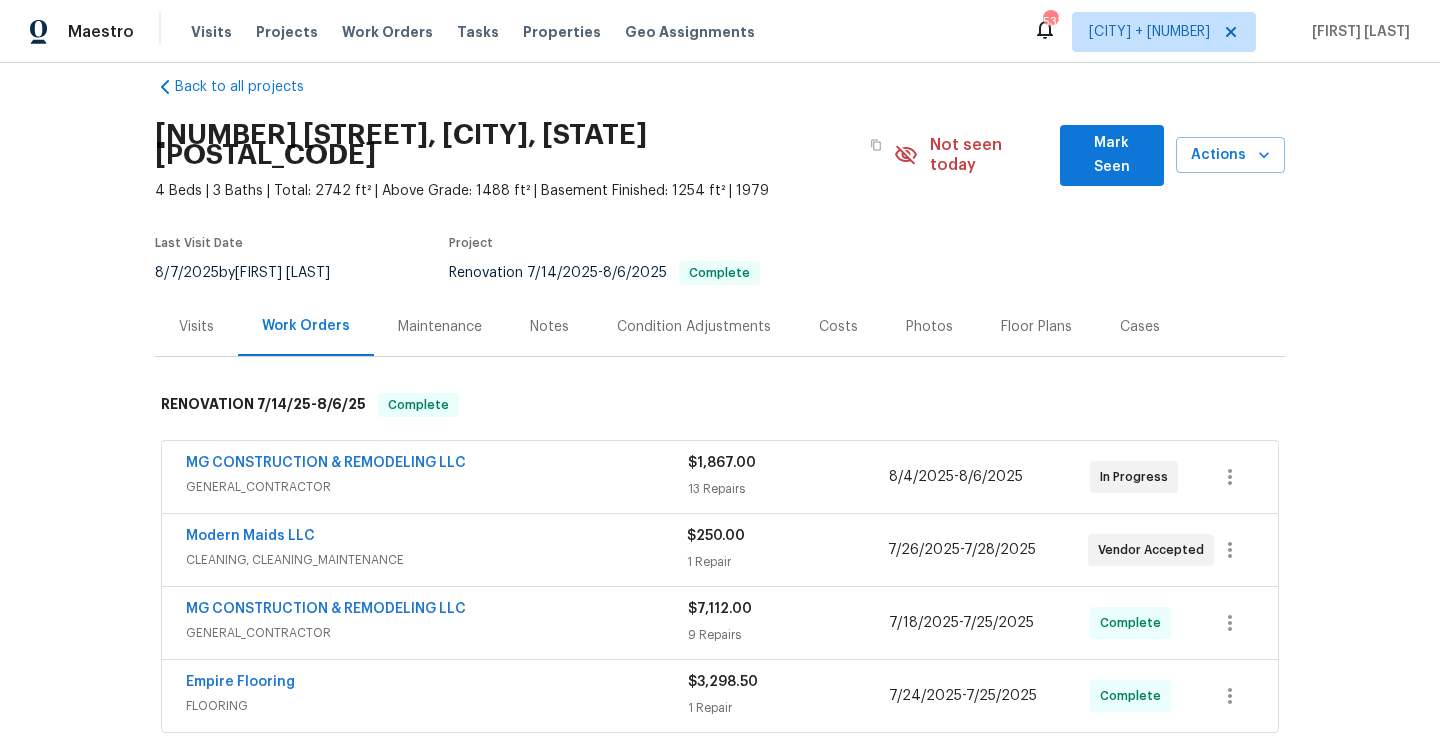 scroll, scrollTop: 0, scrollLeft: 0, axis: both 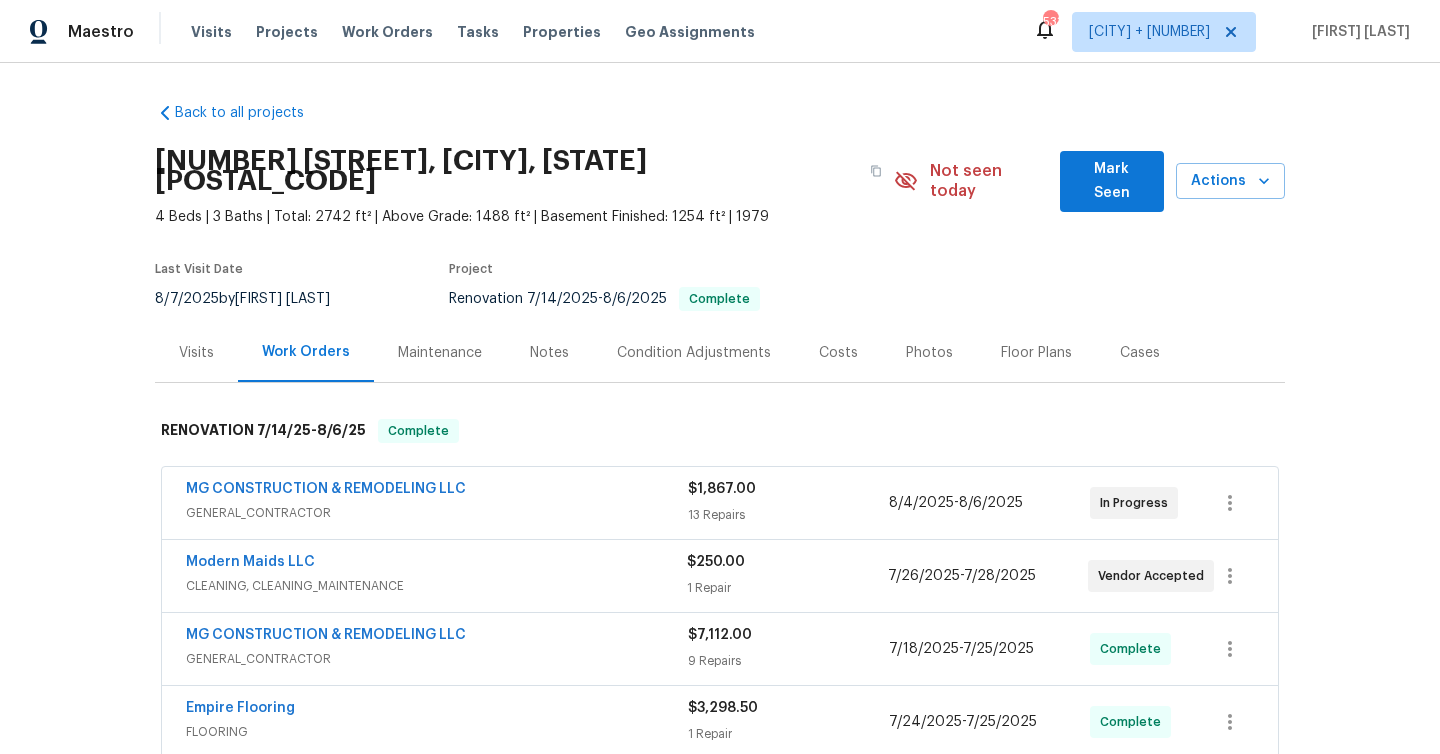 click on "13 Repairs" at bounding box center (788, 515) 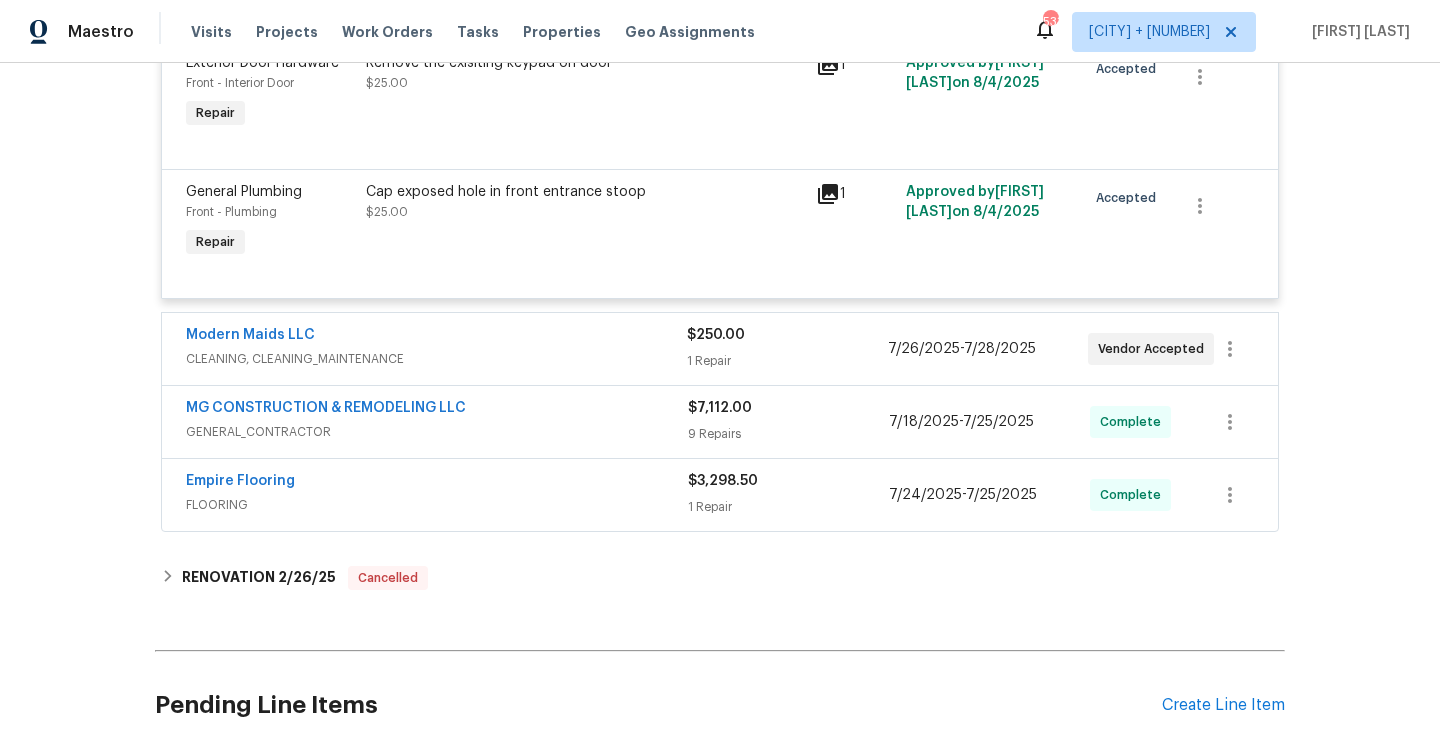 scroll, scrollTop: 2220, scrollLeft: 0, axis: vertical 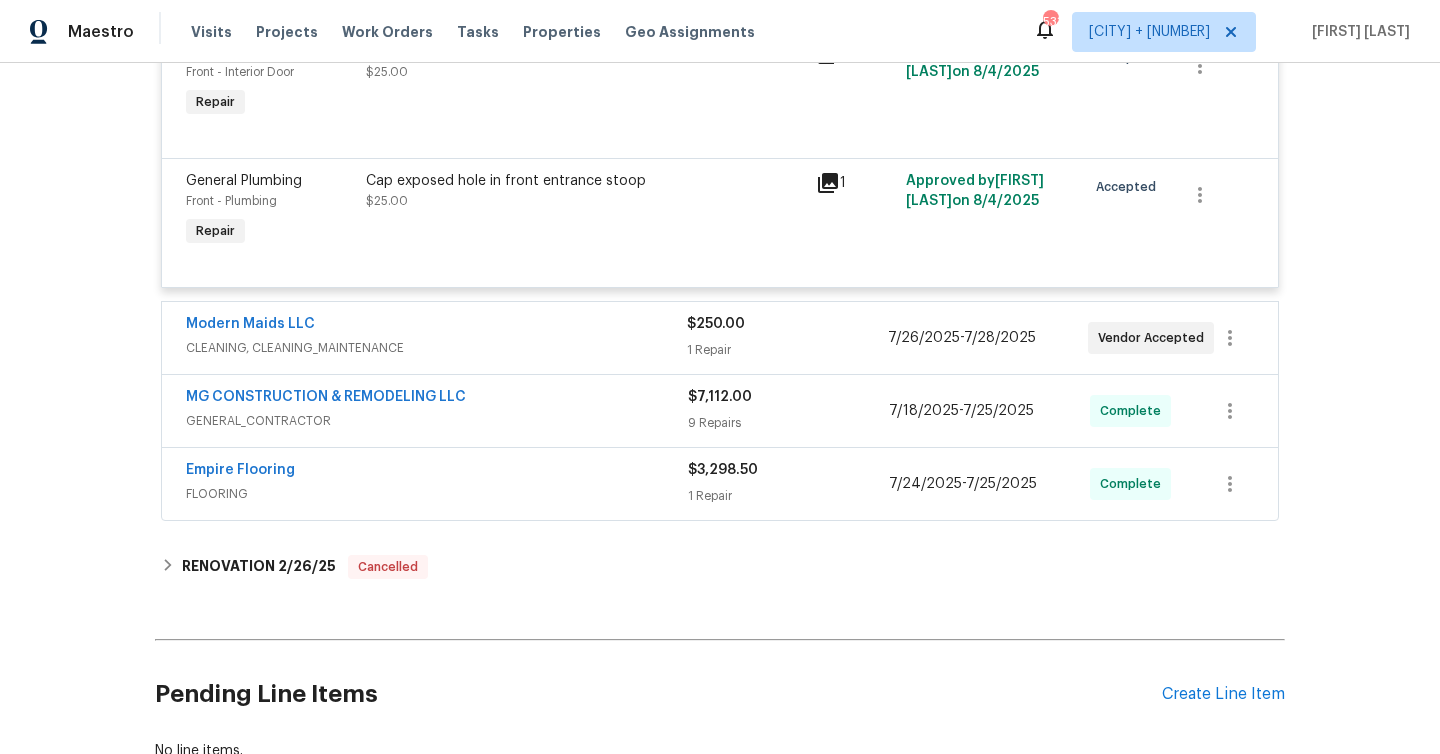 click 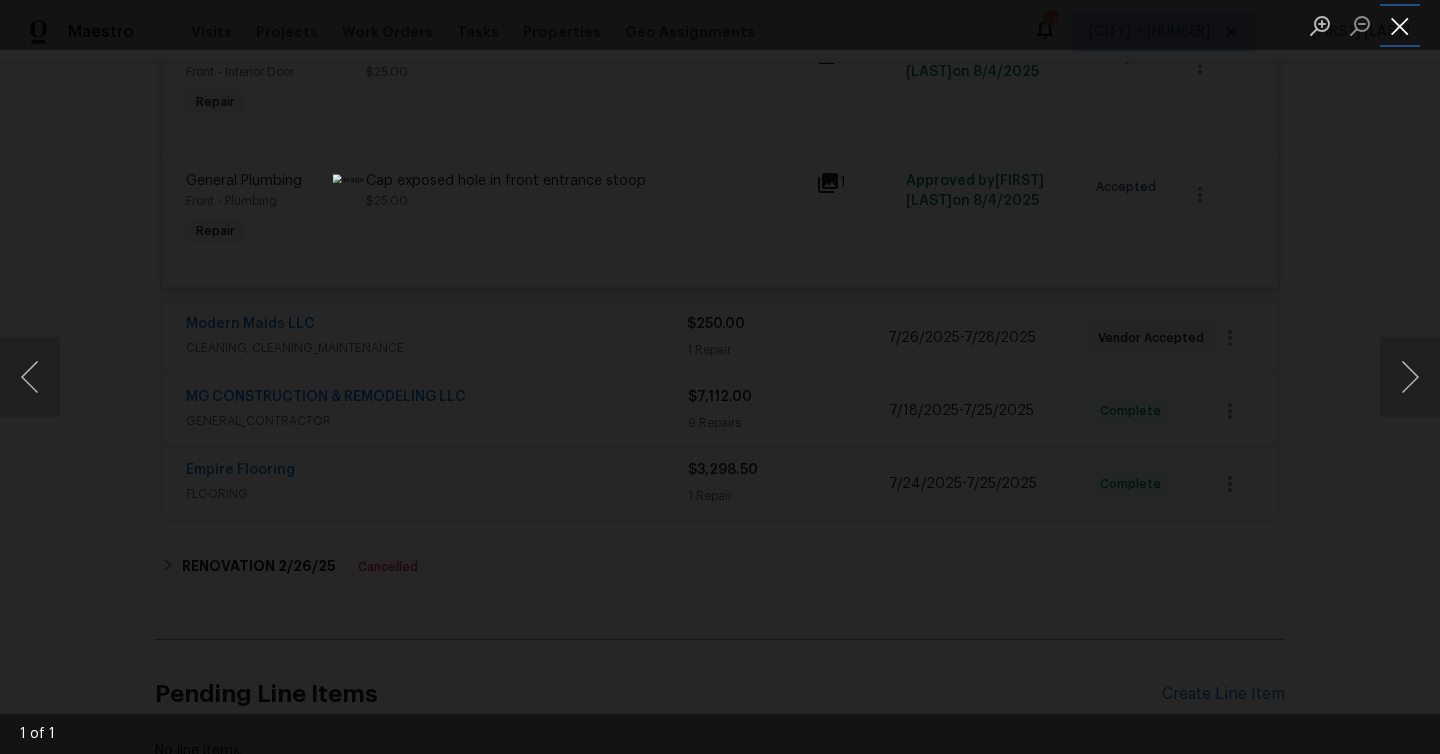 click at bounding box center (1400, 25) 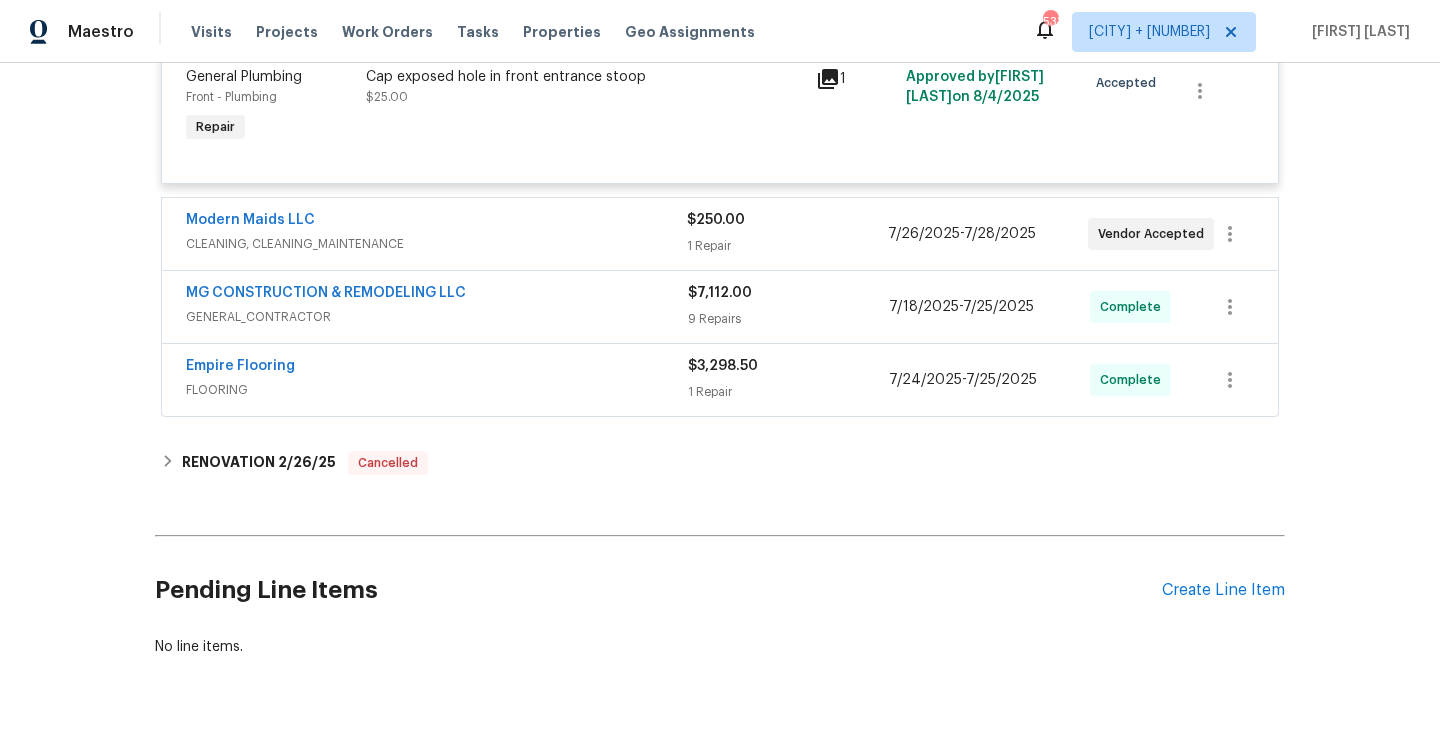 scroll, scrollTop: 2329, scrollLeft: 0, axis: vertical 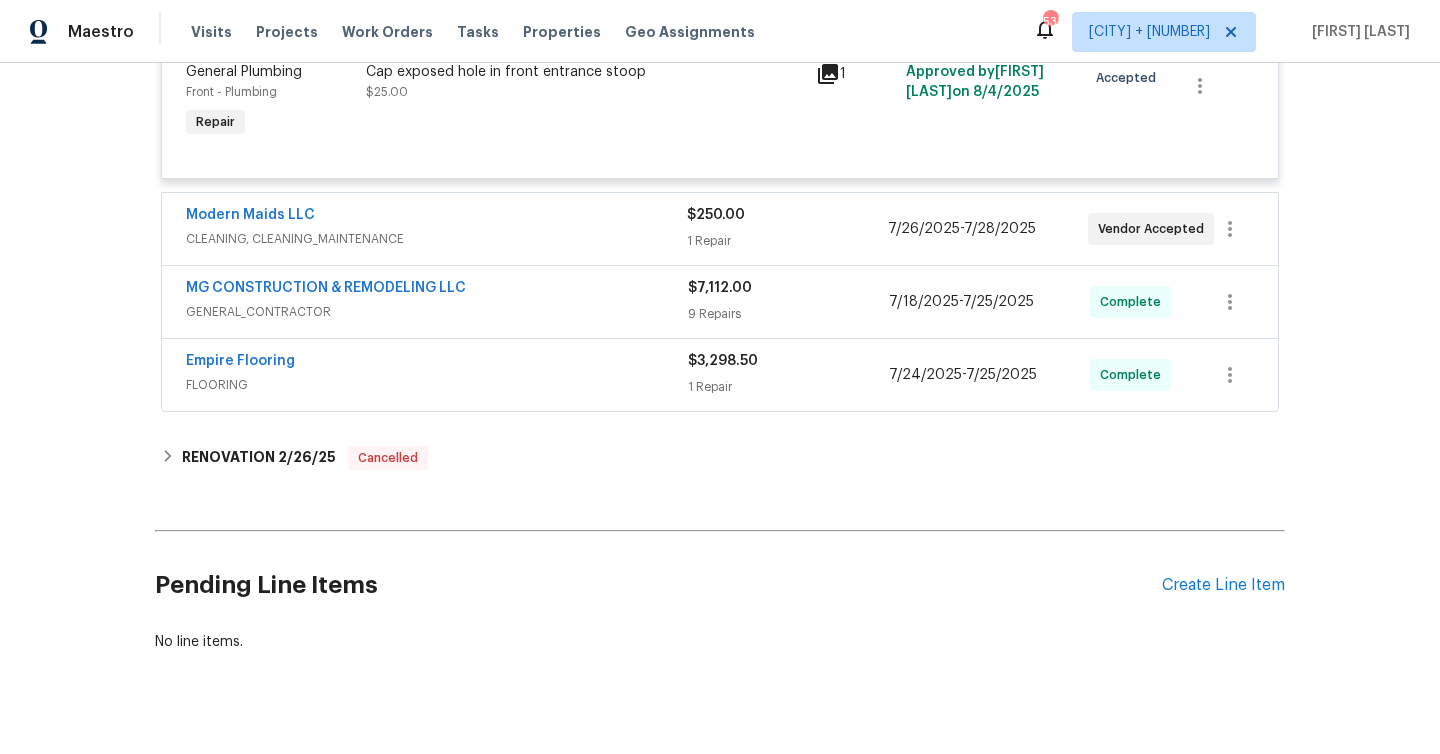 click on "1 Repair" at bounding box center [787, 241] 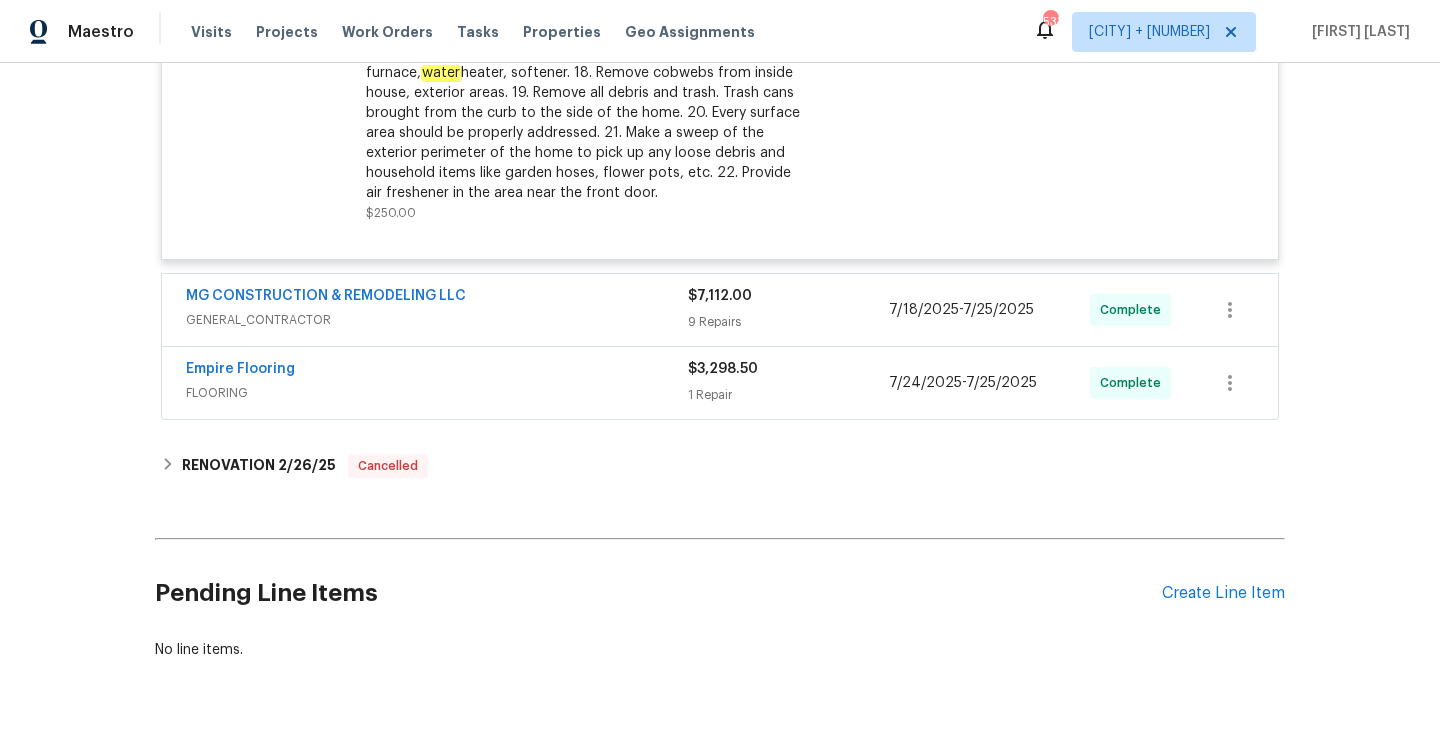 scroll, scrollTop: 2870, scrollLeft: 0, axis: vertical 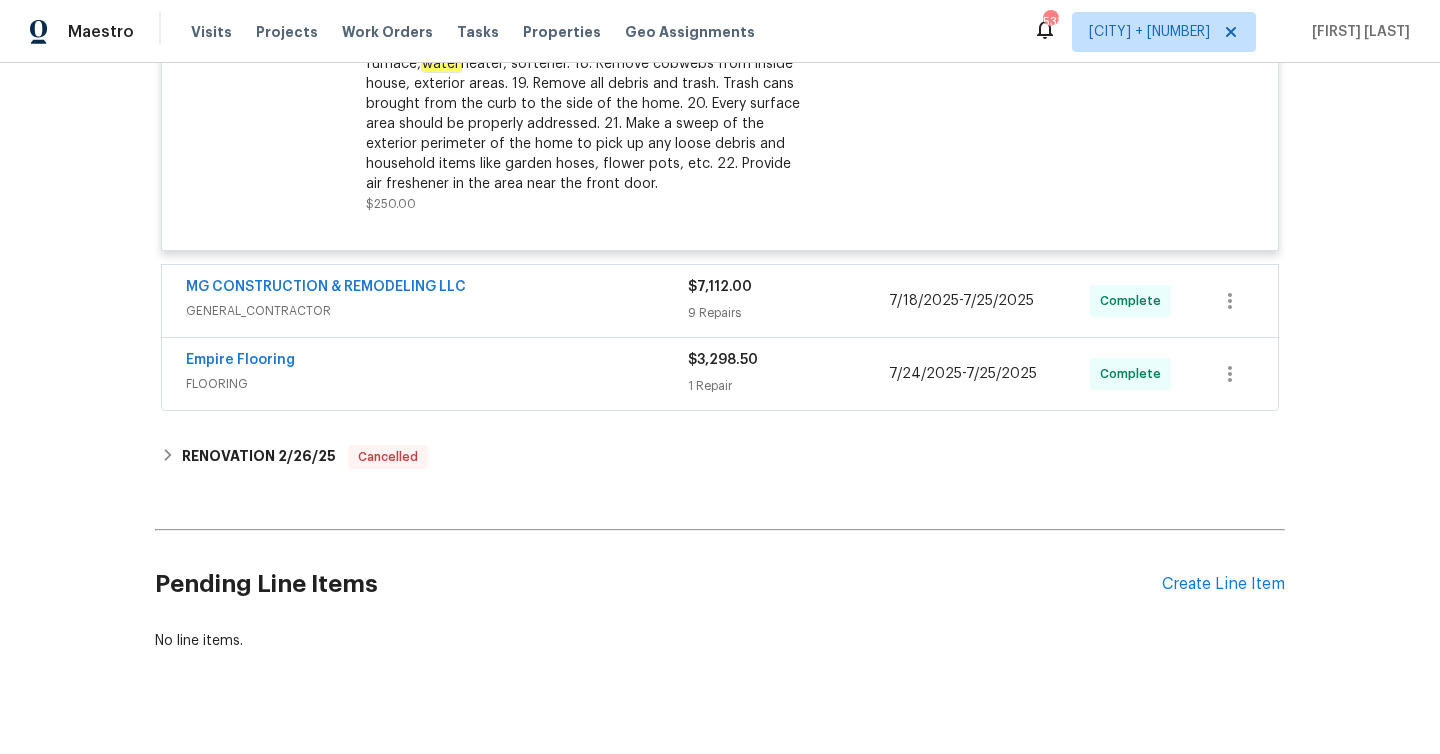 click on "9 Repairs" at bounding box center [788, 313] 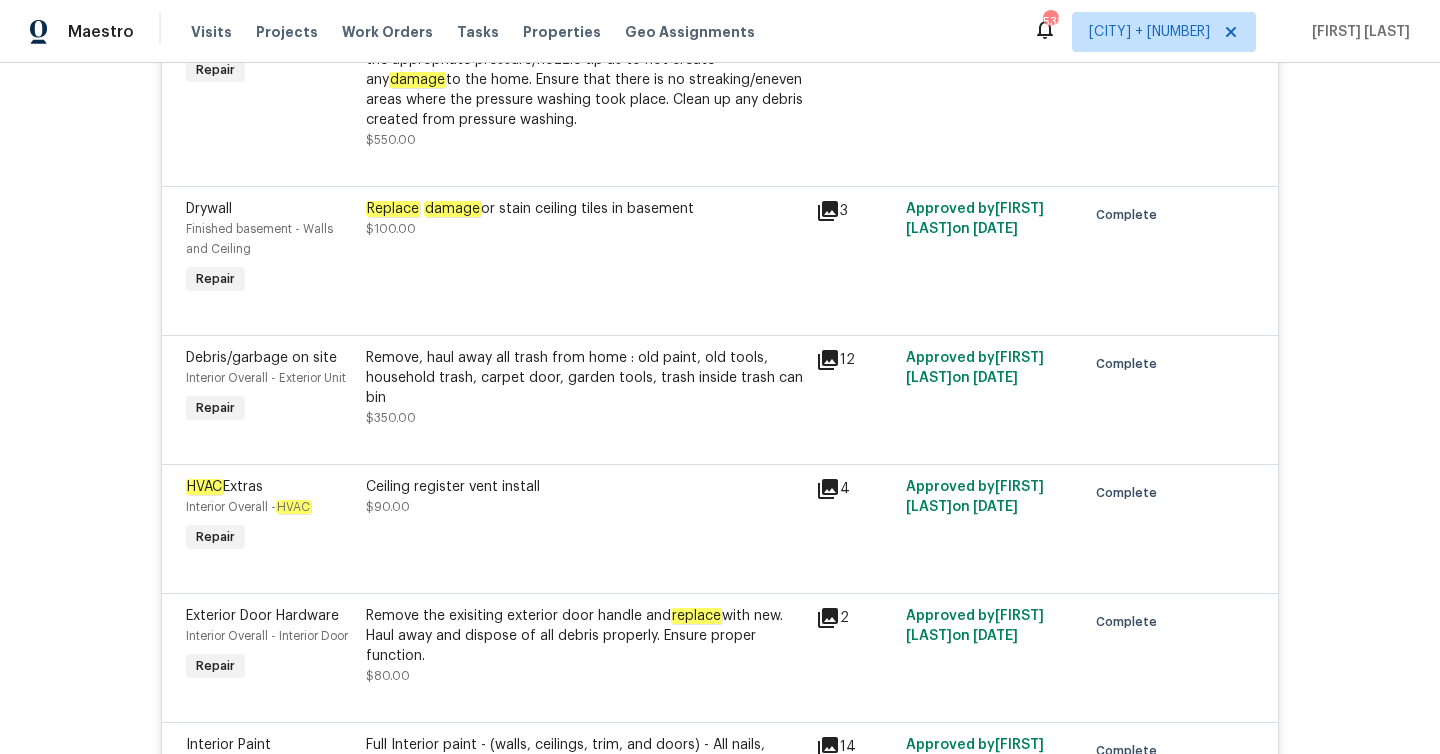 scroll, scrollTop: 3531, scrollLeft: 0, axis: vertical 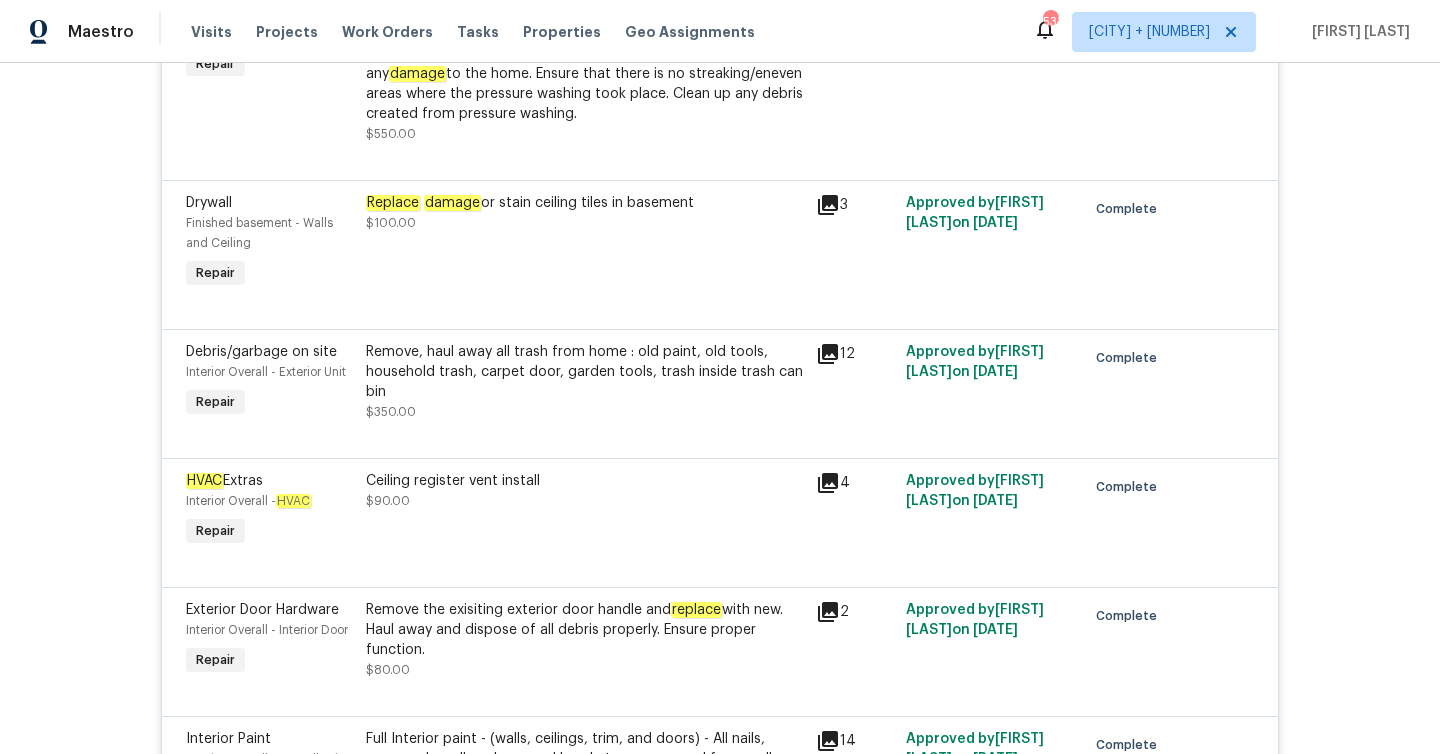 click 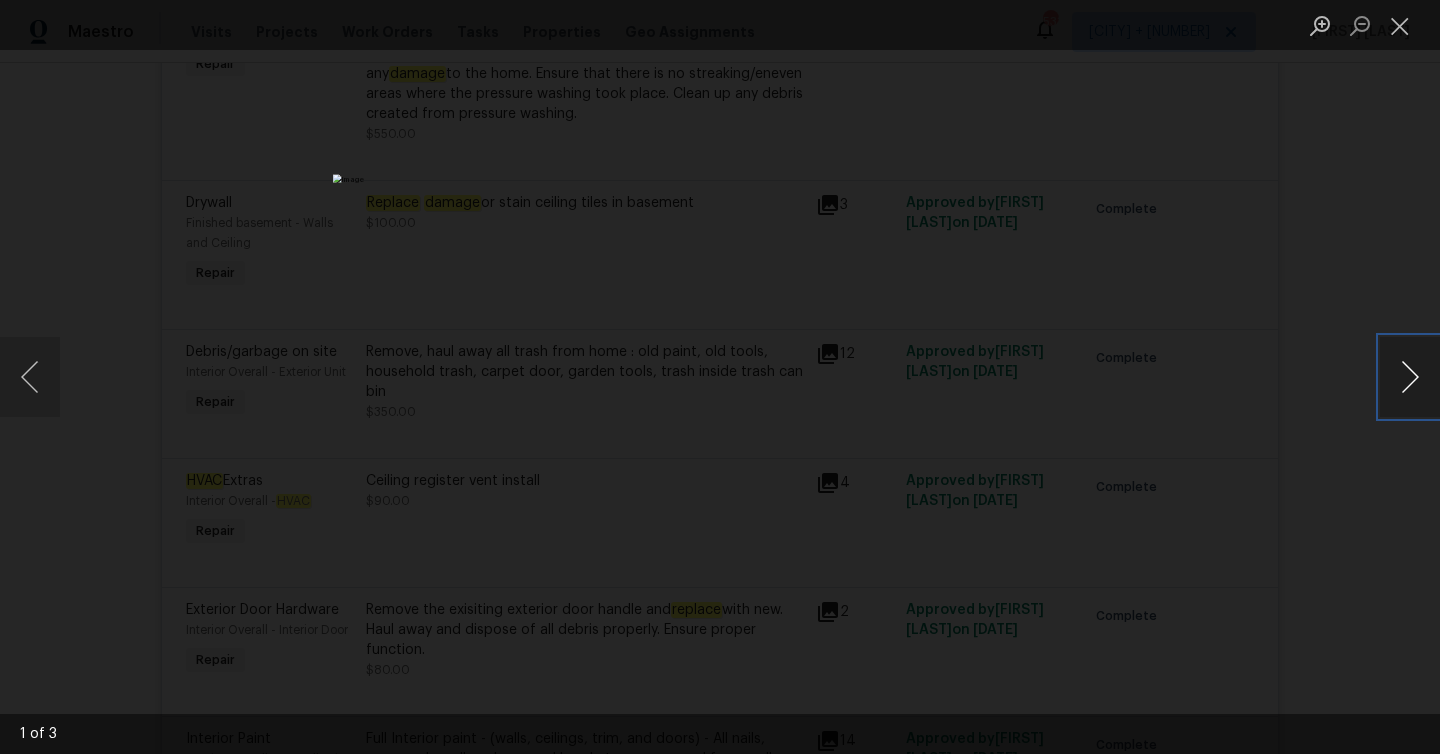 click at bounding box center [1410, 377] 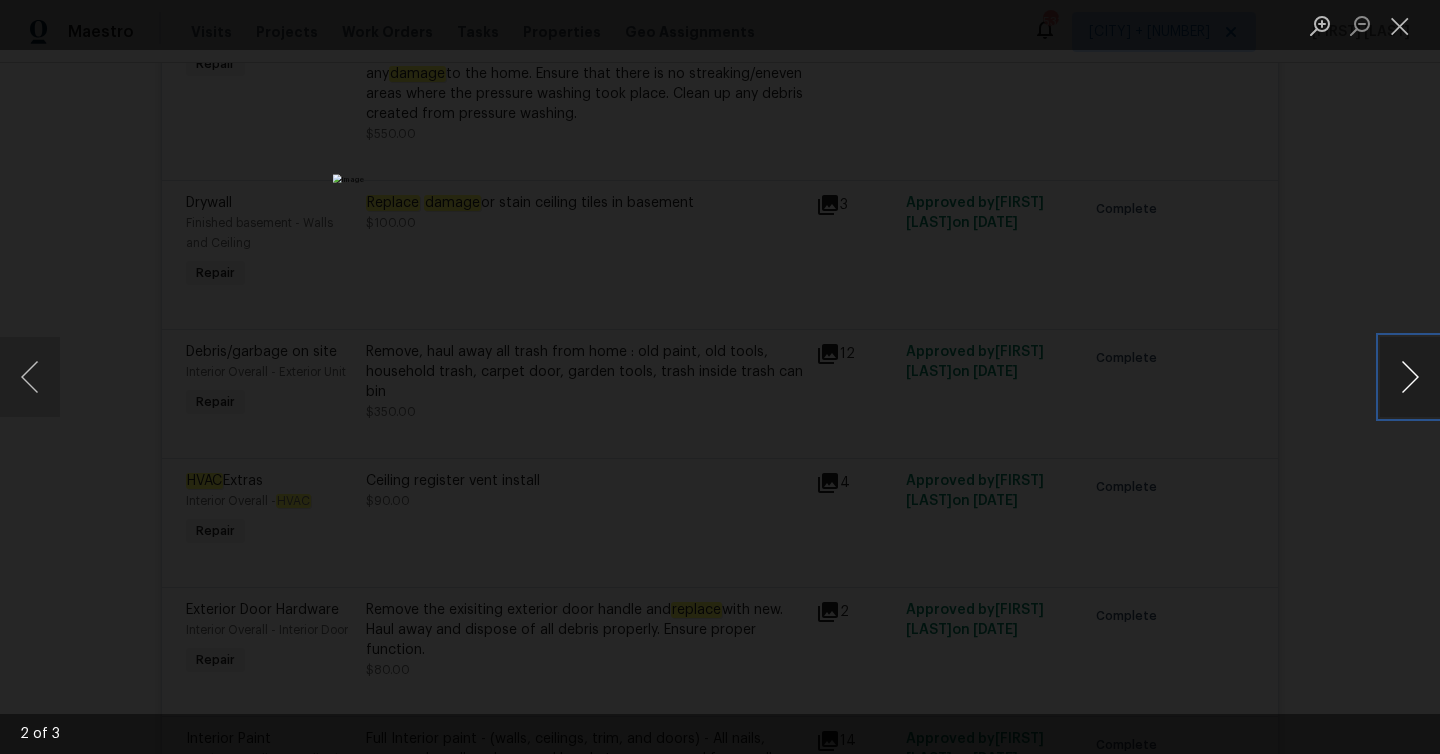 click at bounding box center (1410, 377) 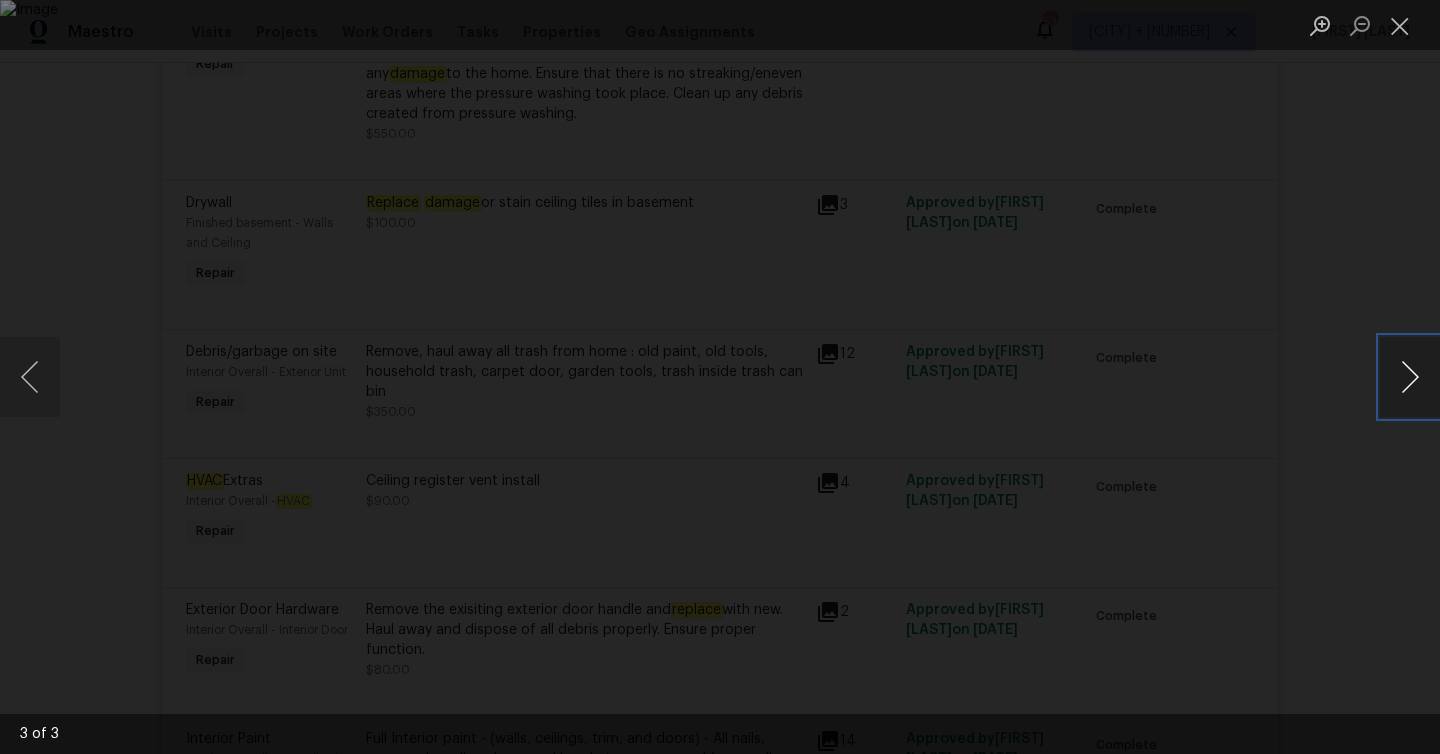click at bounding box center [1410, 377] 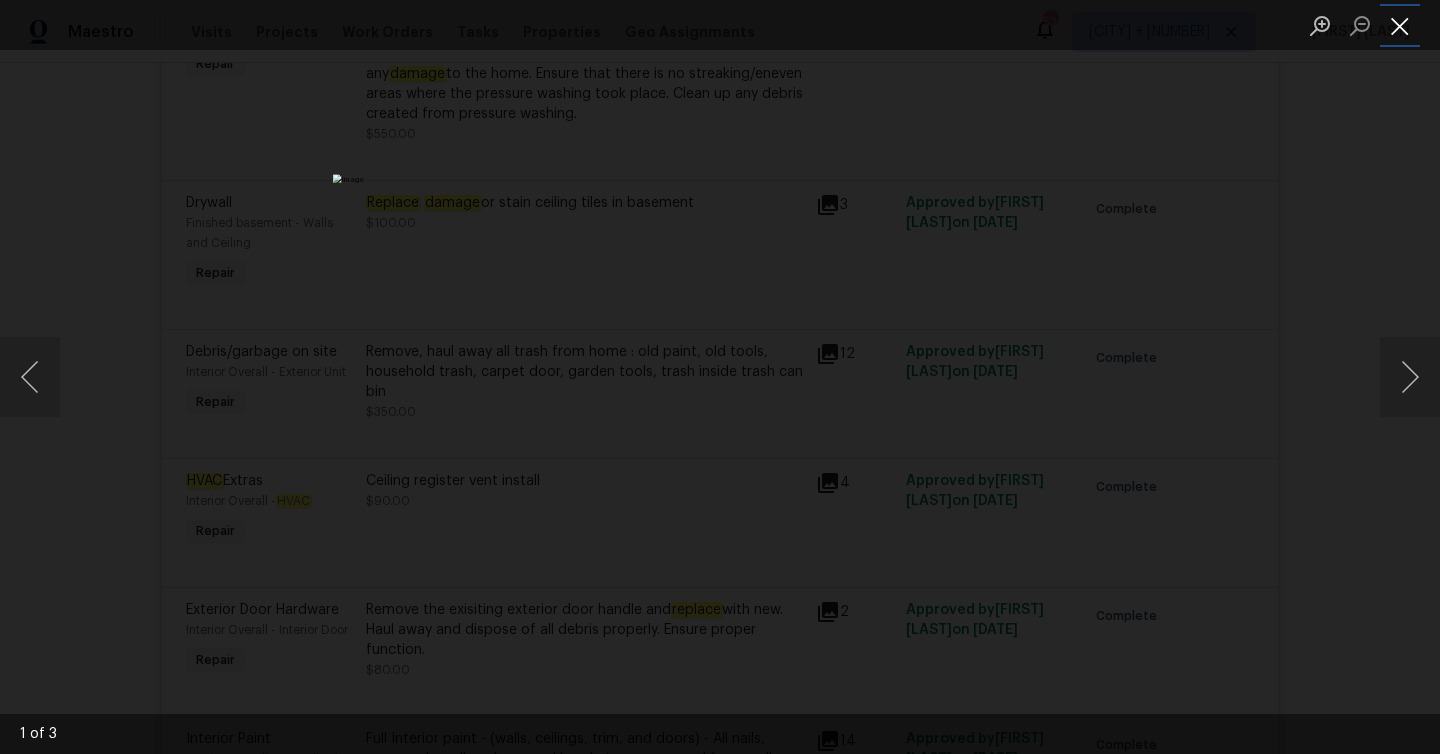 click at bounding box center (1400, 25) 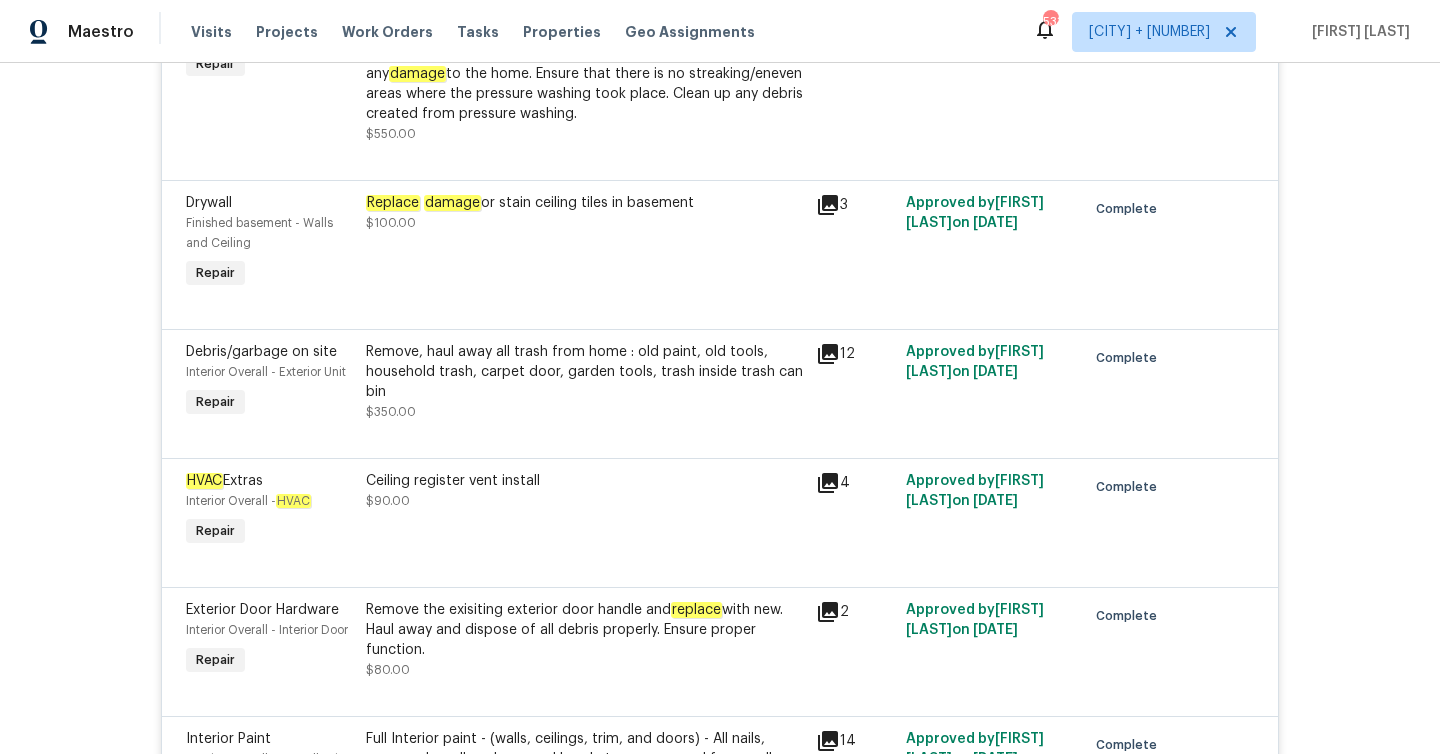 click 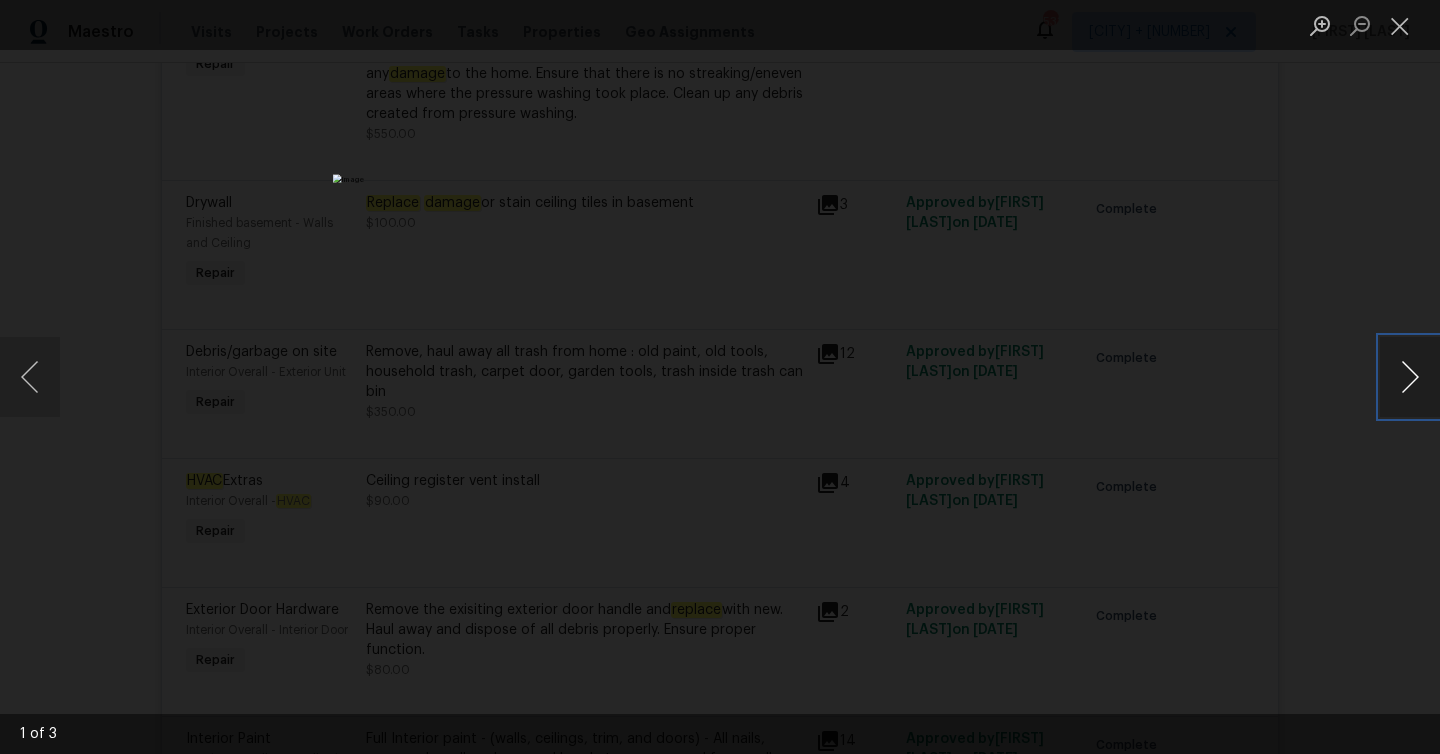 click at bounding box center (1410, 377) 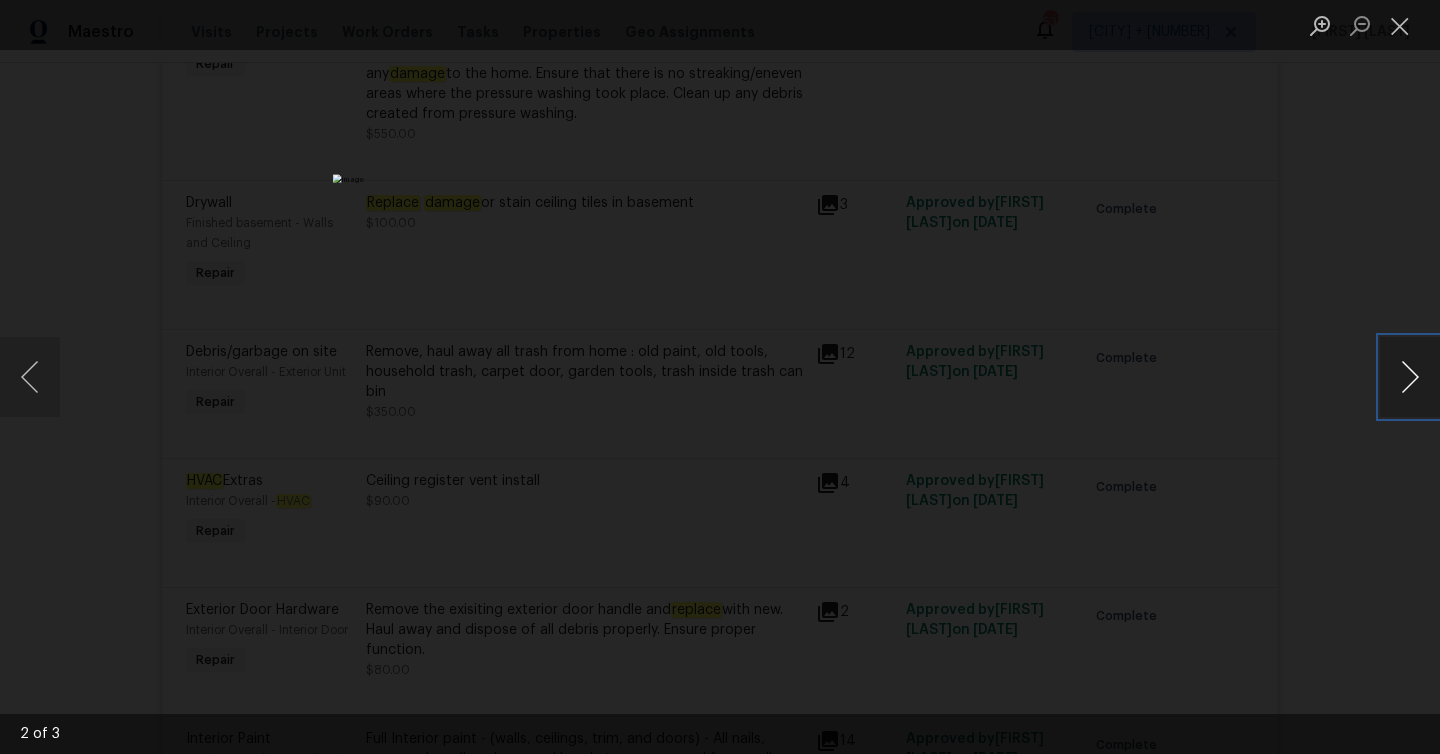 click at bounding box center (1410, 377) 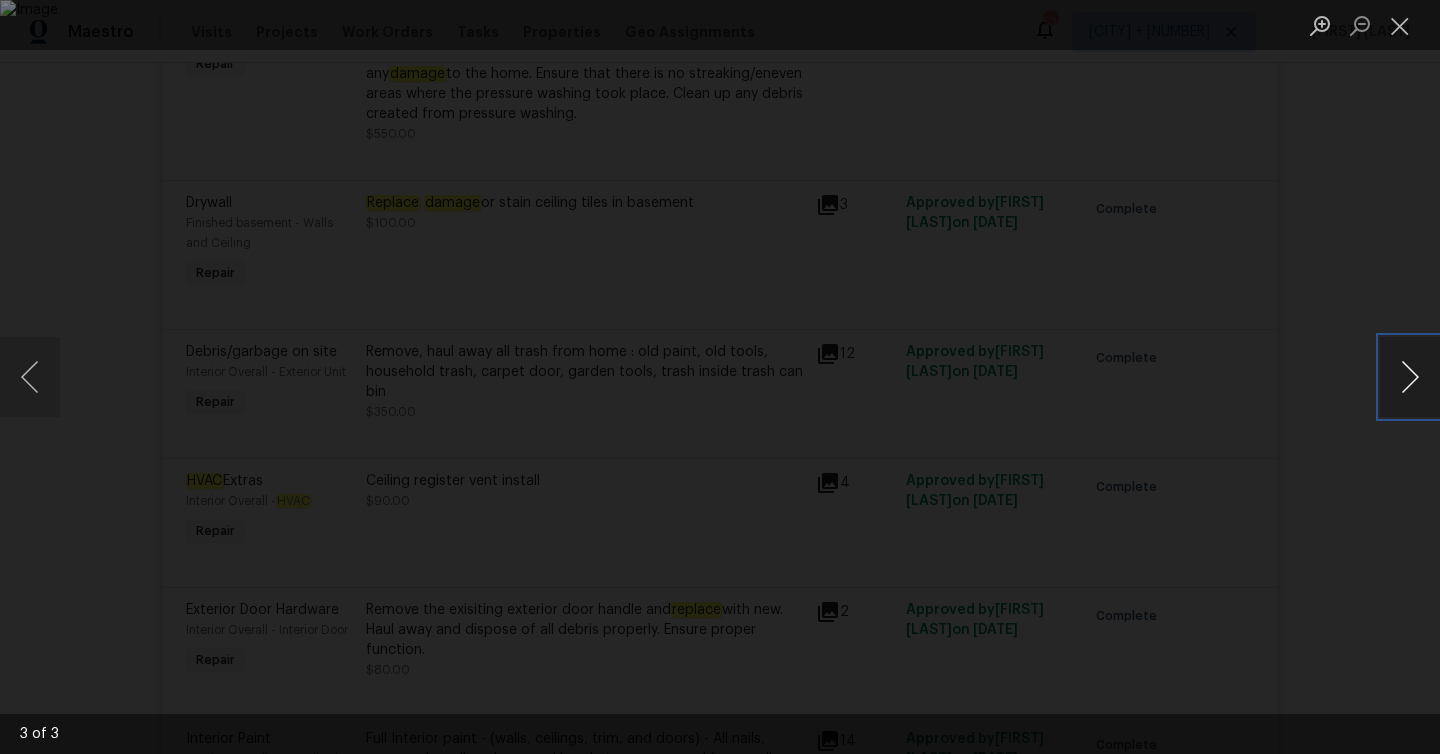 click at bounding box center (1410, 377) 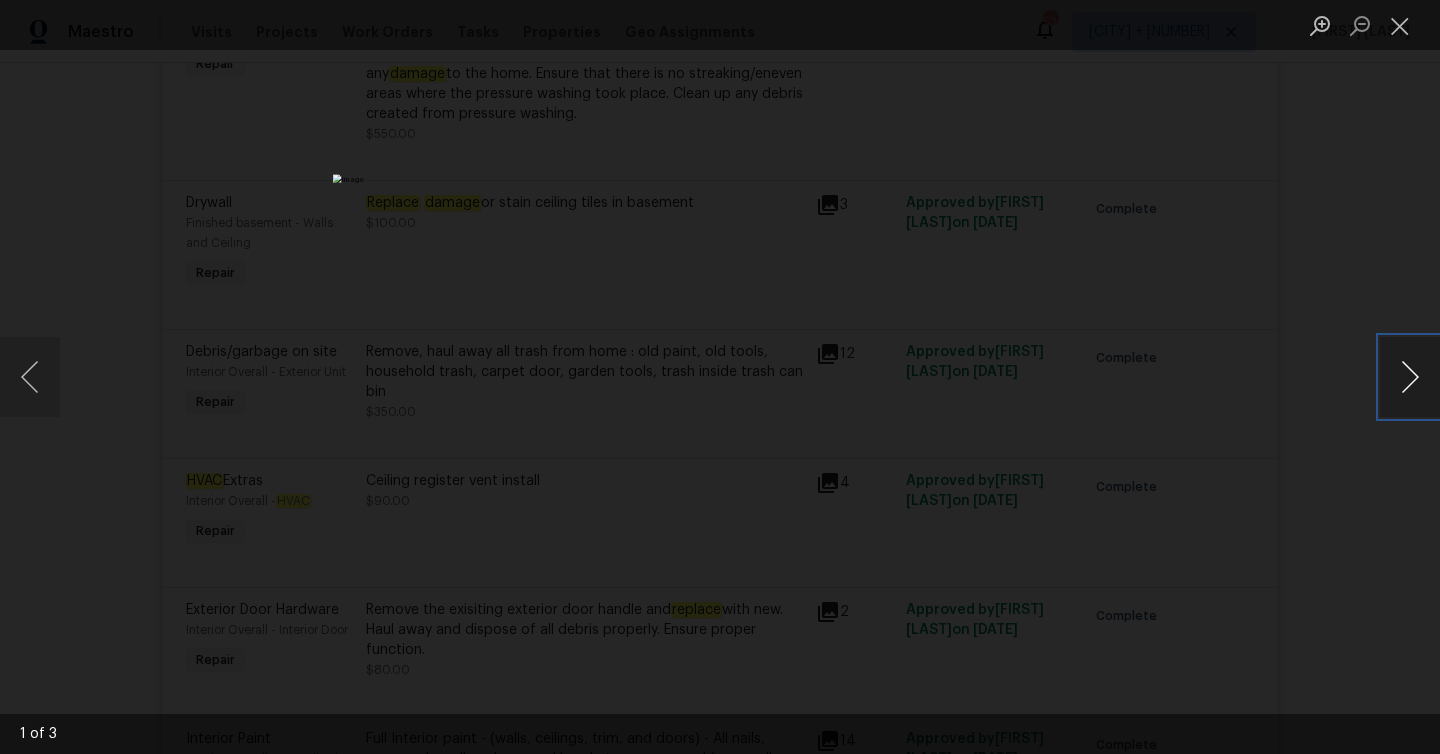 click at bounding box center [1410, 377] 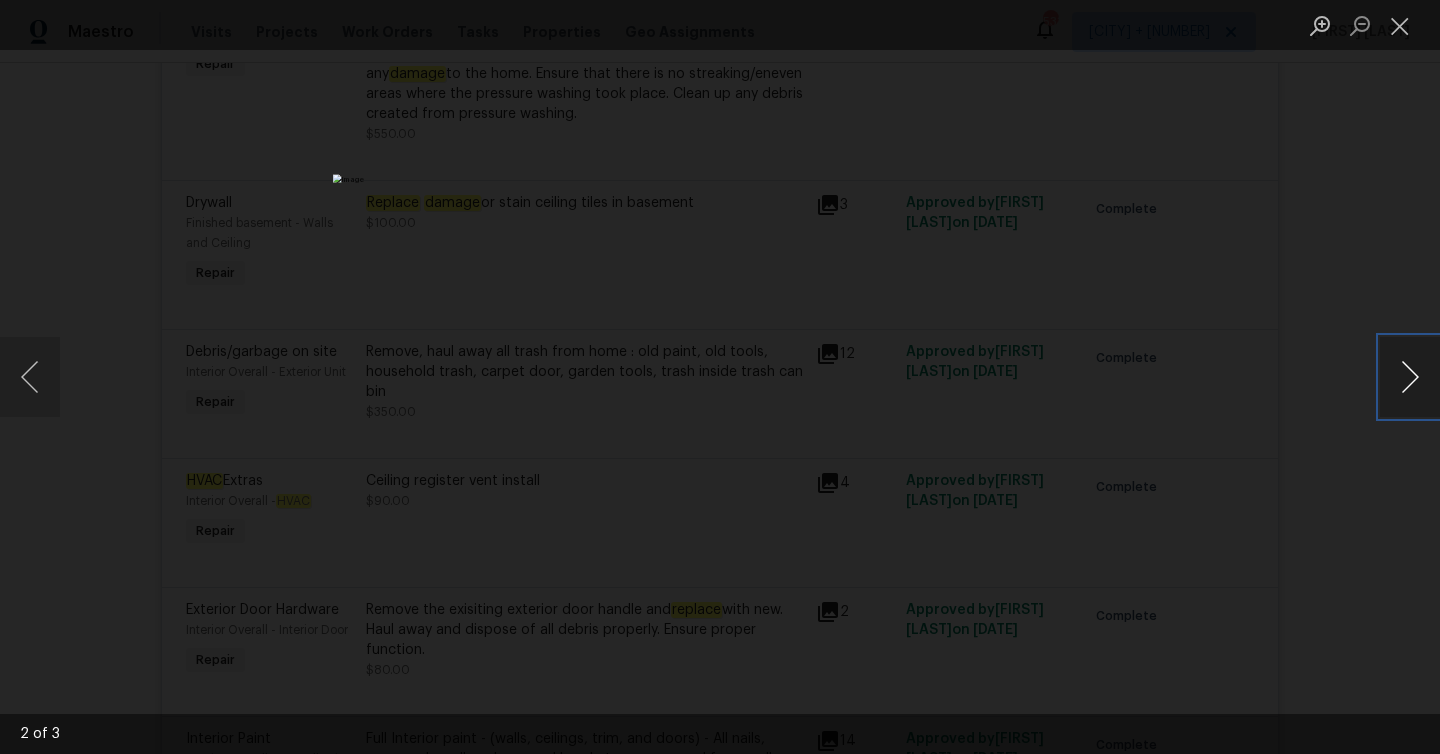 click at bounding box center [1410, 377] 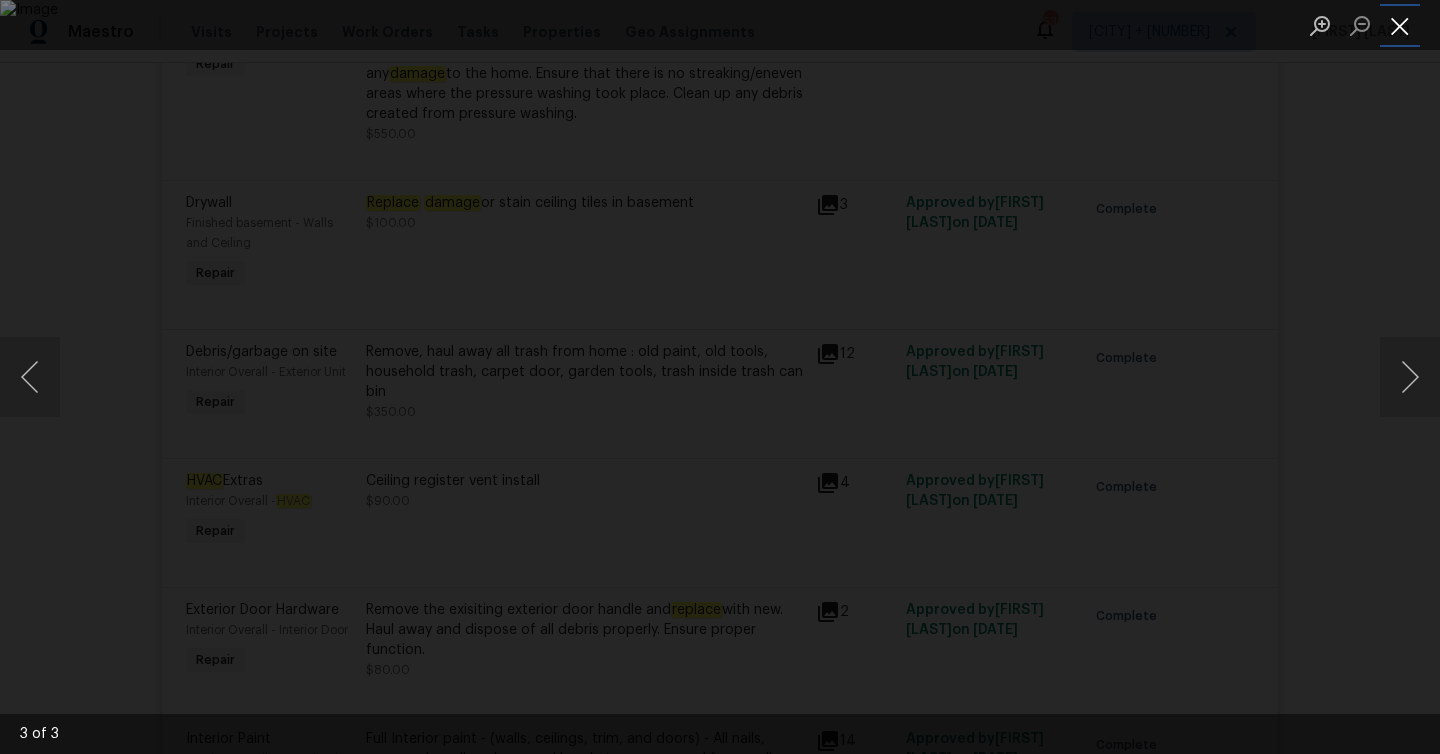click at bounding box center (1400, 25) 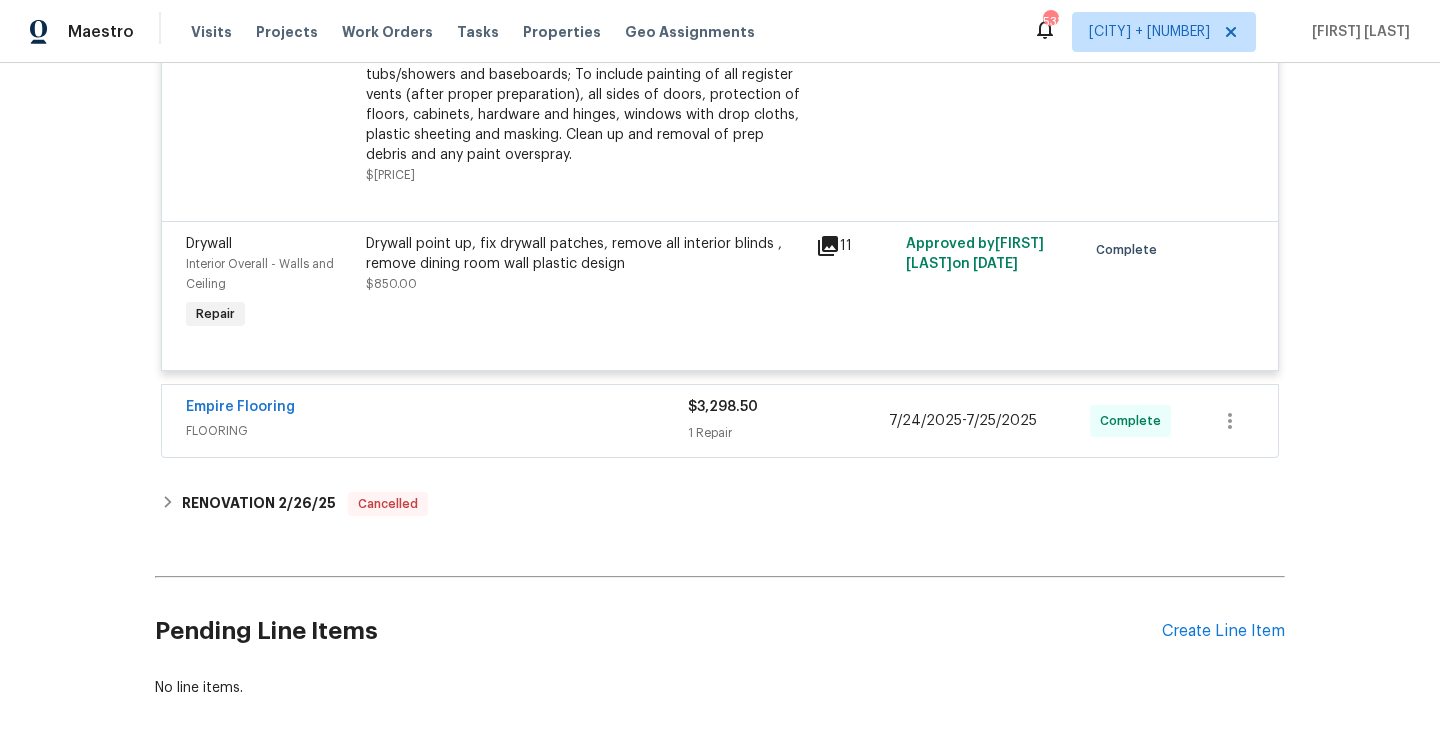 scroll, scrollTop: 4348, scrollLeft: 0, axis: vertical 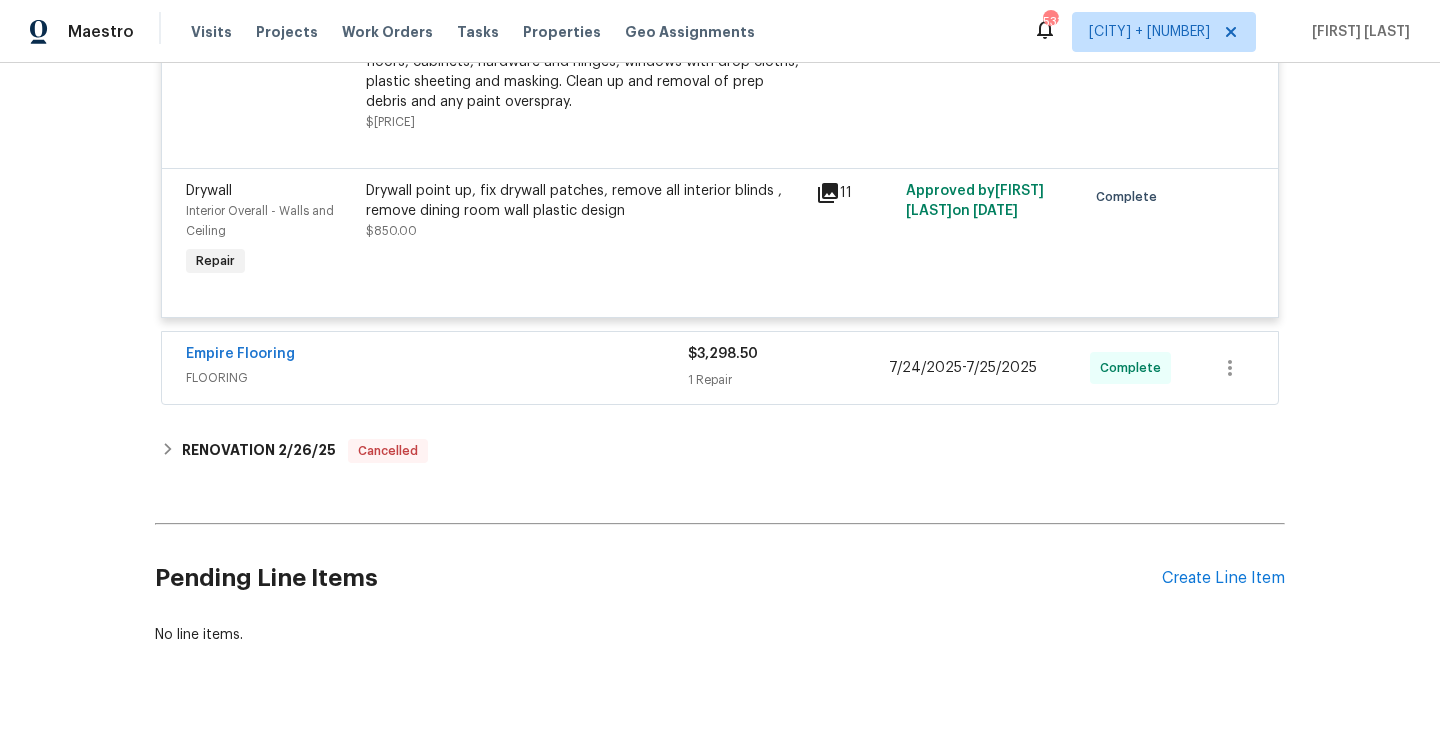 click 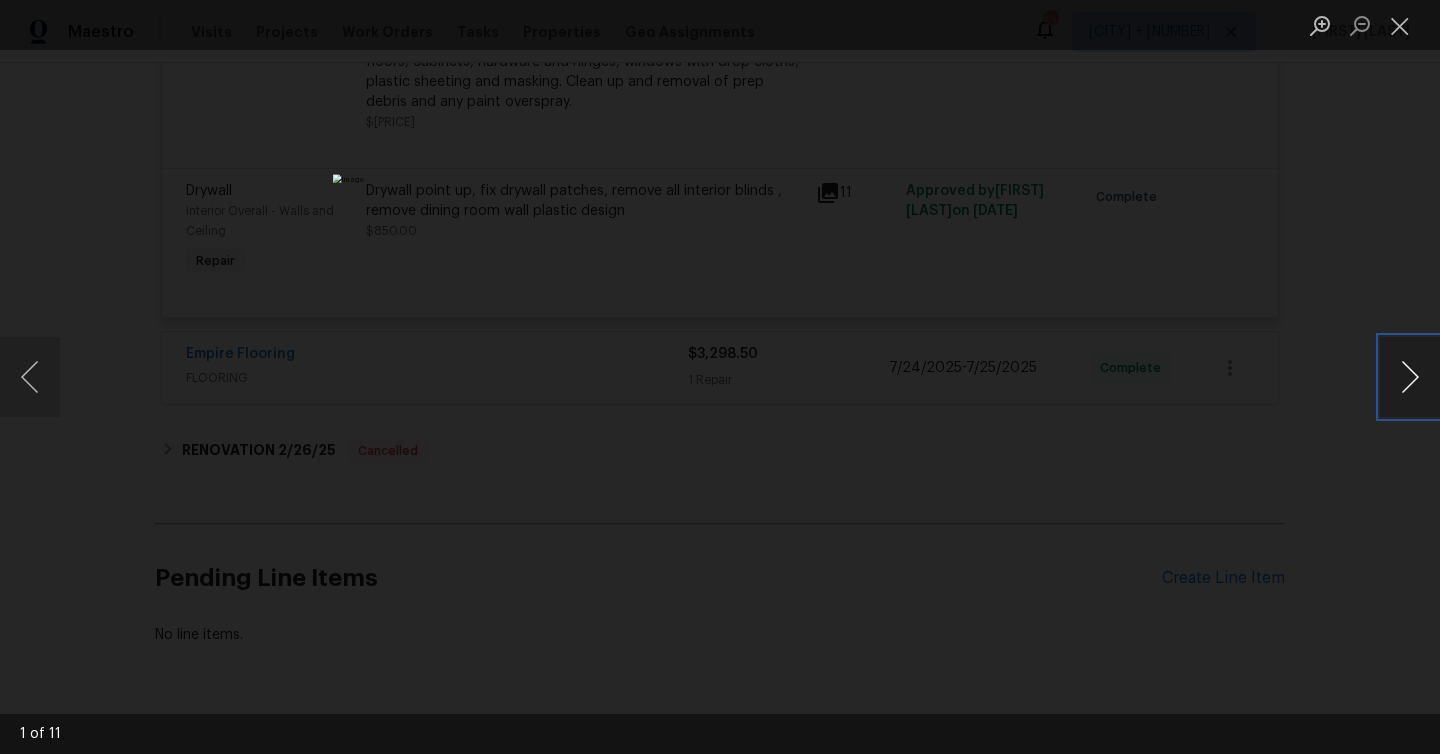 click at bounding box center [1410, 377] 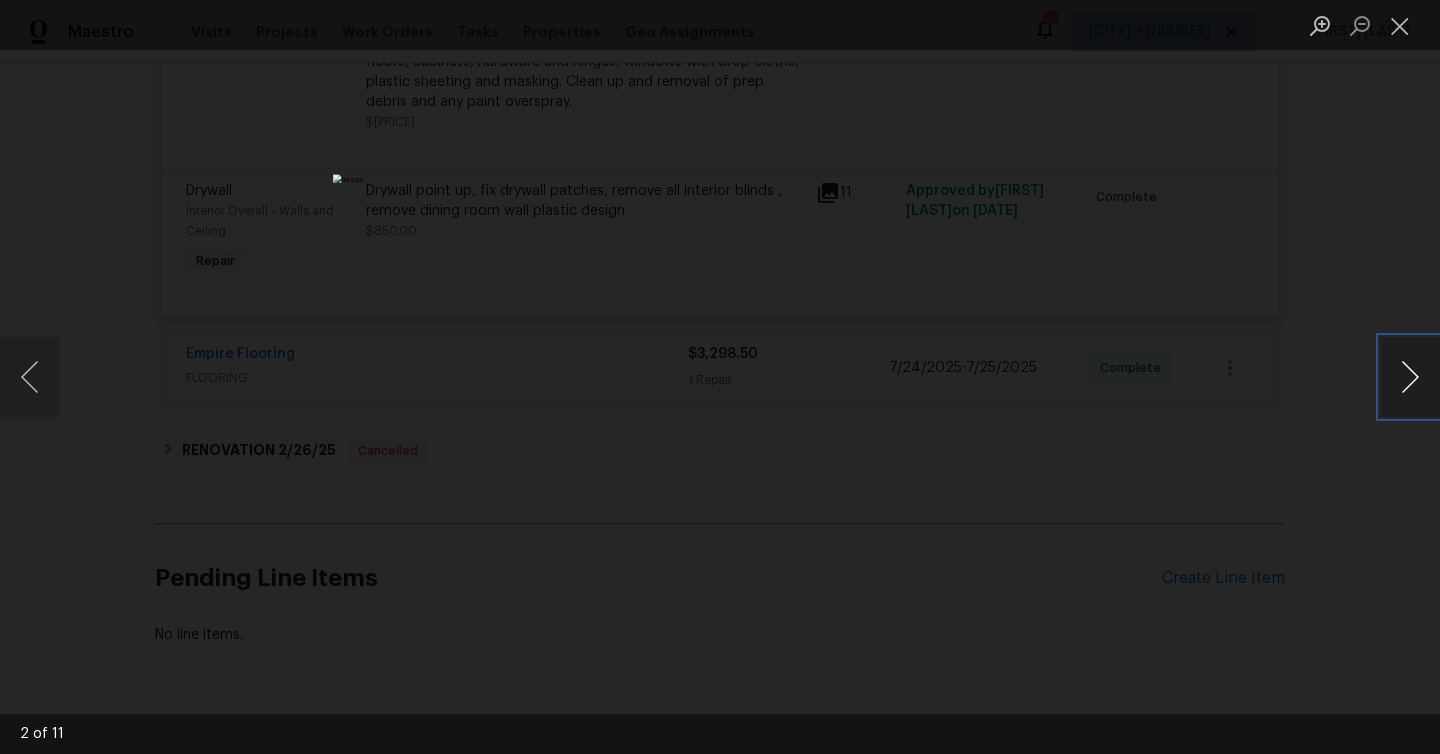 click at bounding box center [1410, 377] 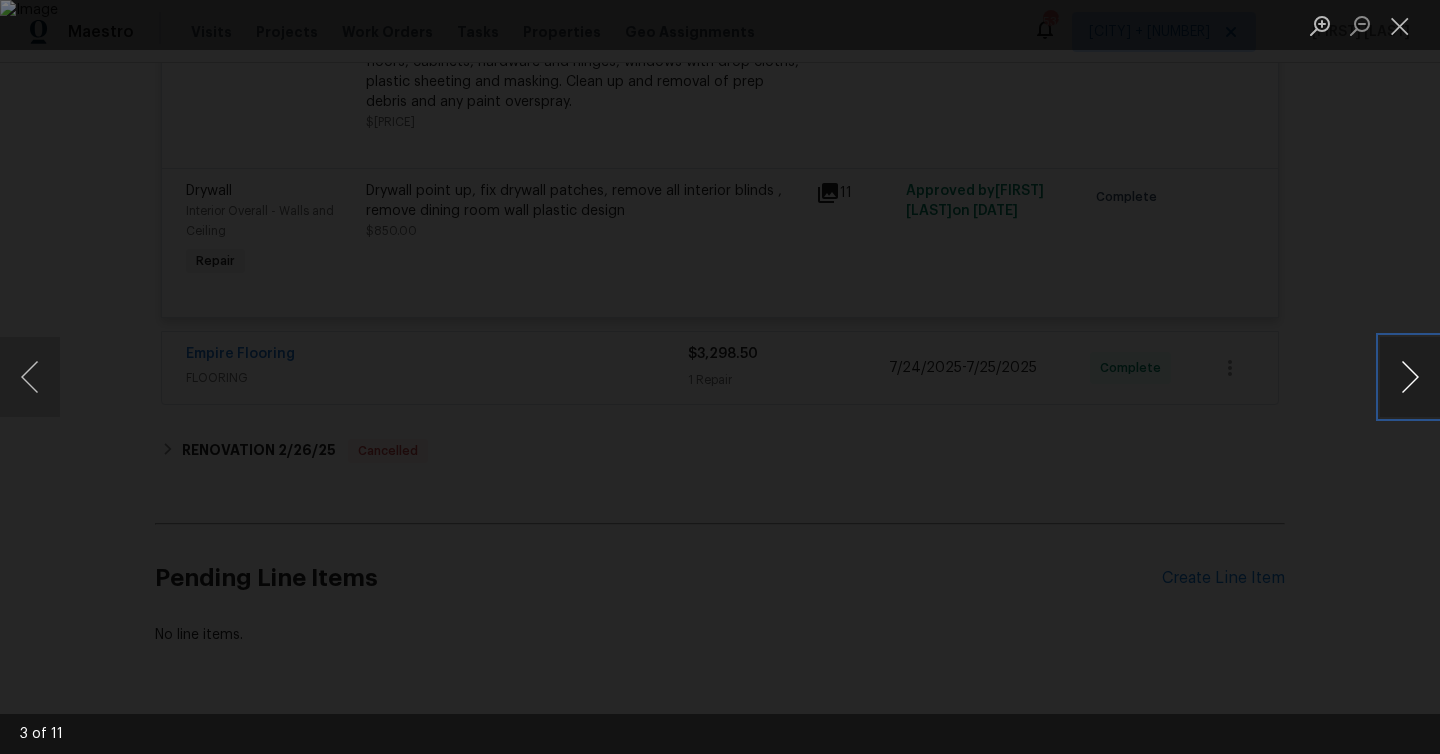 click at bounding box center (1410, 377) 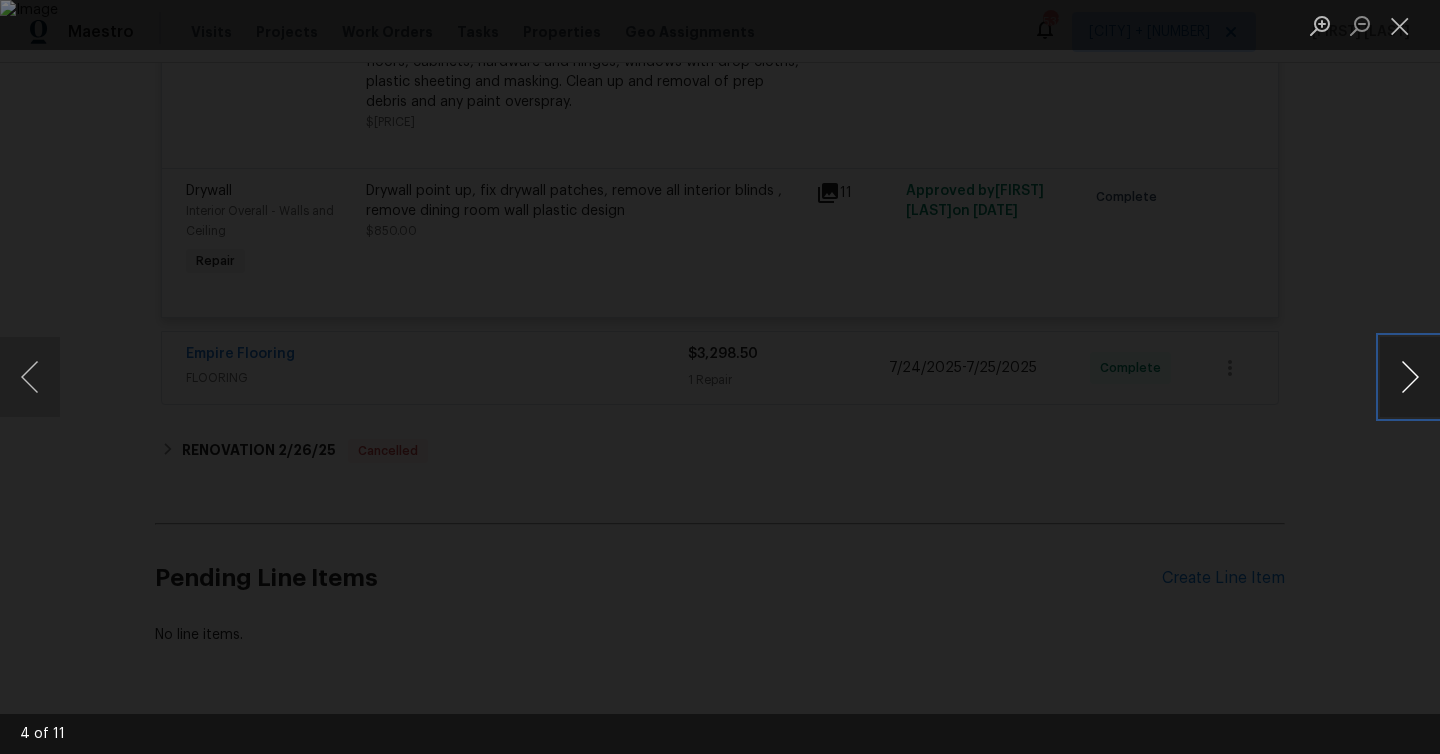 click at bounding box center (1410, 377) 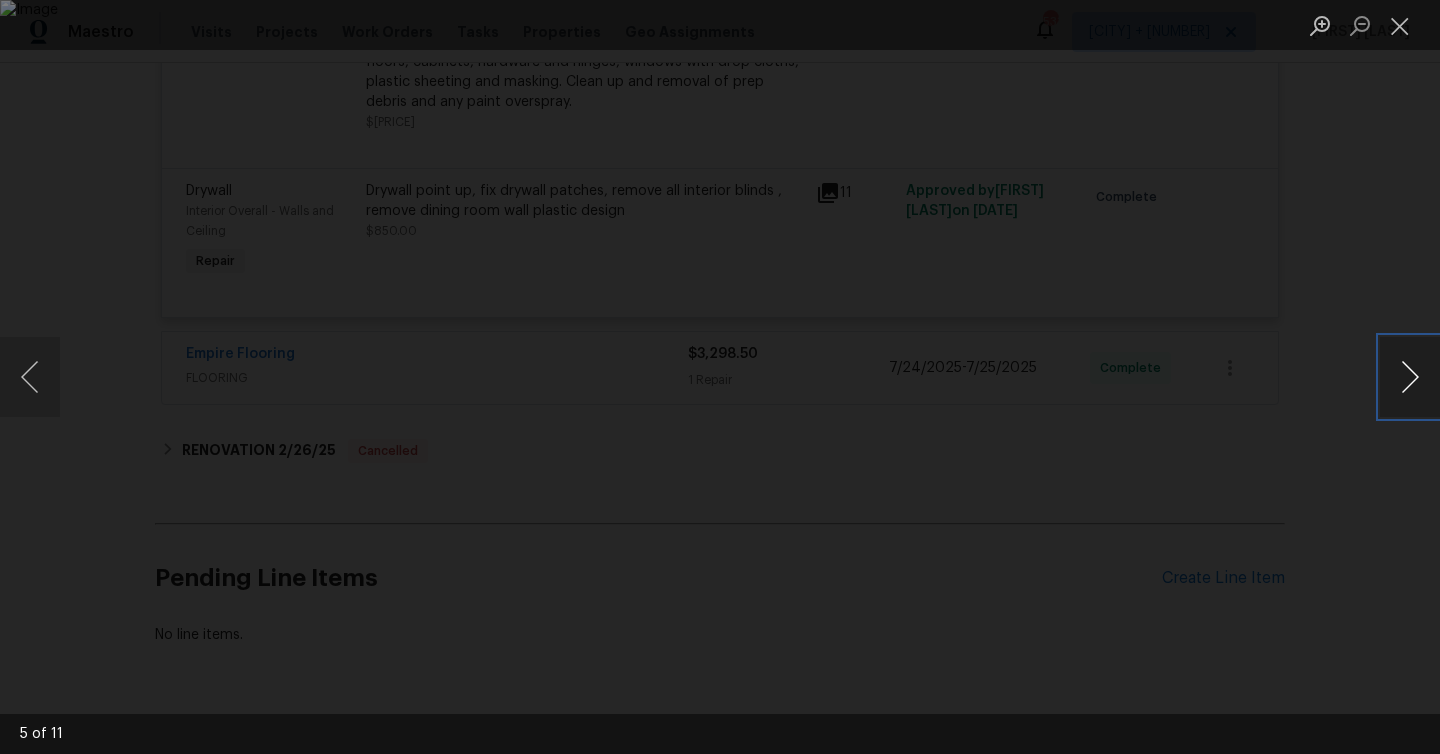 click at bounding box center [1410, 377] 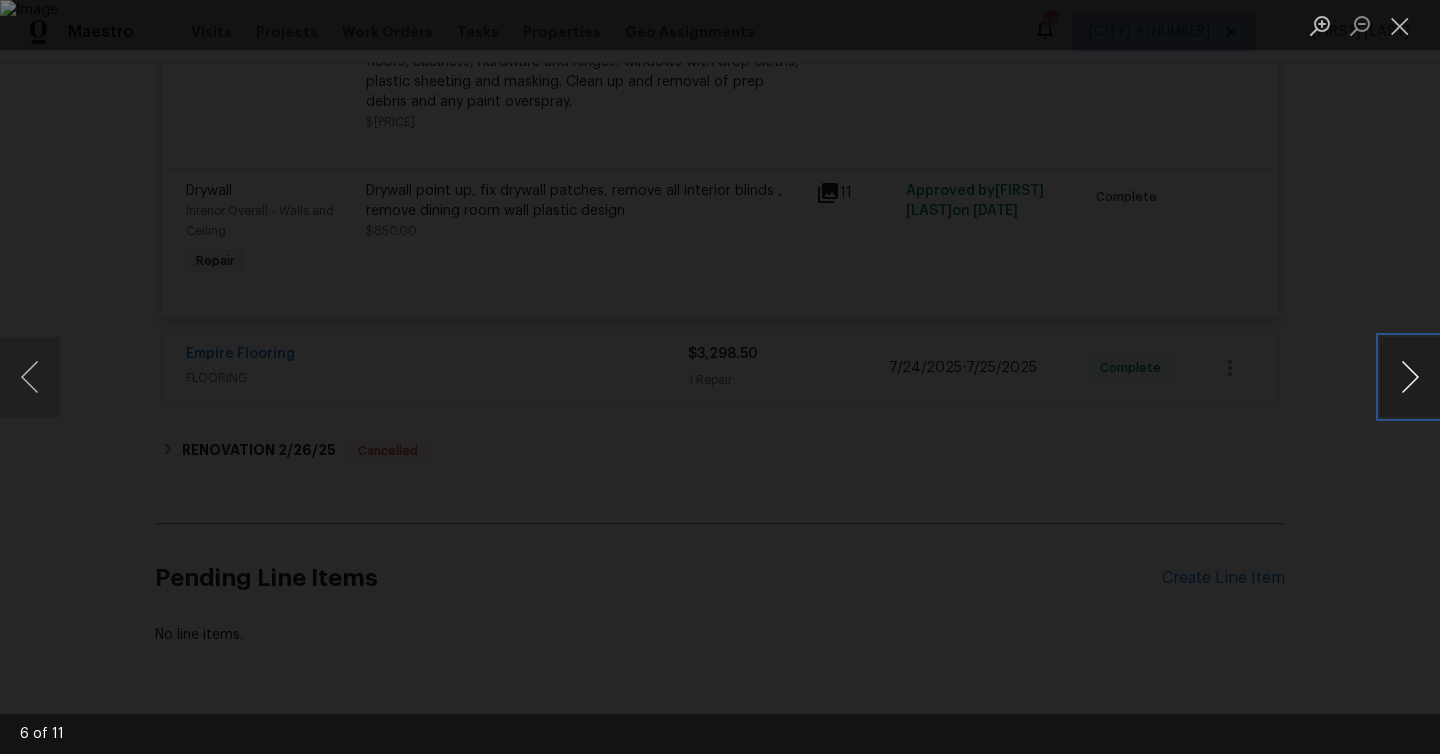 click at bounding box center [1410, 377] 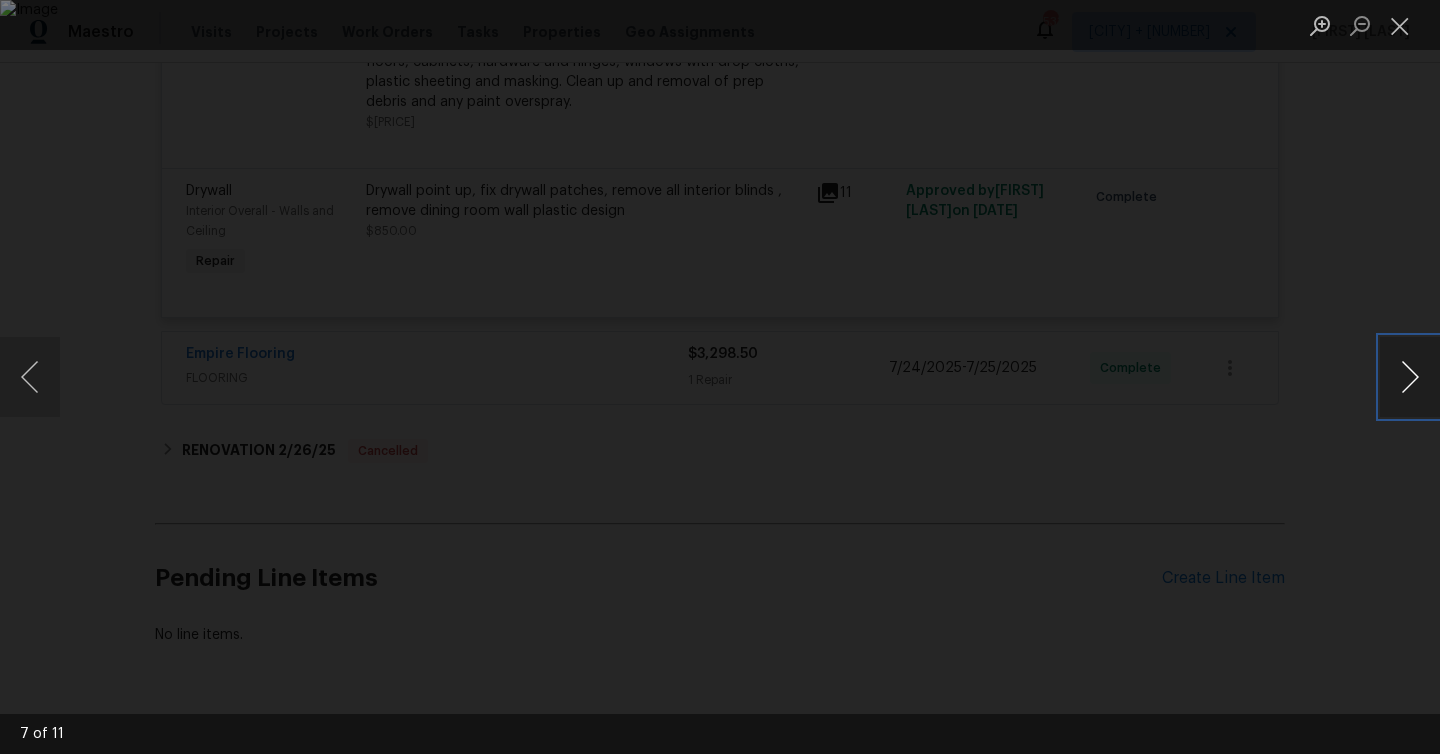 click at bounding box center (1410, 377) 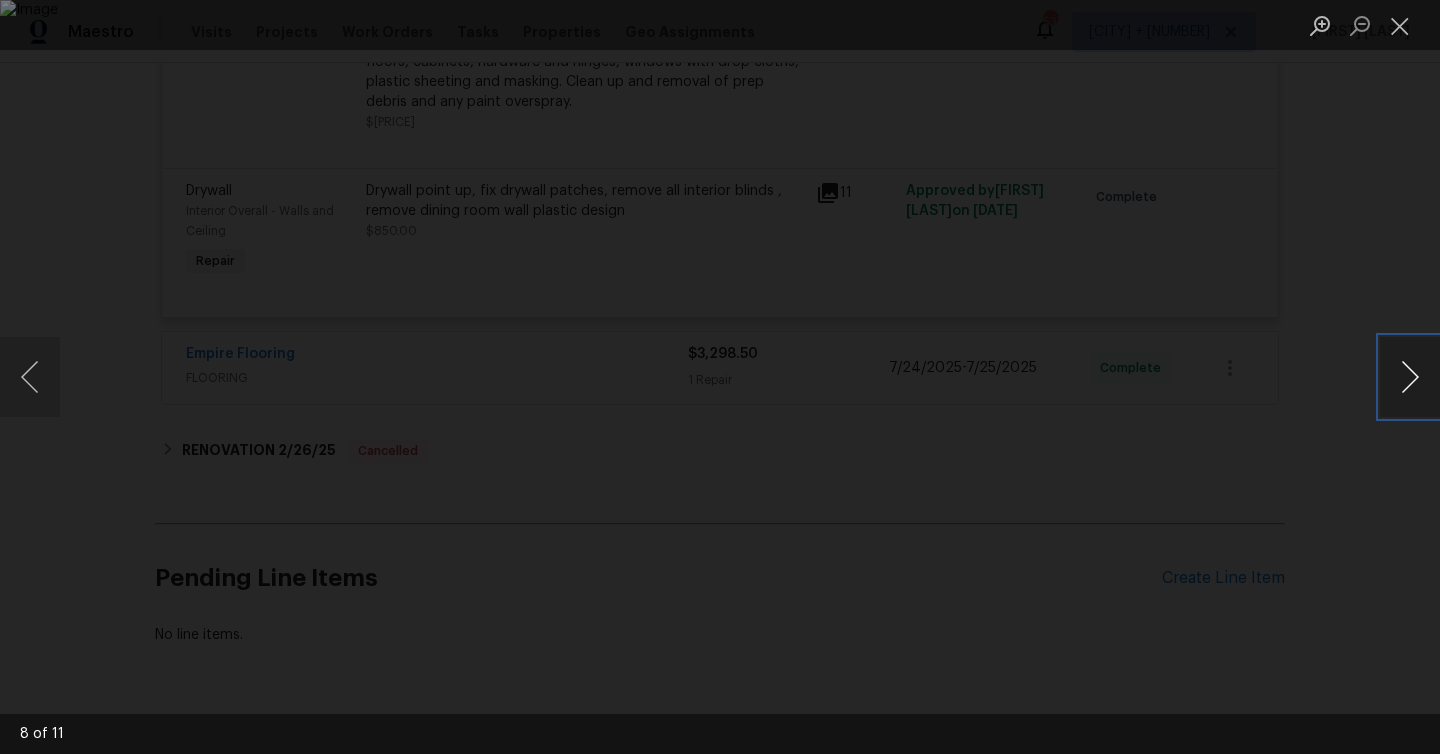 click at bounding box center [1410, 377] 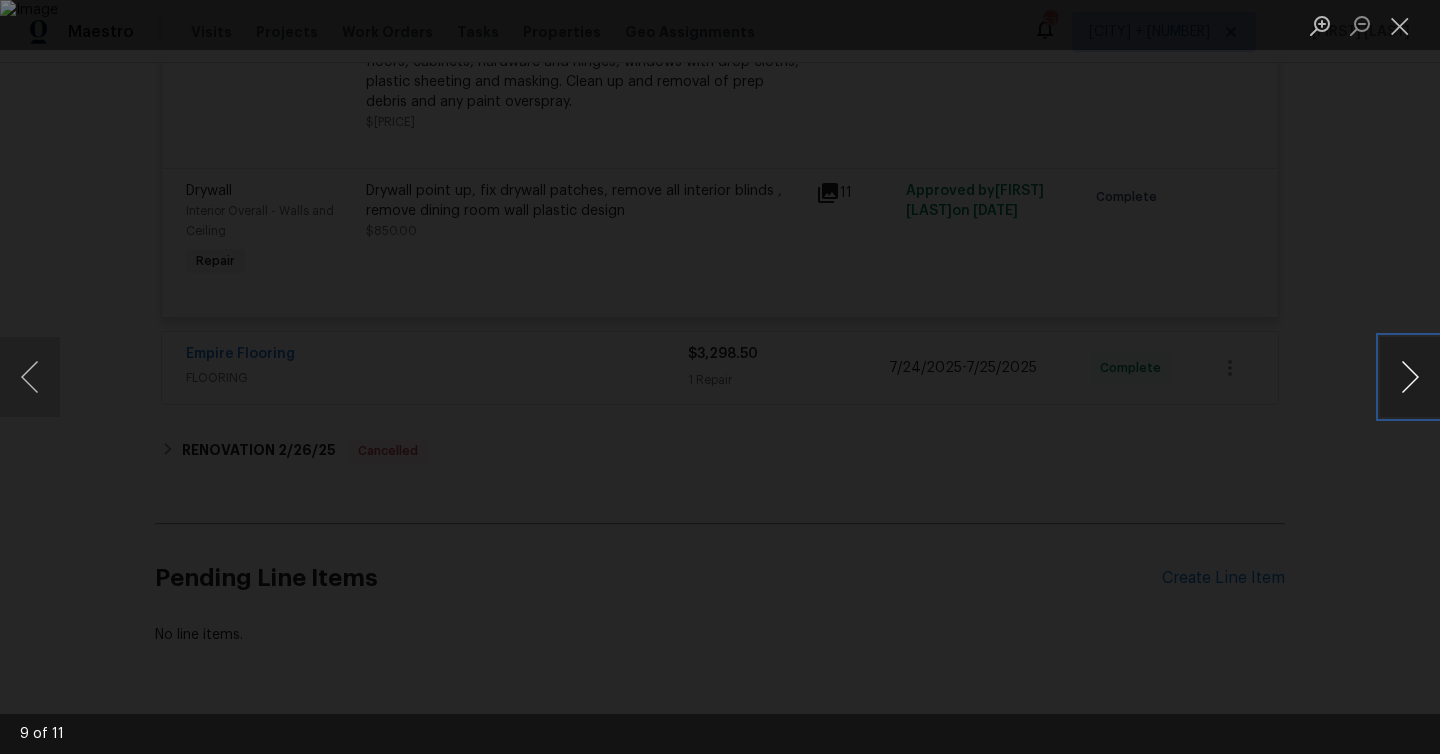 click at bounding box center [1410, 377] 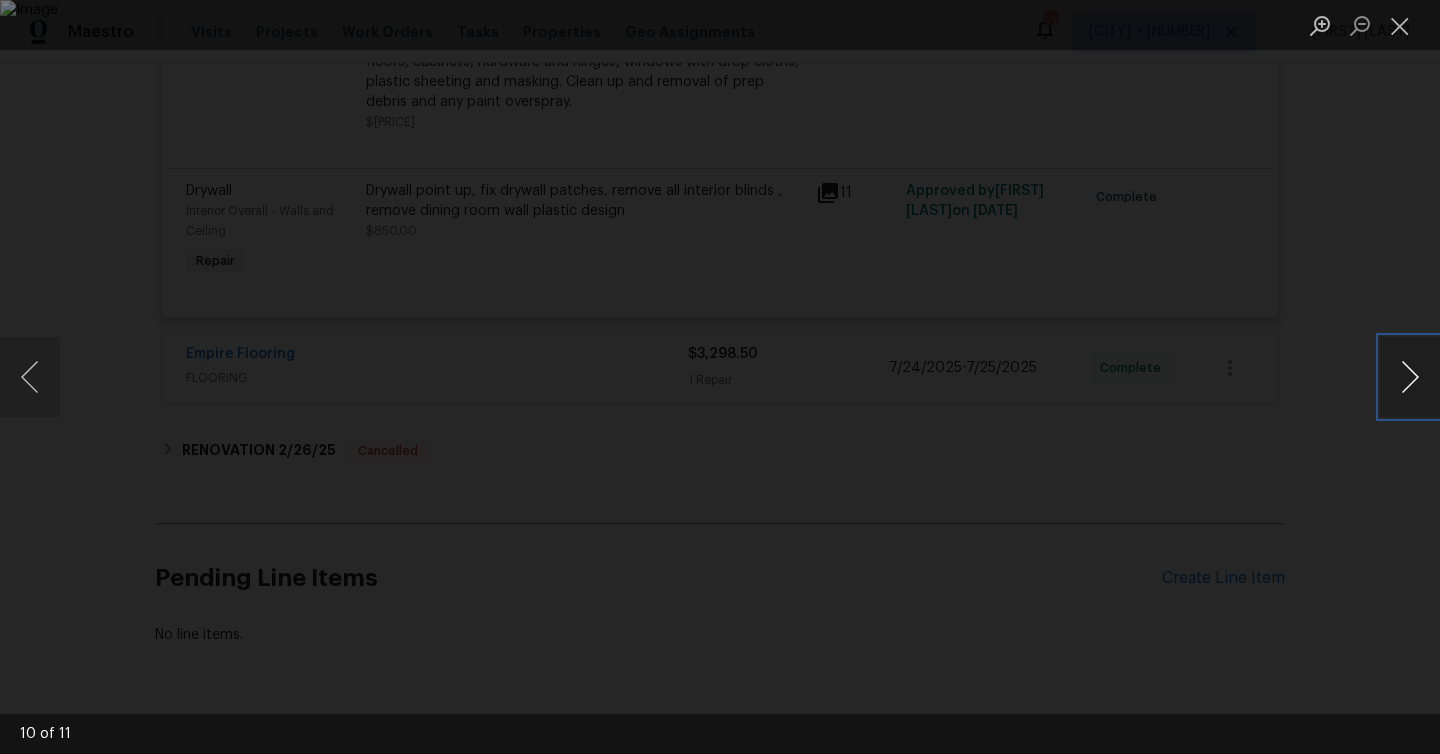 click at bounding box center (1410, 377) 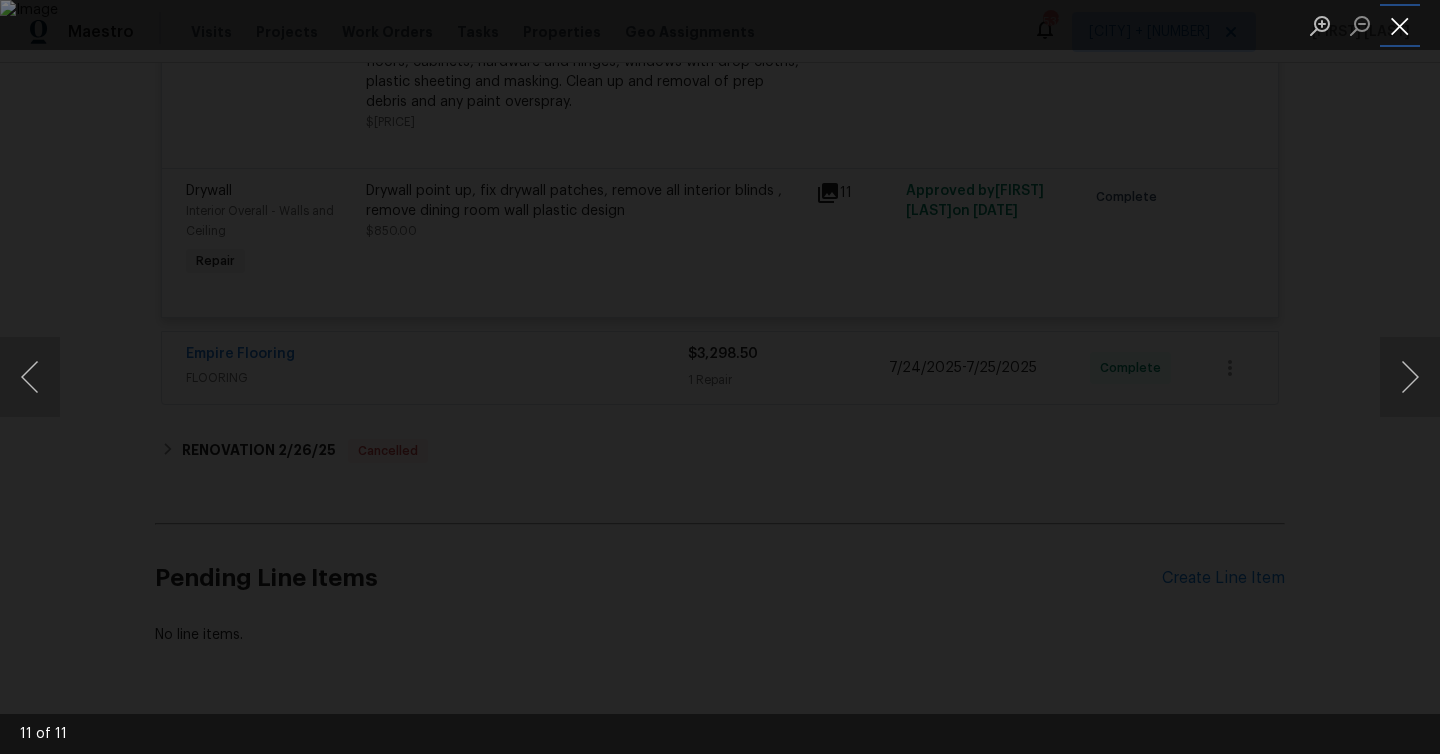 click at bounding box center [1400, 25] 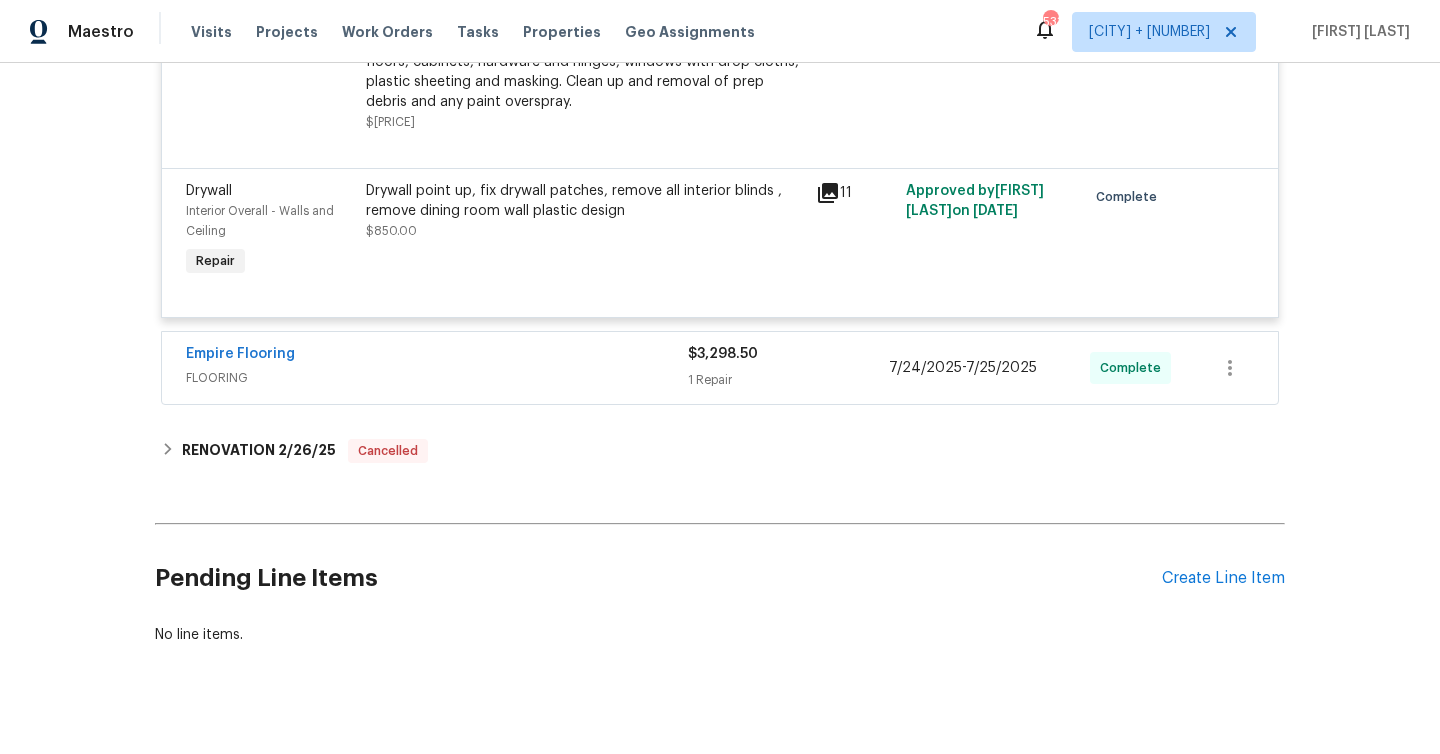 click on "Empire Flooring FLOORING $[PRICE] [NUMBER] Repair [DATE]  -  [DATE] Complete" at bounding box center [720, 368] 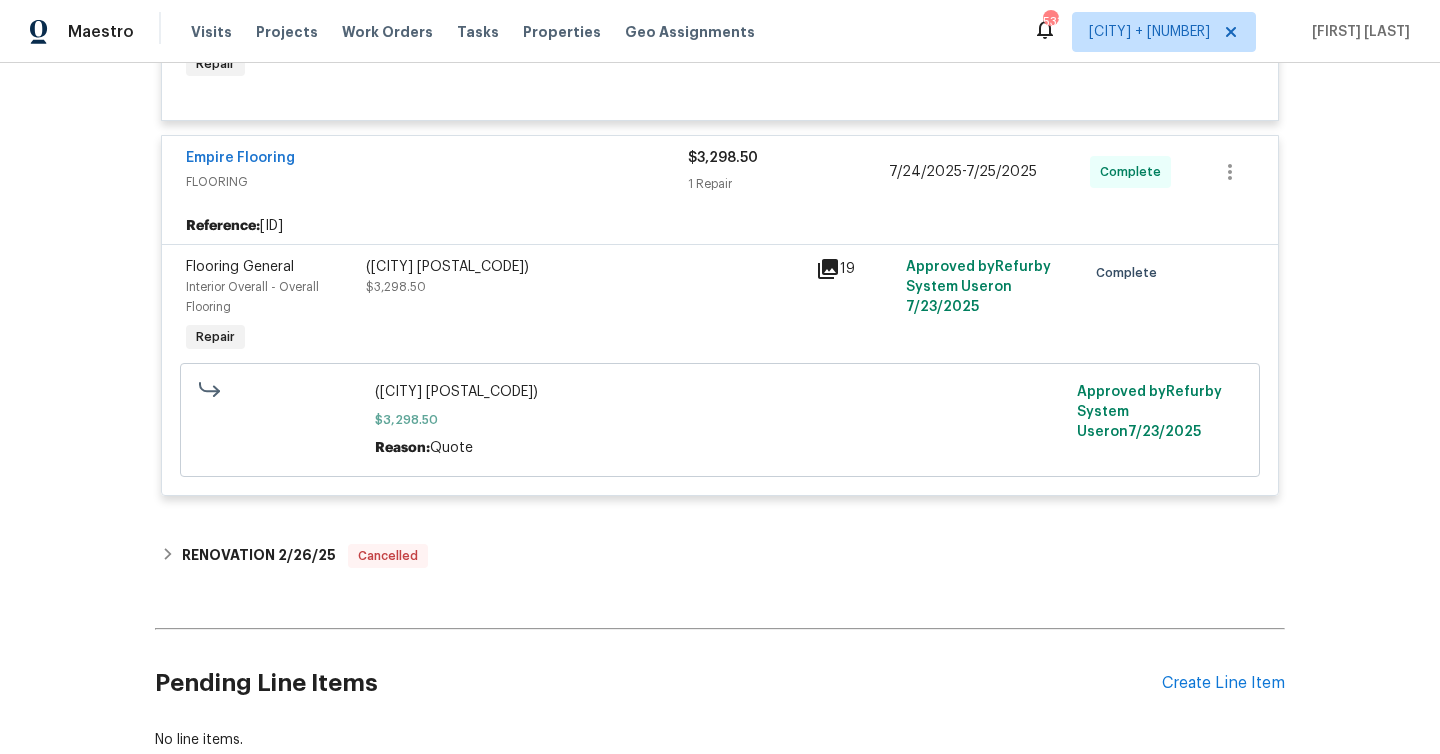 scroll, scrollTop: 4691, scrollLeft: 0, axis: vertical 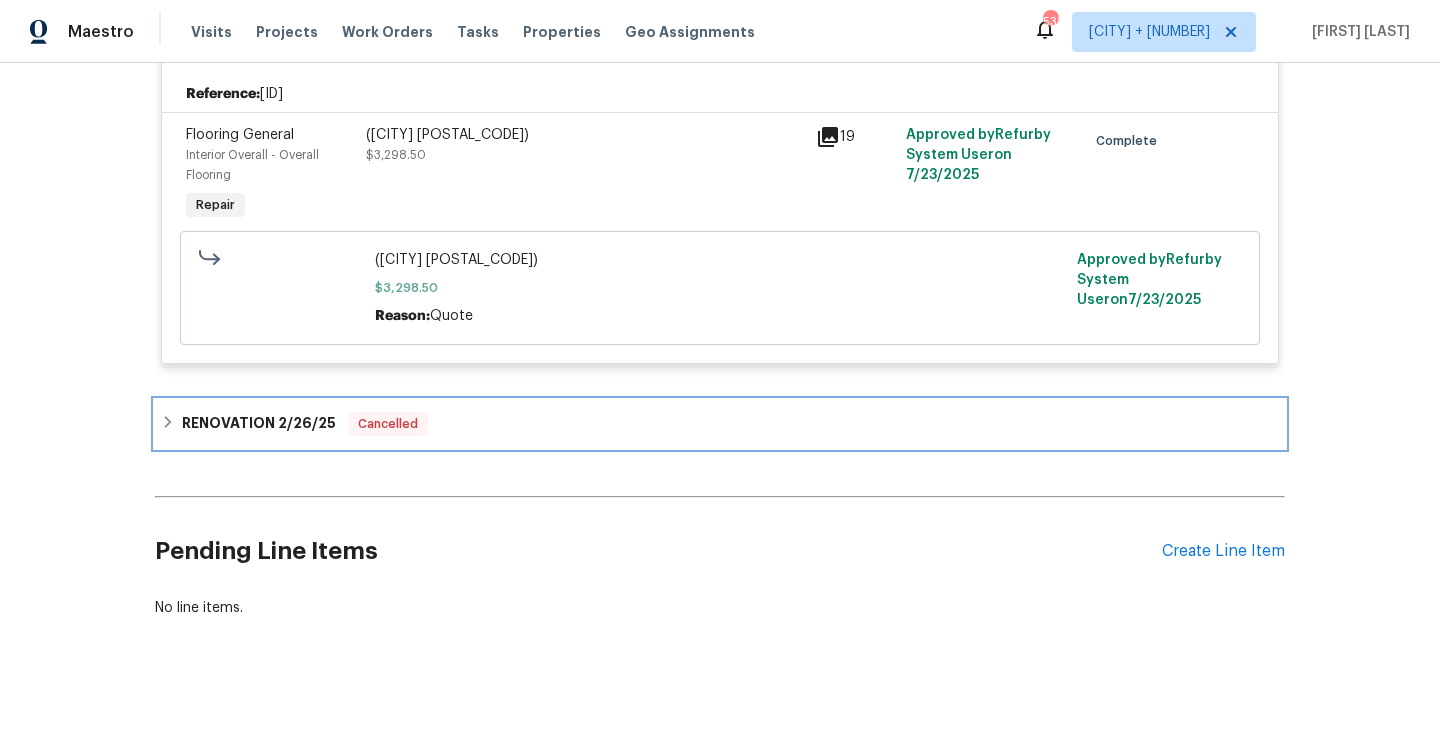 click on "RENOVATION   [DATE]" at bounding box center (259, 424) 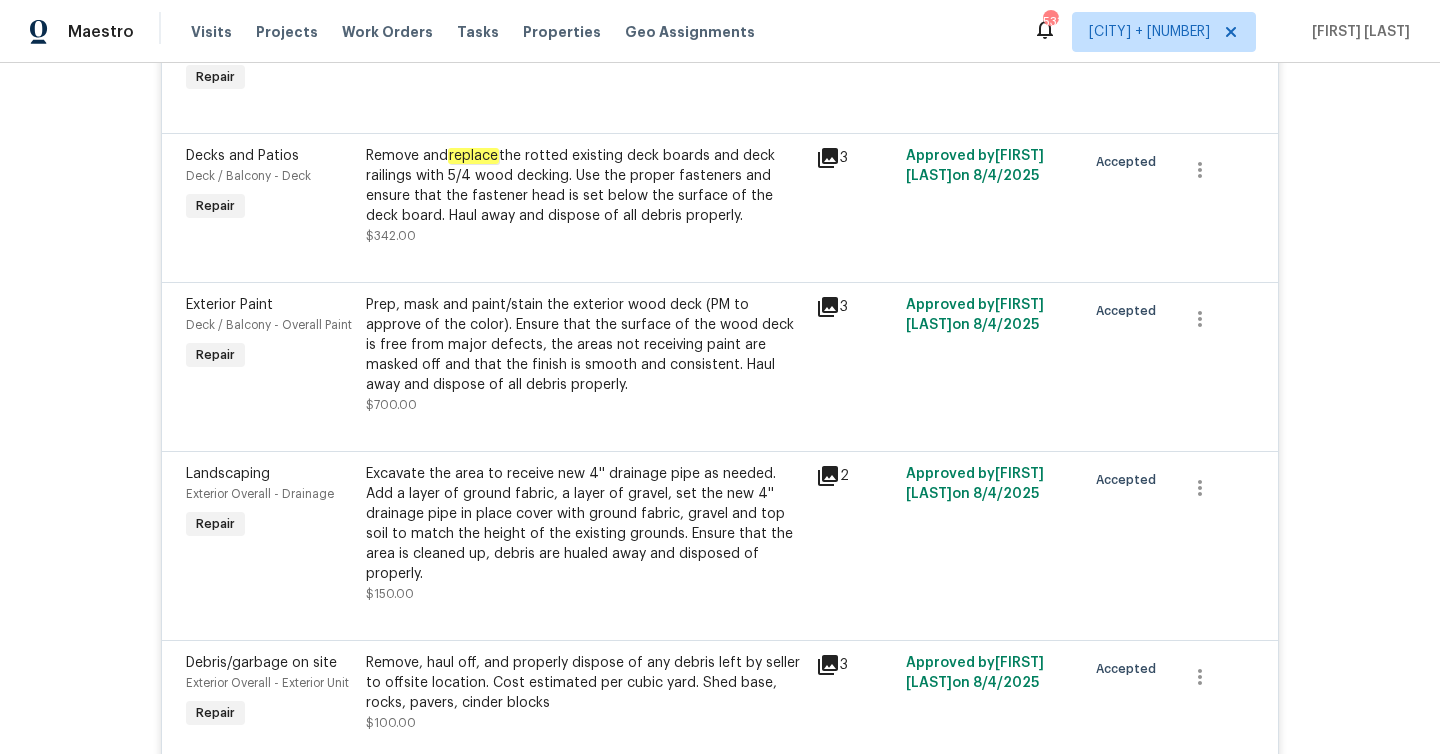 scroll, scrollTop: 0, scrollLeft: 0, axis: both 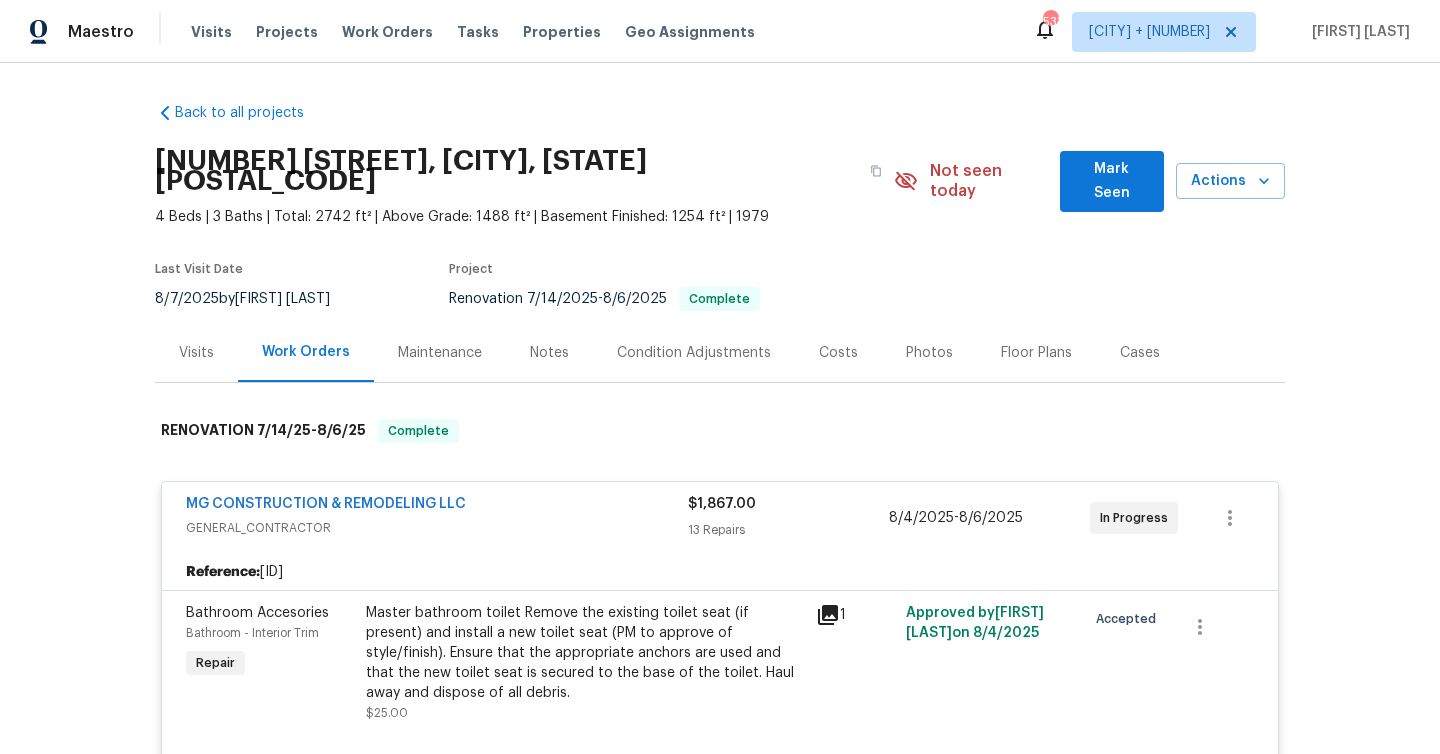 click on "Visits" at bounding box center [196, 353] 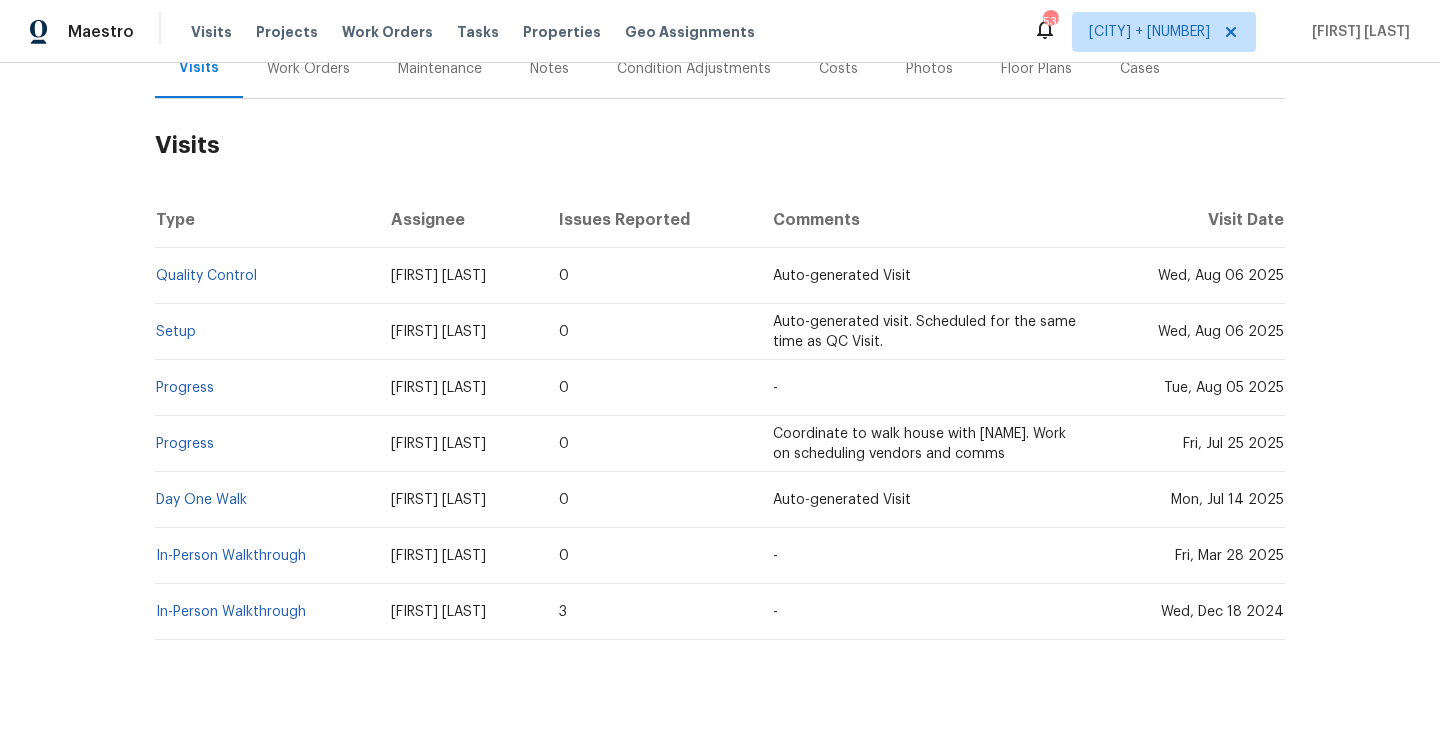 scroll, scrollTop: 286, scrollLeft: 0, axis: vertical 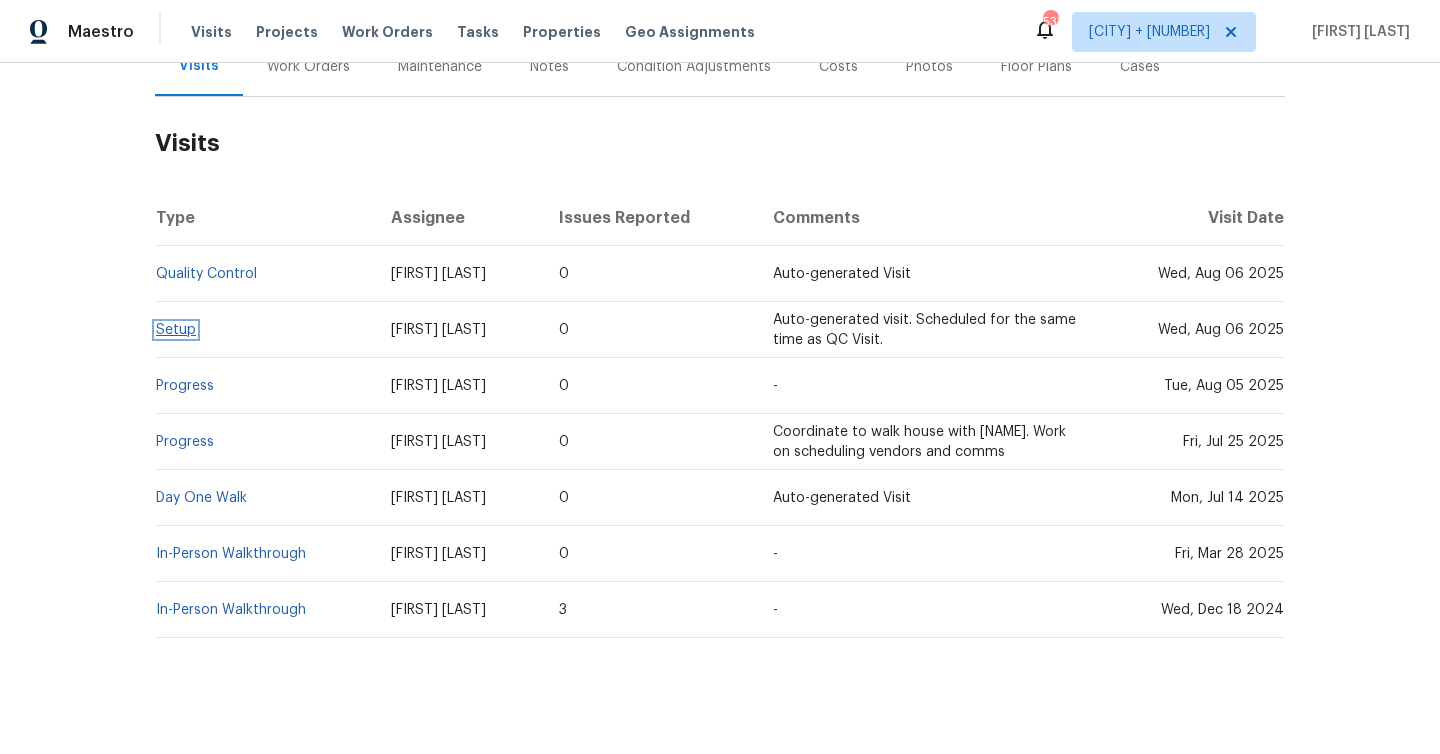 click on "Setup" at bounding box center [176, 330] 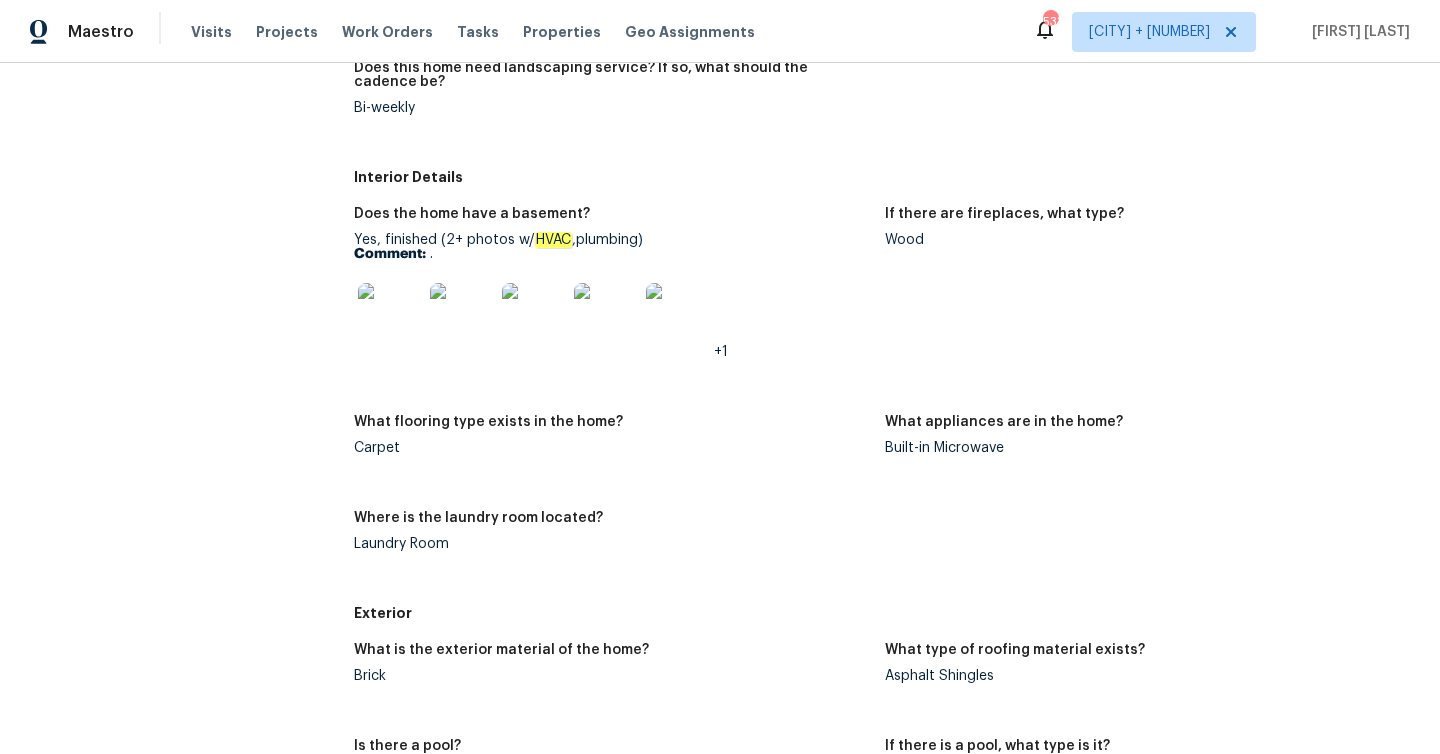 scroll, scrollTop: 0, scrollLeft: 0, axis: both 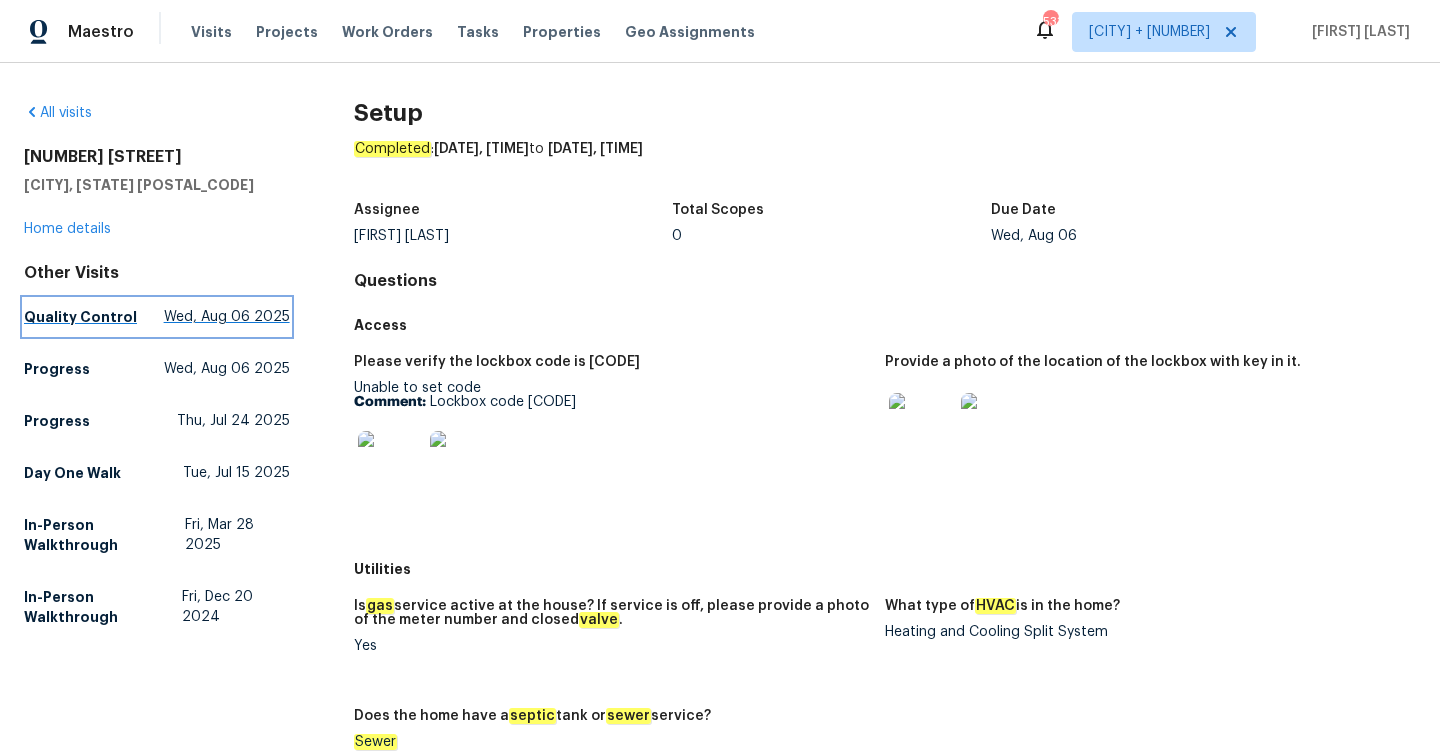 click on "Wed, Aug 06 2025" at bounding box center [227, 317] 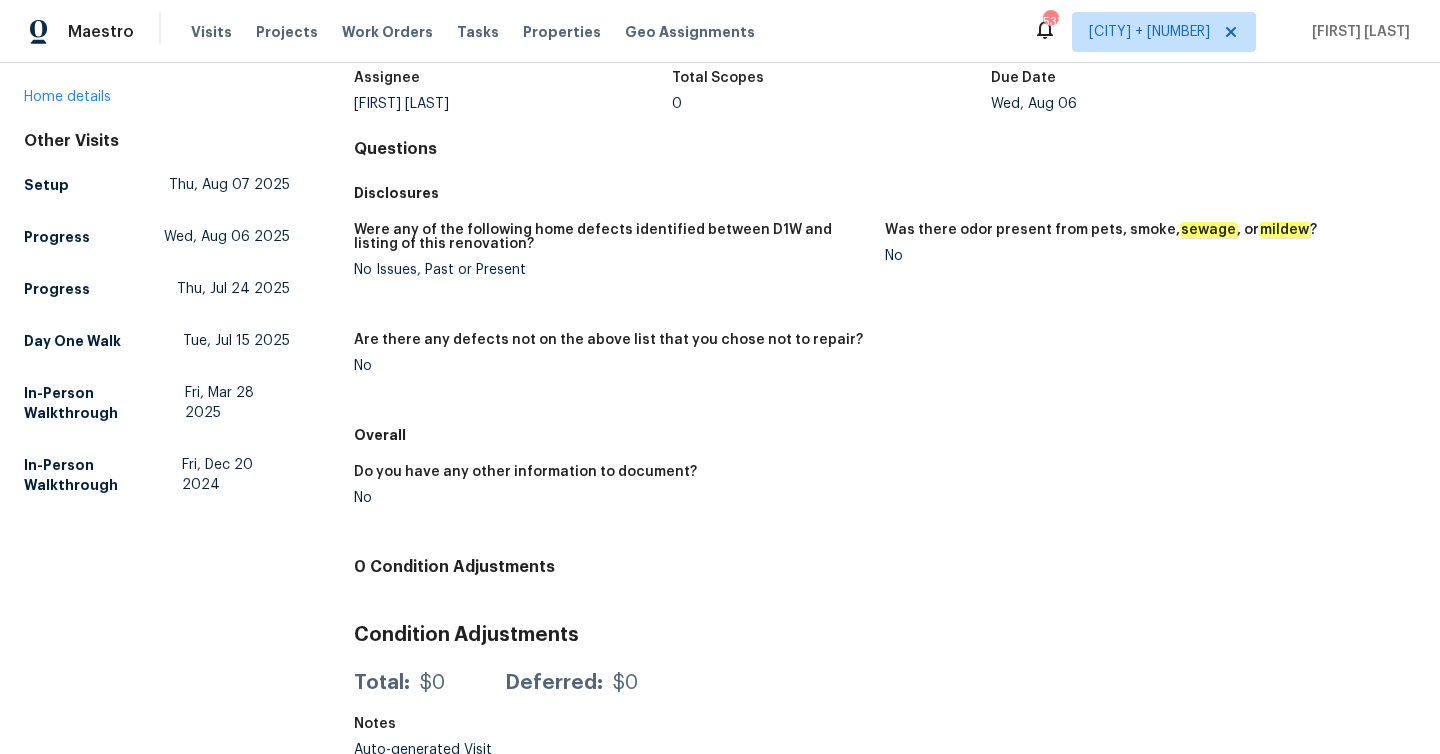 scroll, scrollTop: 147, scrollLeft: 0, axis: vertical 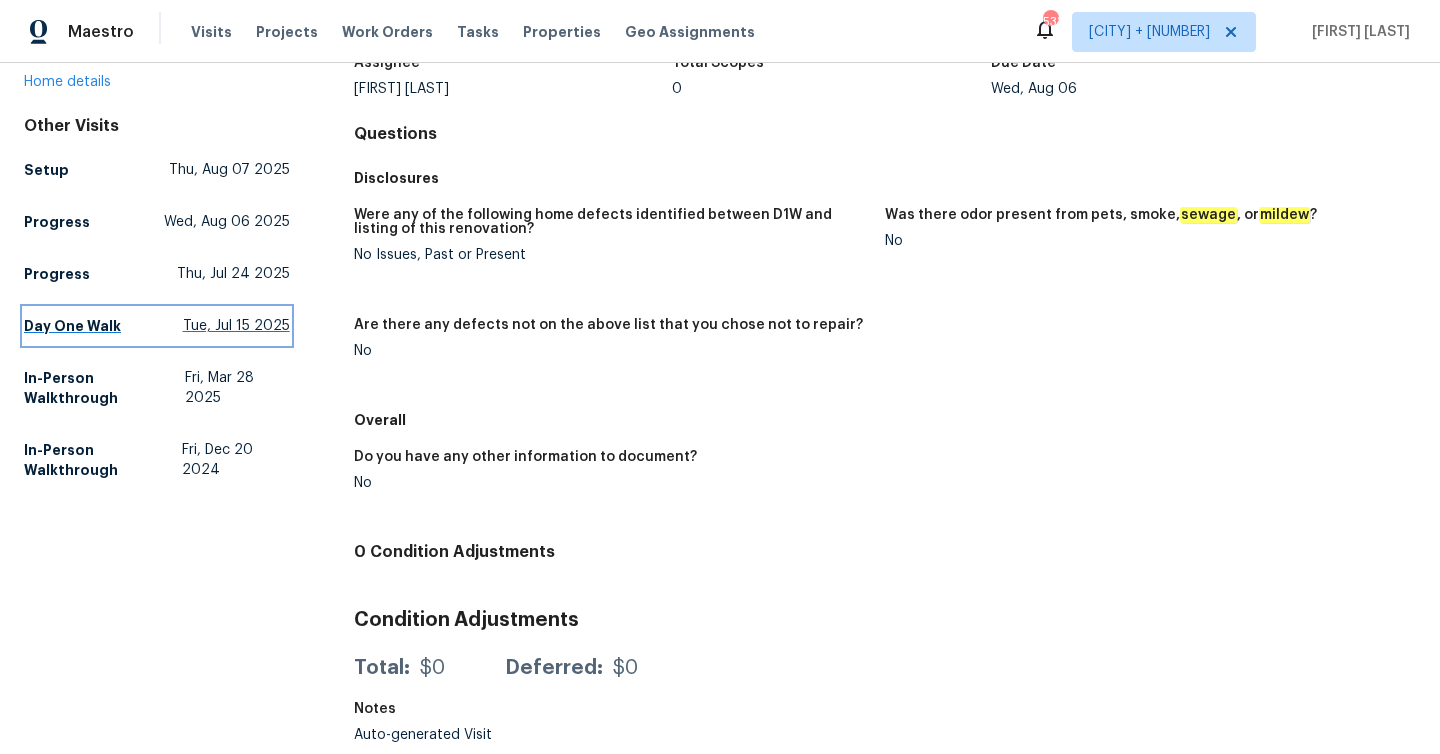 click on "Tue, Jul 15 2025" at bounding box center (236, 326) 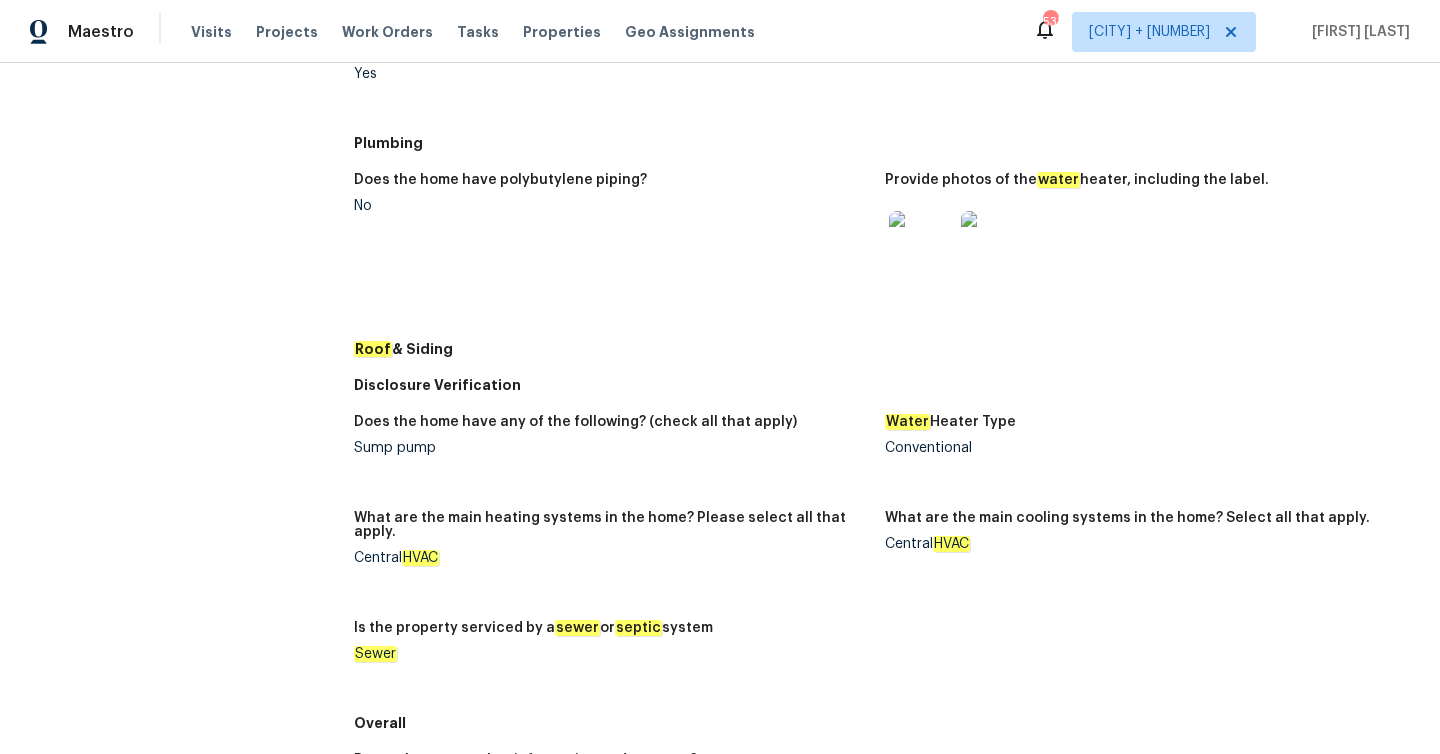 scroll, scrollTop: 824, scrollLeft: 0, axis: vertical 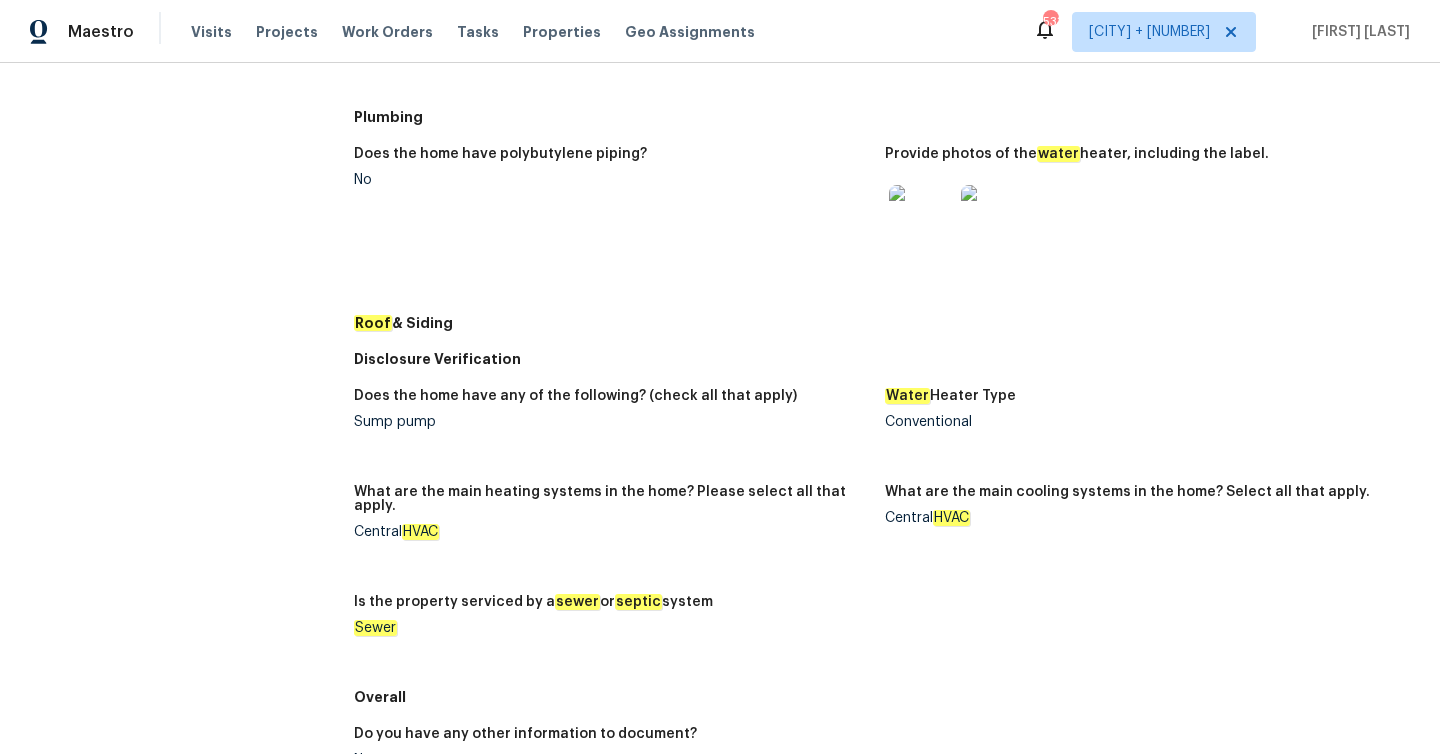 click at bounding box center (921, 217) 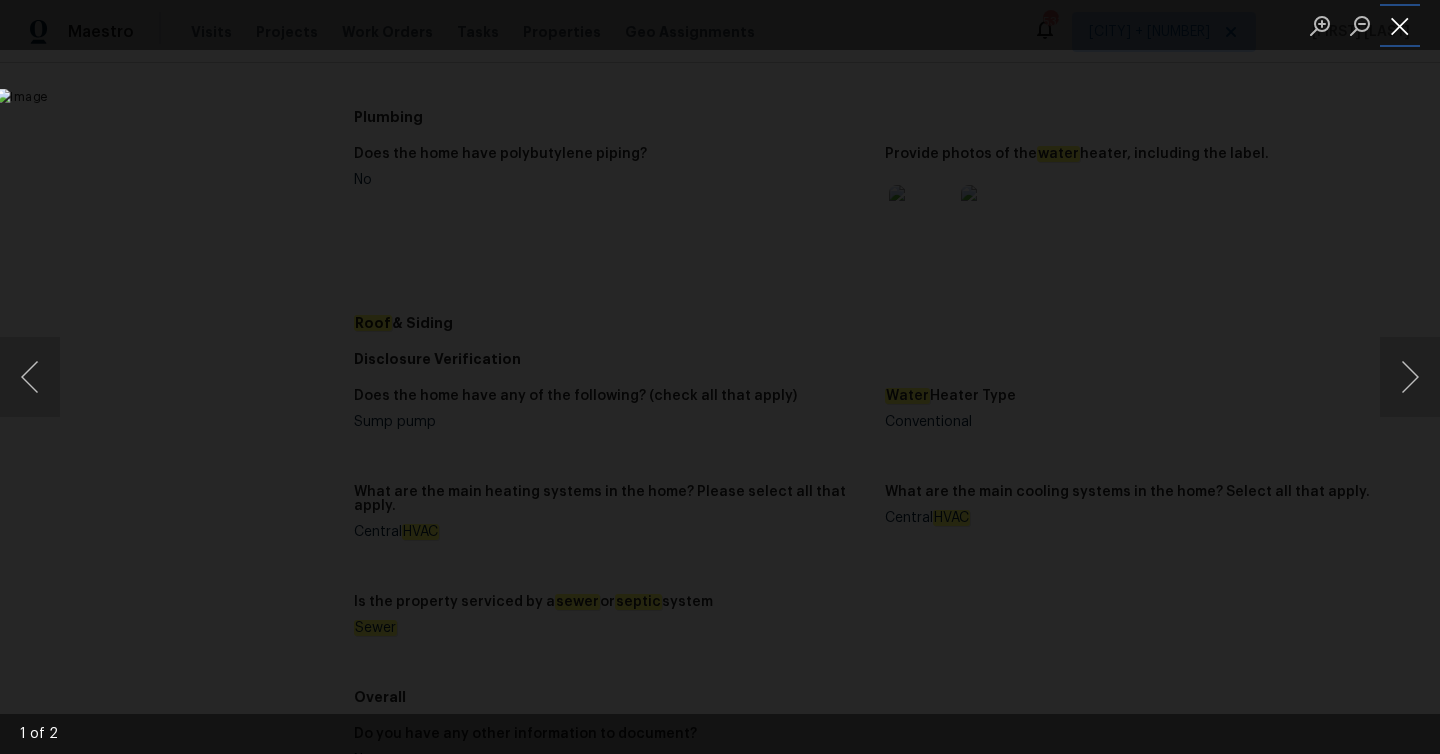 click at bounding box center [1400, 25] 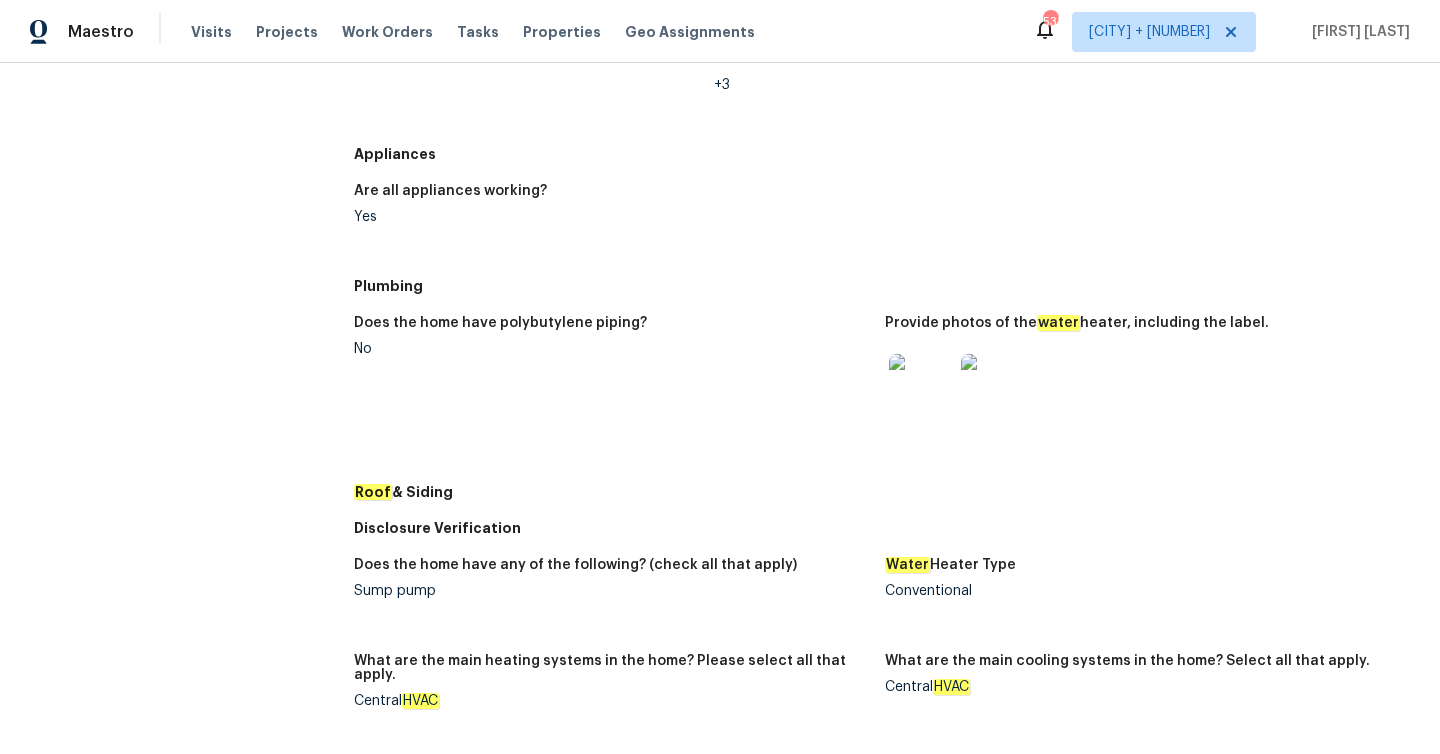 scroll, scrollTop: 0, scrollLeft: 0, axis: both 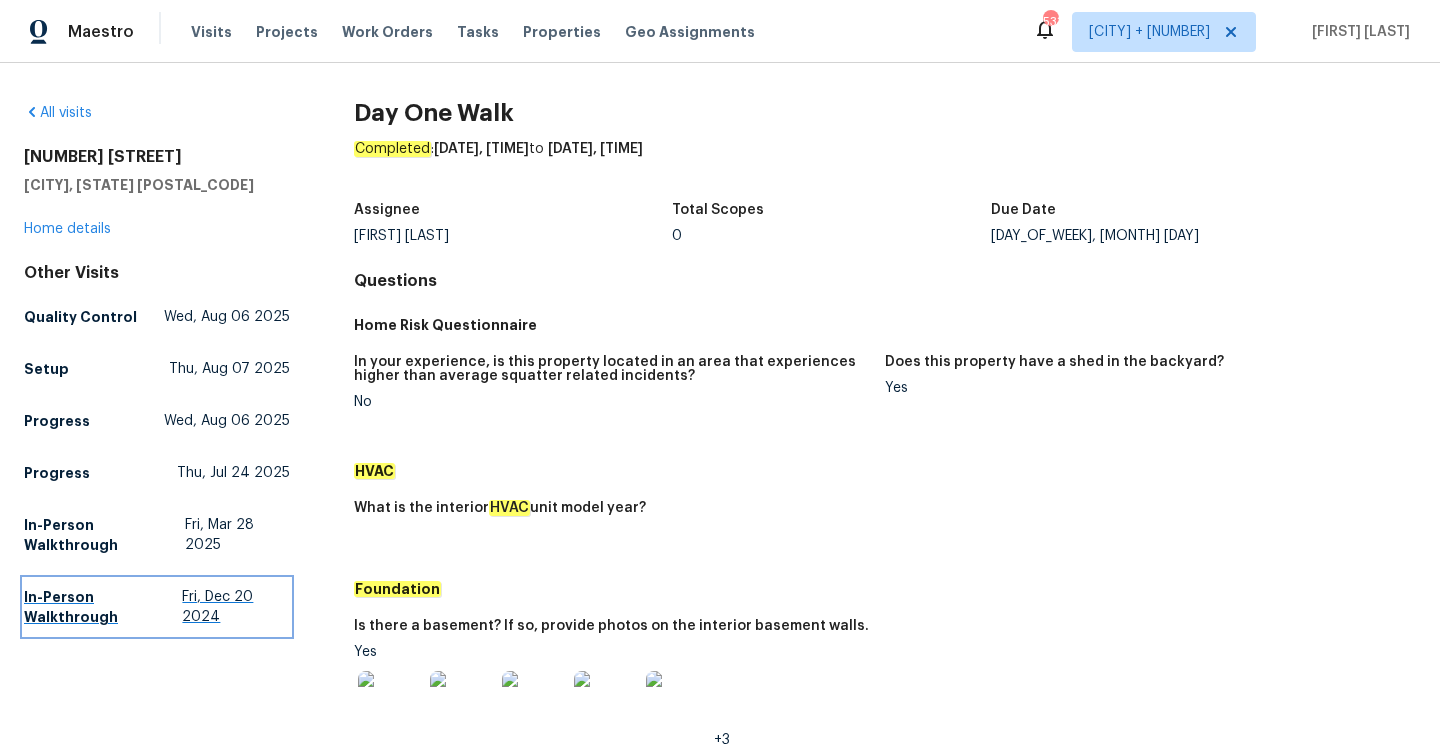 click on "Fri, Dec 20 2024" at bounding box center (235, 607) 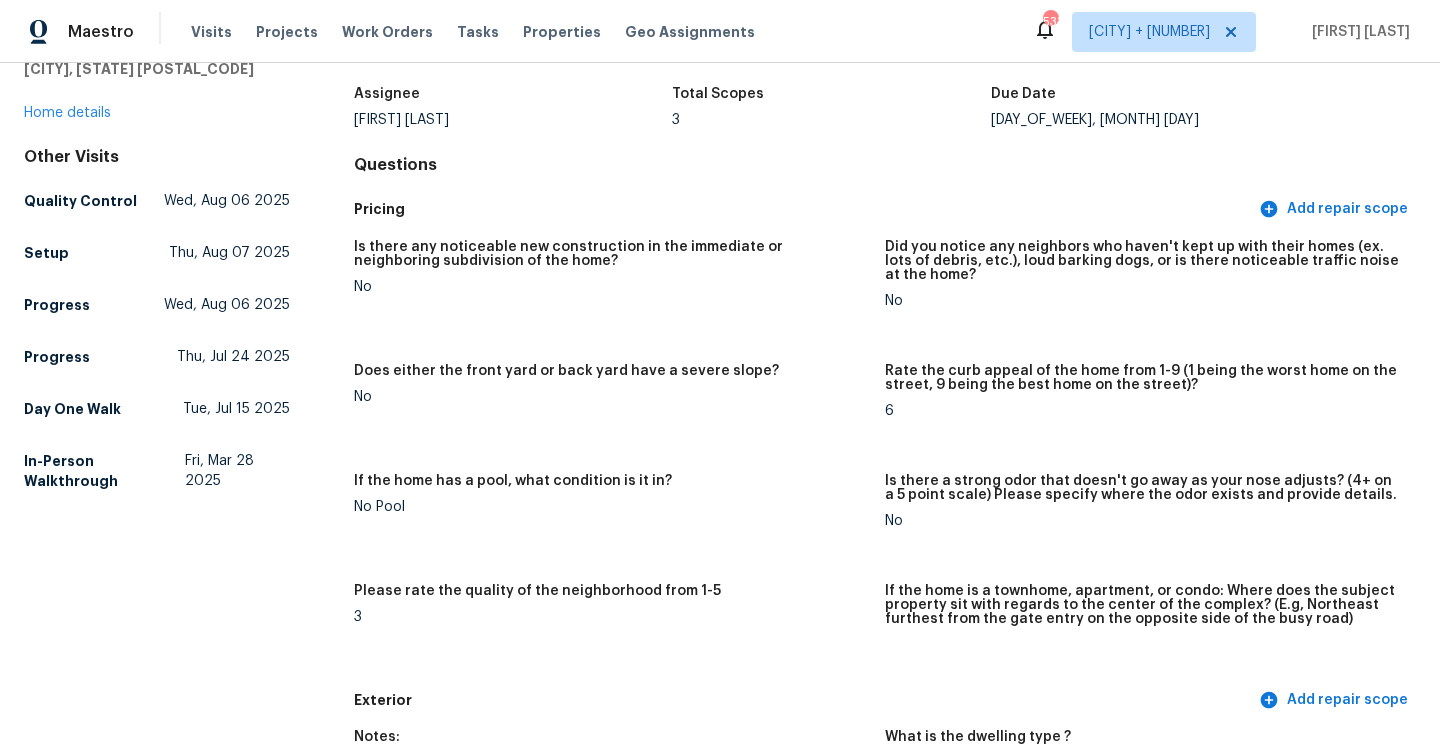 scroll, scrollTop: 121, scrollLeft: 0, axis: vertical 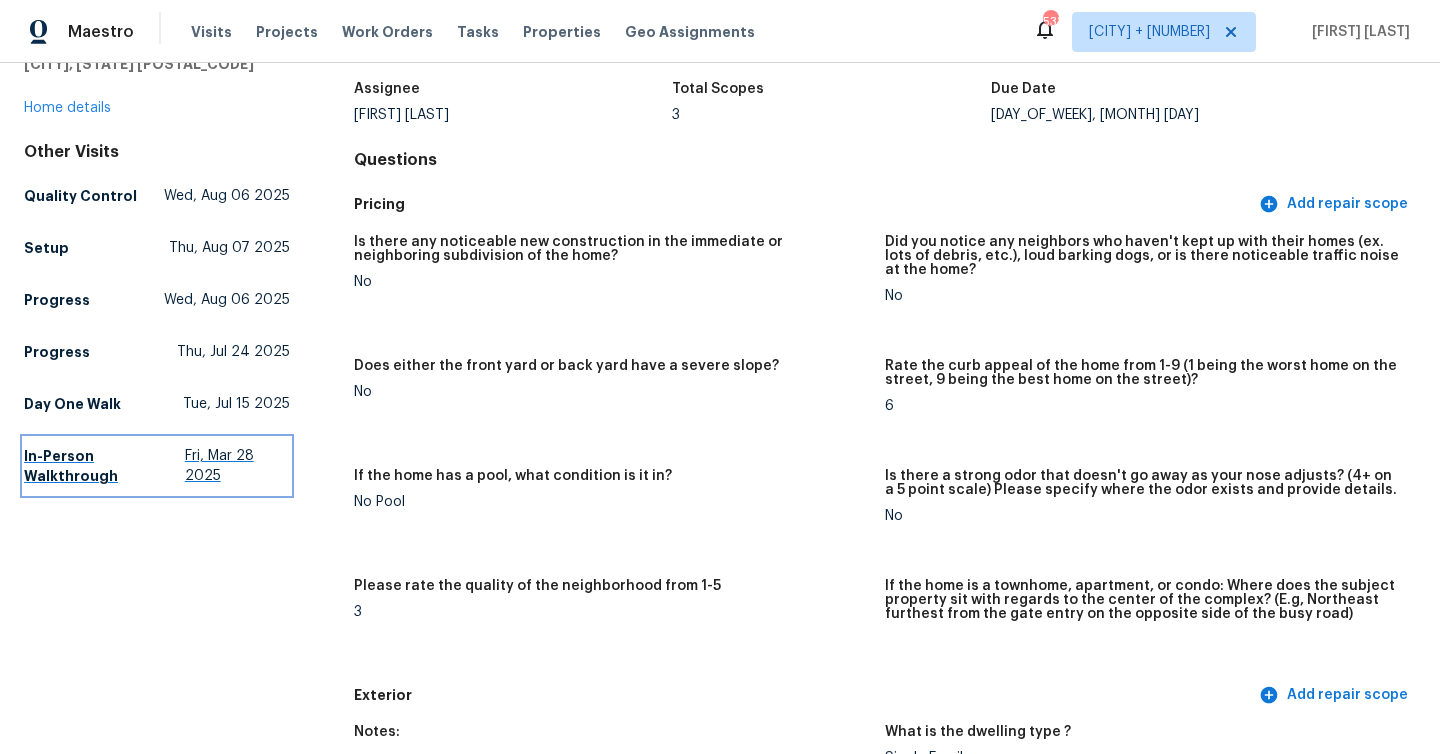 click on "Fri, Mar 28 2025" at bounding box center [237, 466] 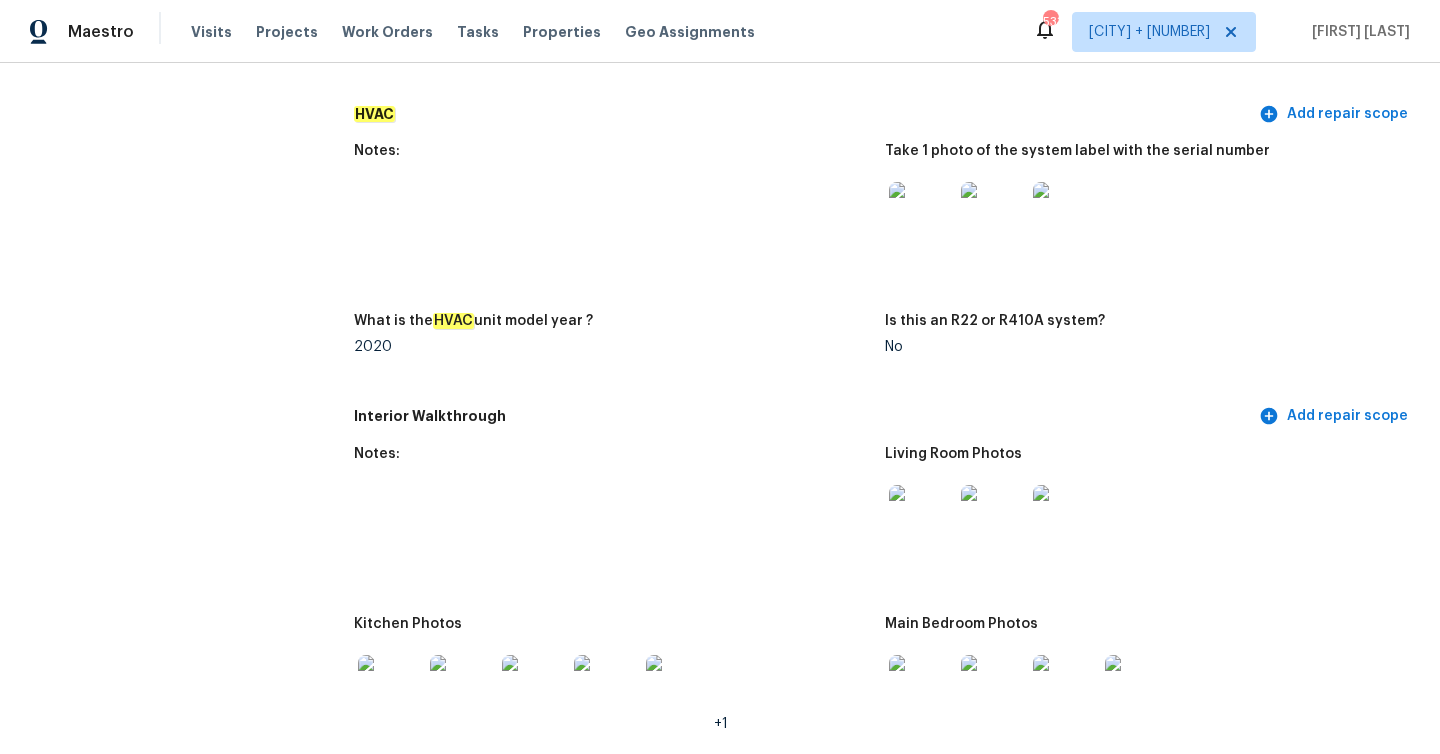 scroll, scrollTop: 1767, scrollLeft: 0, axis: vertical 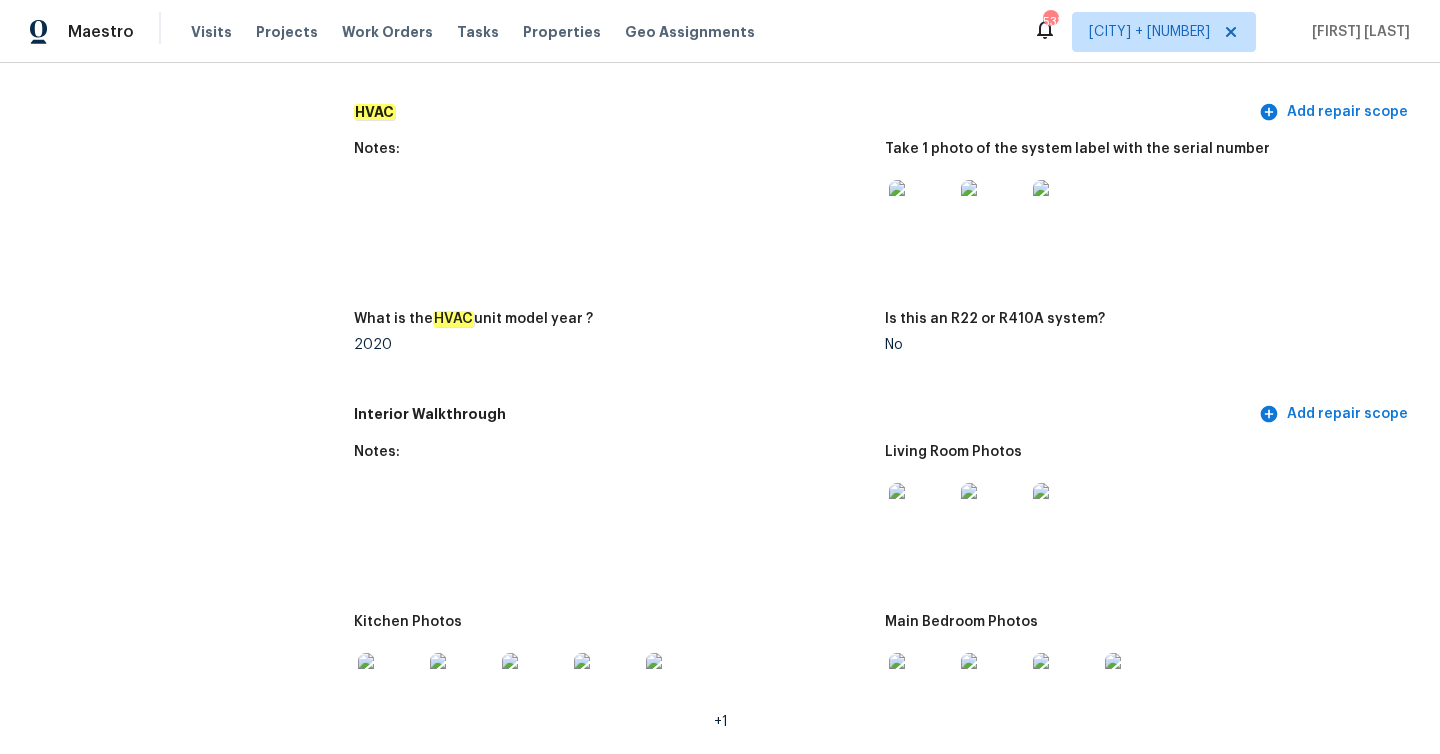 click at bounding box center (921, 212) 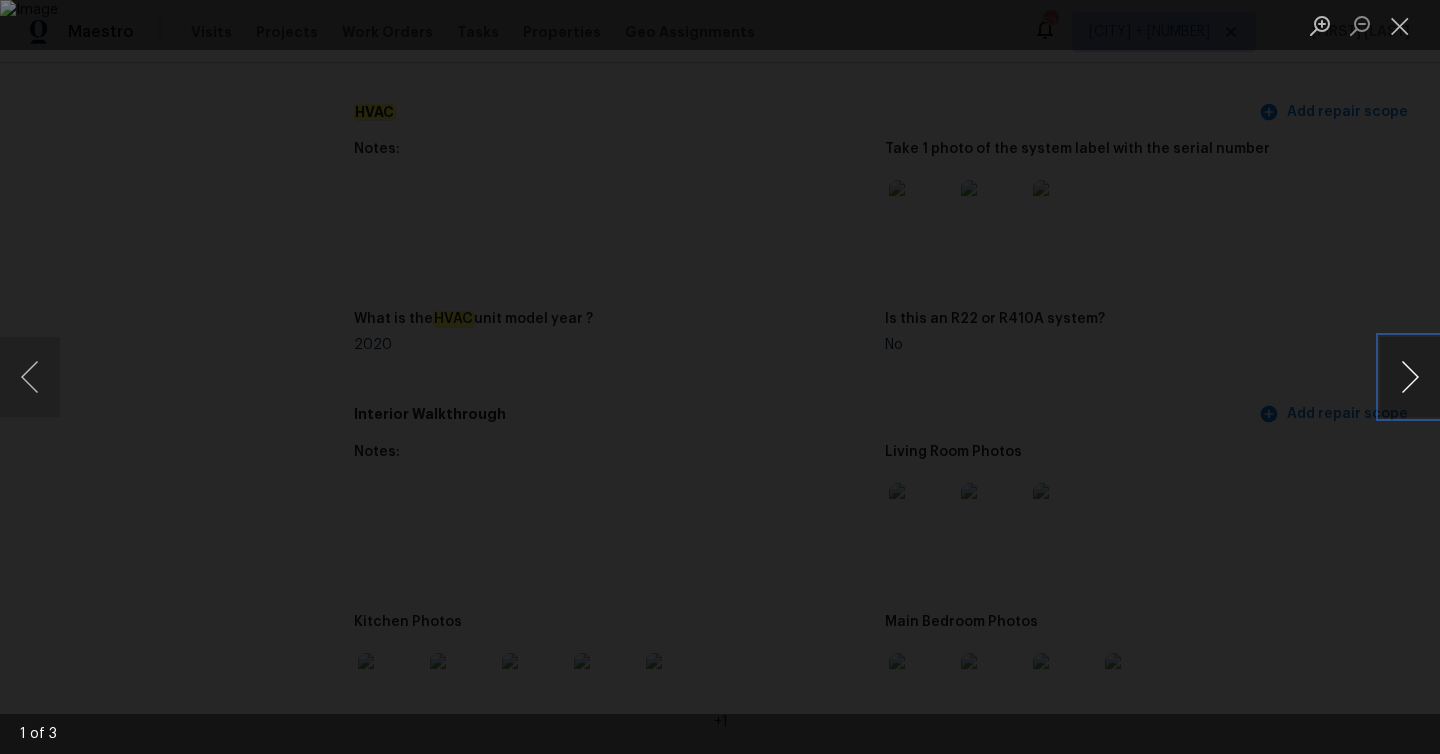 click at bounding box center [1410, 377] 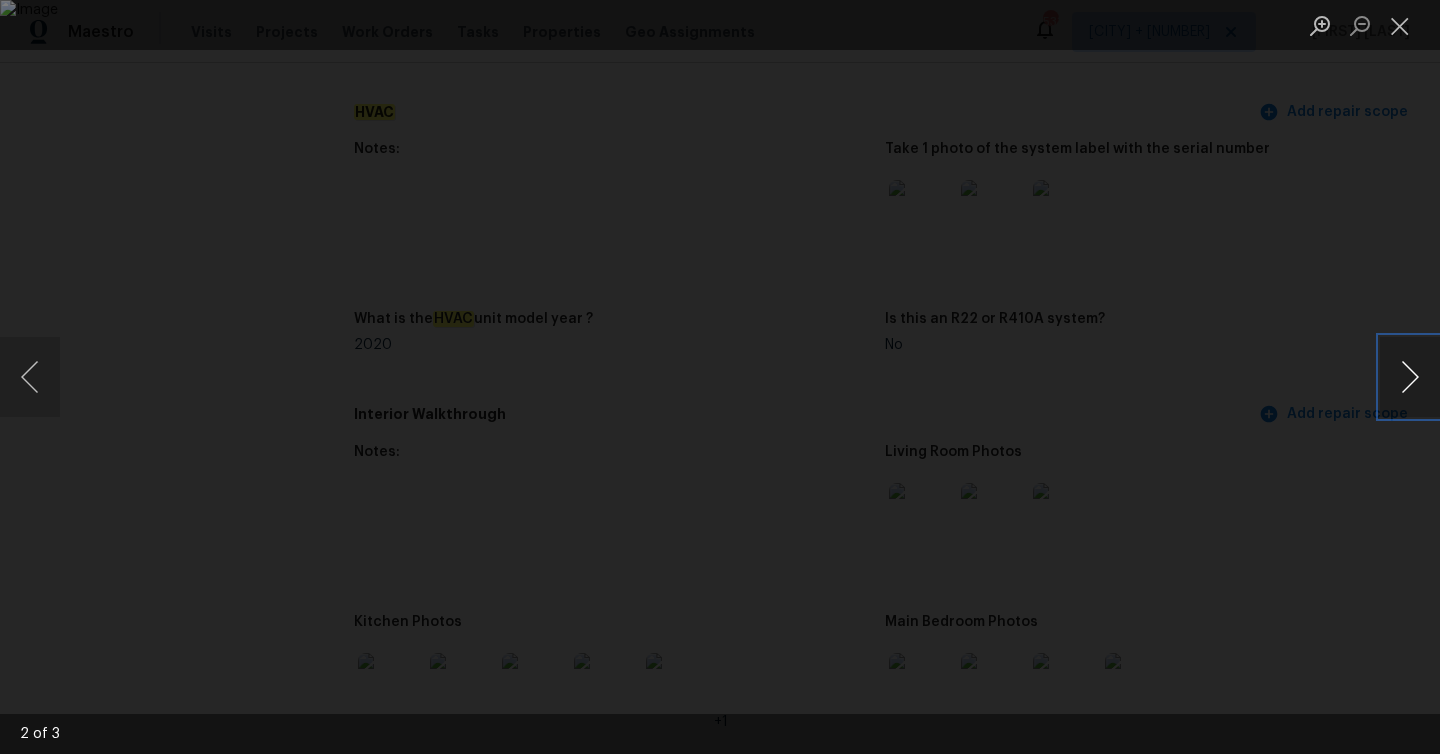 click at bounding box center [1410, 377] 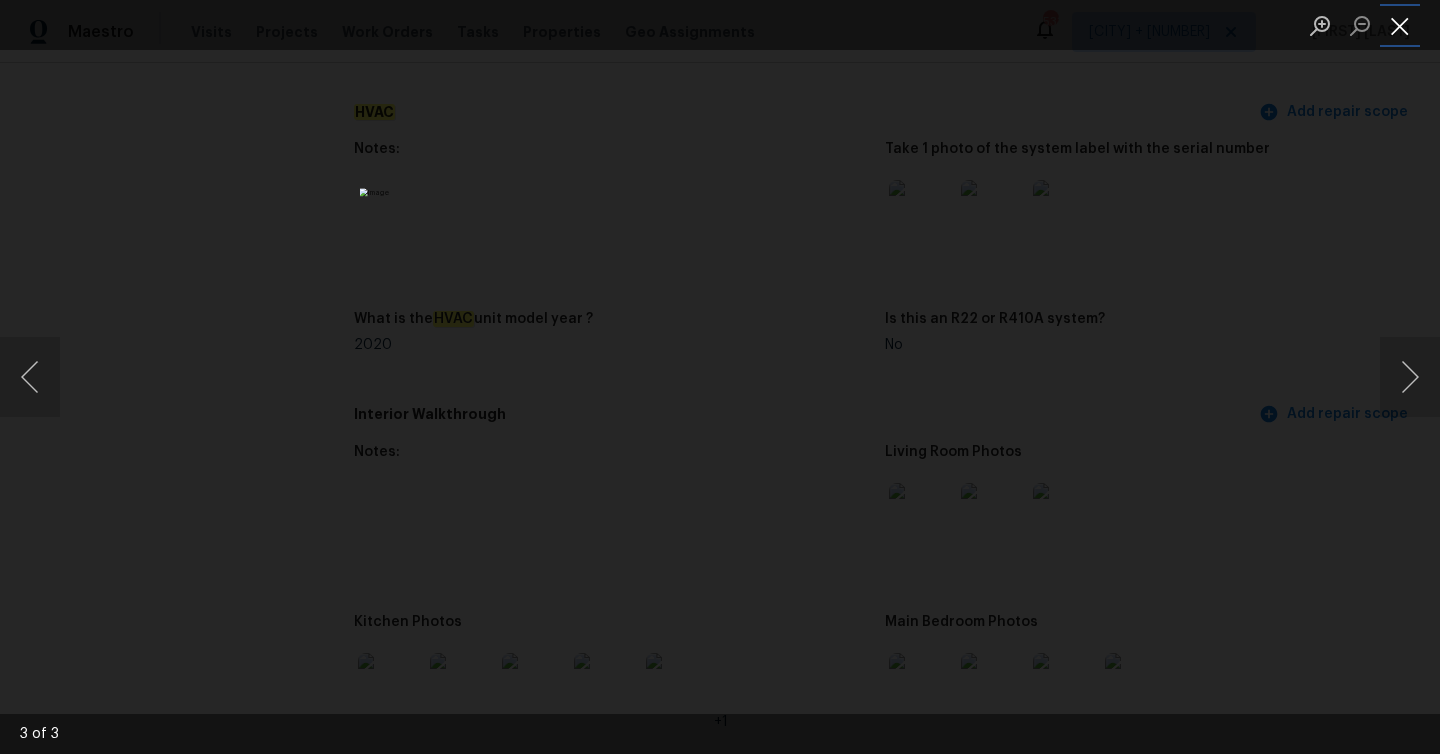 click at bounding box center [1400, 25] 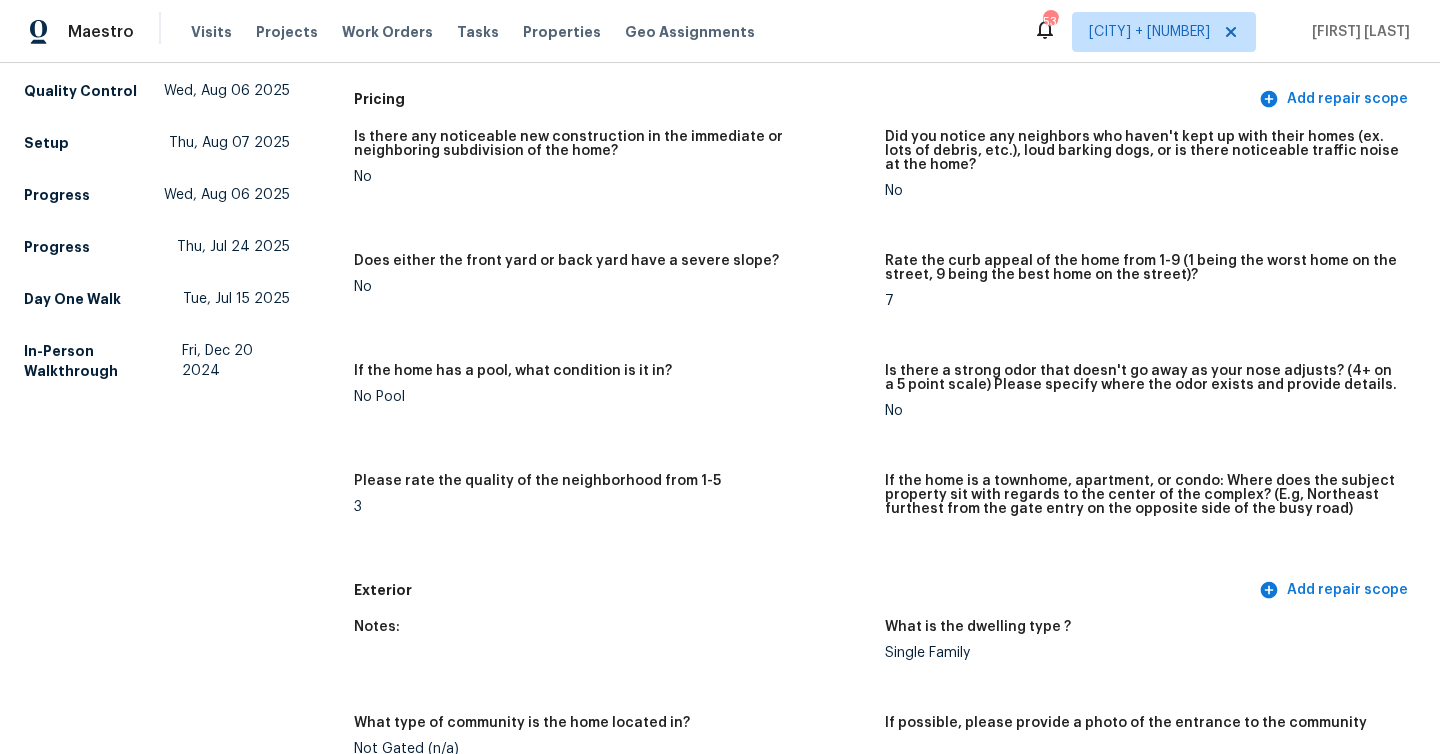 scroll, scrollTop: 0, scrollLeft: 0, axis: both 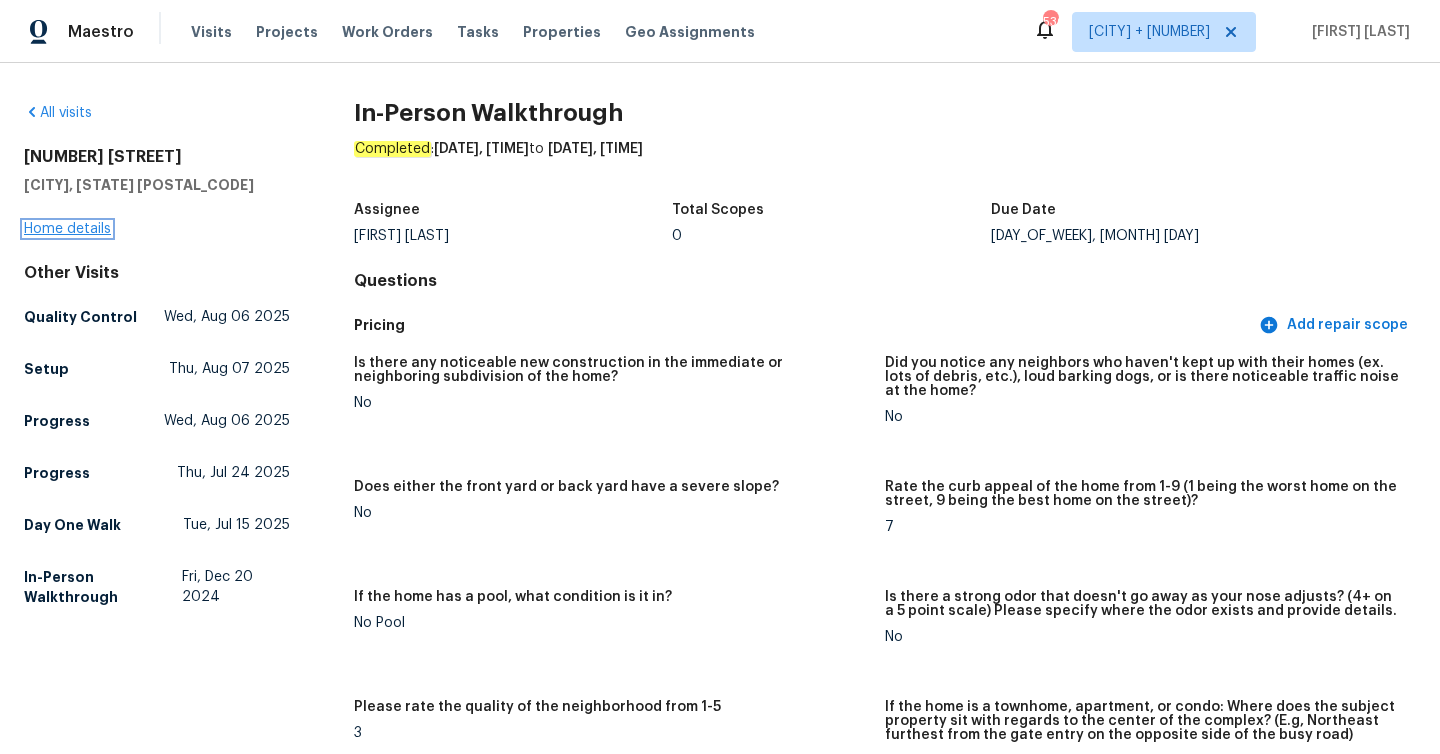click on "Home details" at bounding box center (67, 229) 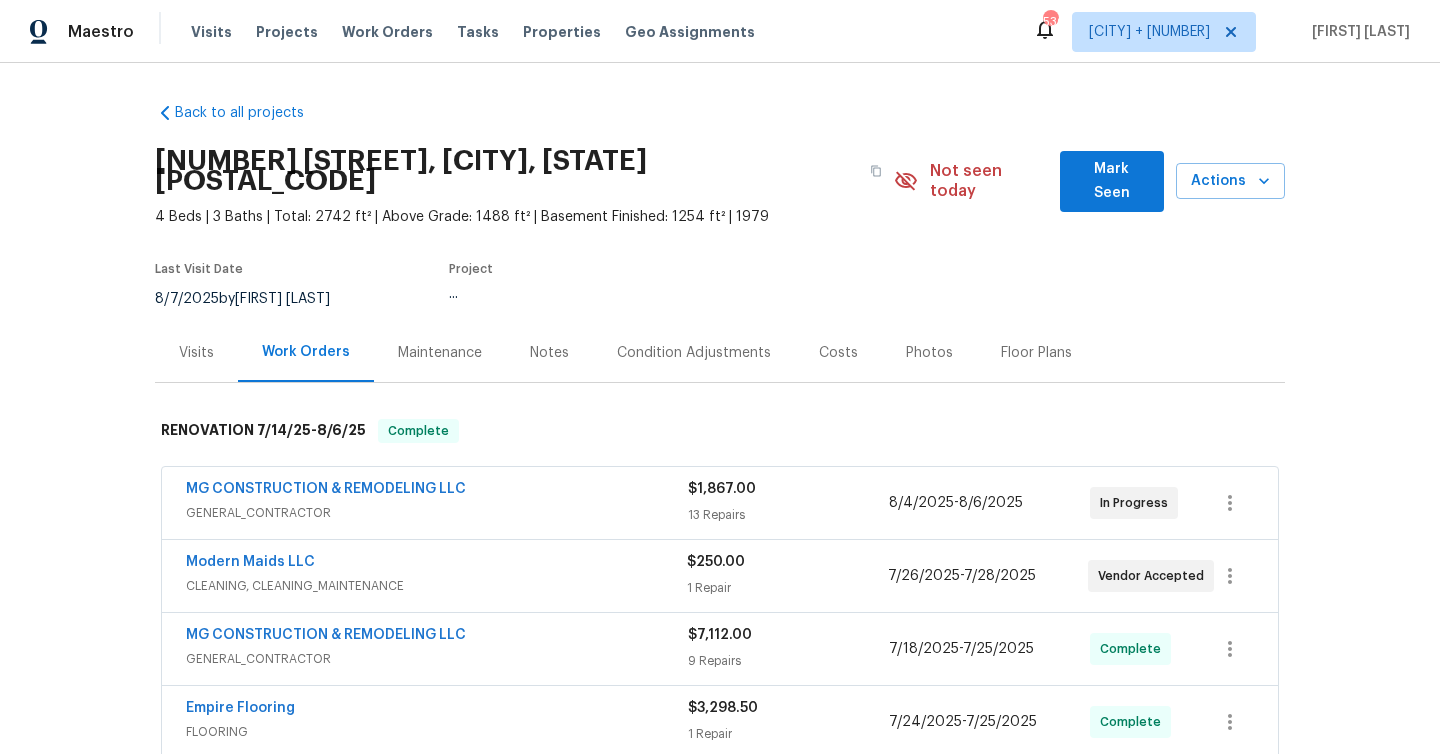 click on "Back to all projects [NUMBER] [STREET], [CITY], [STATE] [POSTAL_CODE] [BEDS] Beds | [BATHS] Baths | Total: [AREA] ft² | Above Grade: [AREA] ft² | Basement Finished: [AREA] ft² | [YEAR] Not seen today Mark Seen Actions Last Visit Date [DATE]  by  [FIRST] [LAST]   Project ... Visits Work Orders Maintenance Notes Condition Adjustments Costs Photos Floor Plans RENOVATION   [DATE]  -  [DATE] Complete MG CONSTRUCTION & REMODELING LLC GENERAL_CONTRACTOR $[PRICE] [NUMBER] Repairs [DATE]  -  [DATE] In Progress Modern Maids LLC CLEANING, CLEANING_MAINTENANCE $[PRICE] [NUMBER] Repair [DATE]  -  [DATE] Vendor Accepted MG CONSTRUCTION & REMODELING LLC GENERAL_CONTRACTOR $[PRICE] [NUMBER] Repairs [DATE]  -  [DATE] Complete Empire Flooring FLOORING $[PRICE] [NUMBER] Repair [DATE]  -  [DATE] Complete RENOVATION   [DATE] Cancelled No work orders. Pending Line Items Create Line Item No line items." at bounding box center (720, 408) 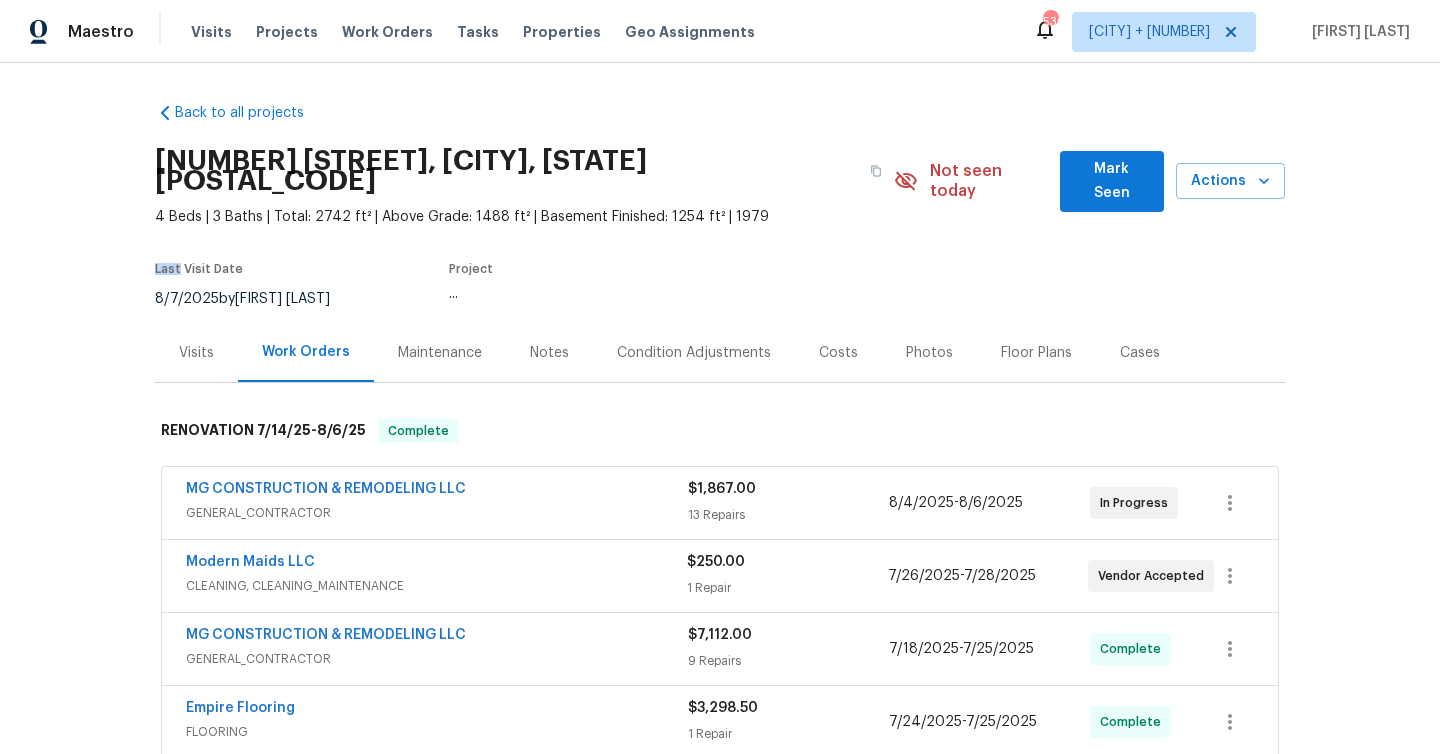 click on "$[PRICE] [NUMBER] Repairs" at bounding box center [788, 503] 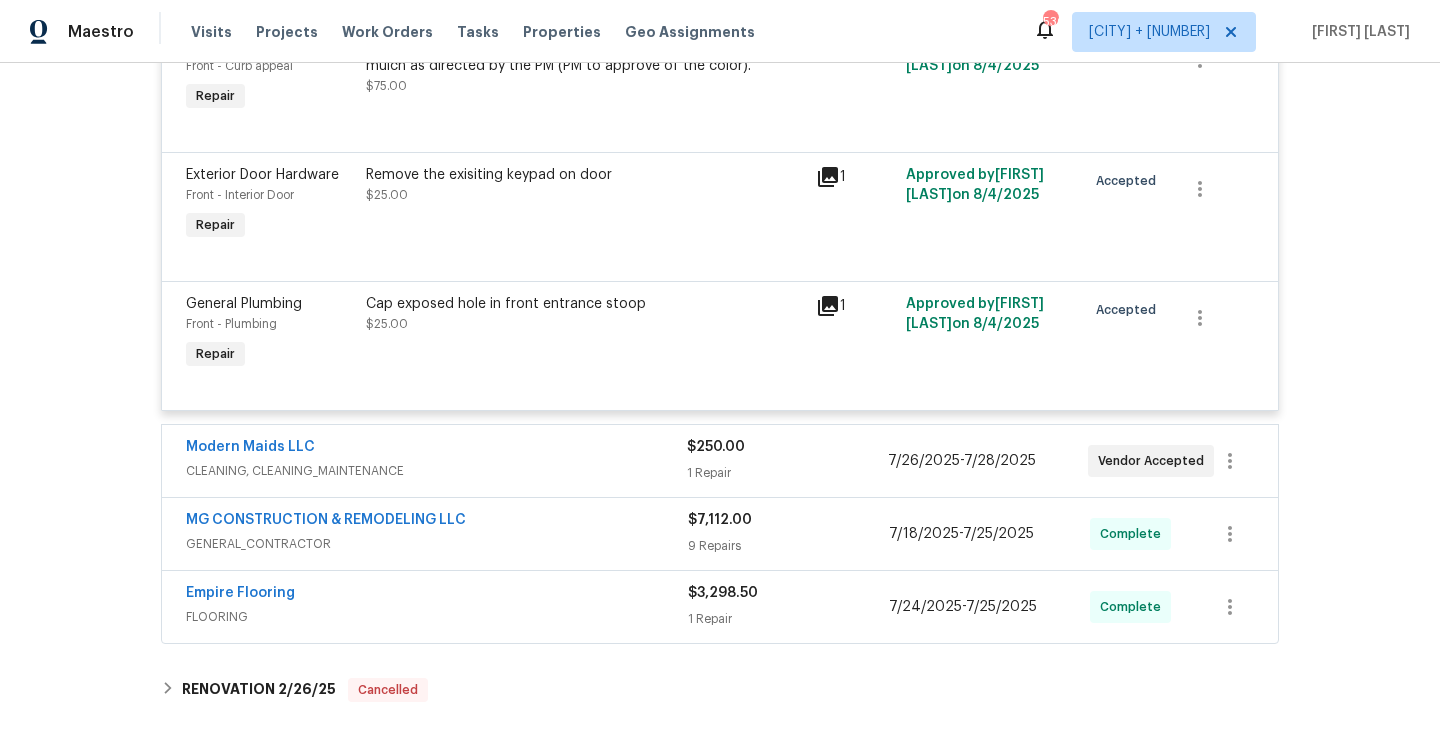 scroll, scrollTop: 2161, scrollLeft: 0, axis: vertical 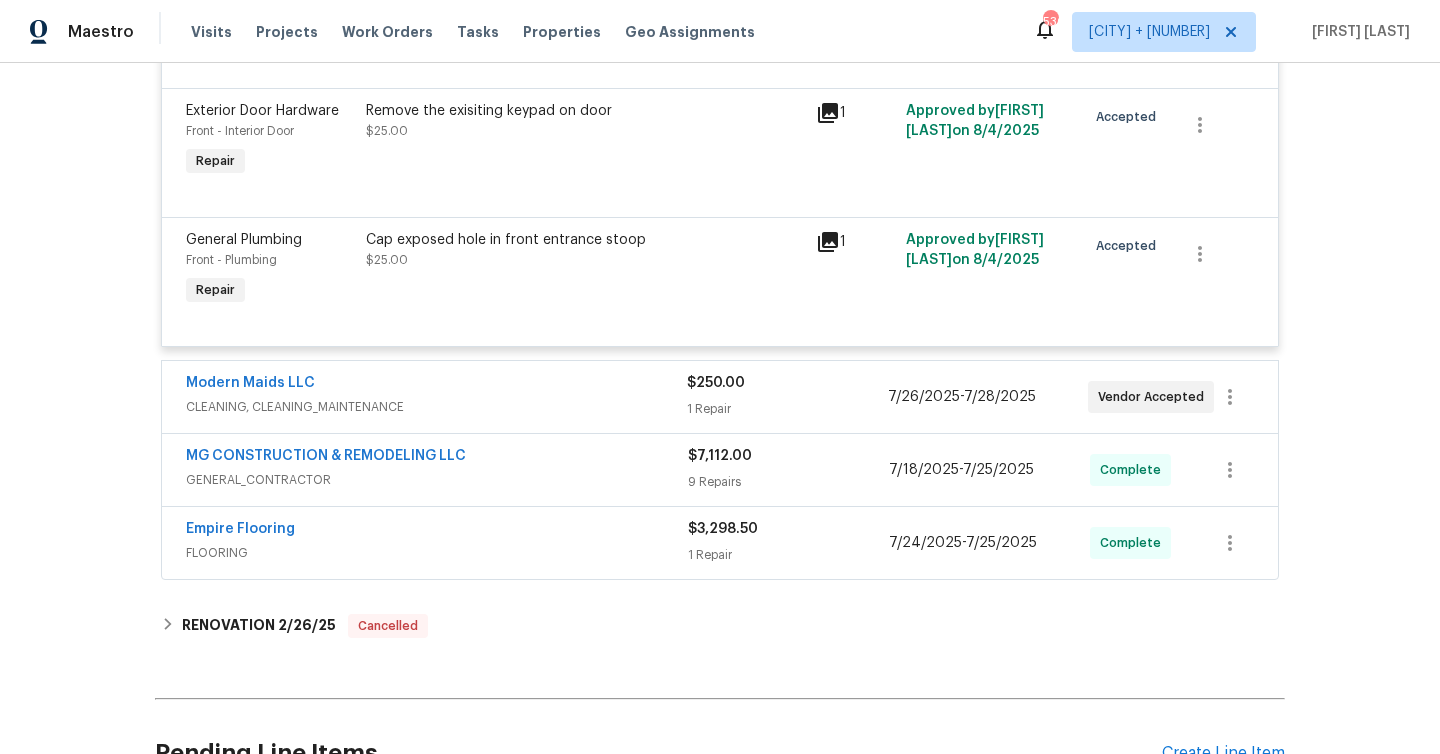 click on "$250.00" at bounding box center [716, 383] 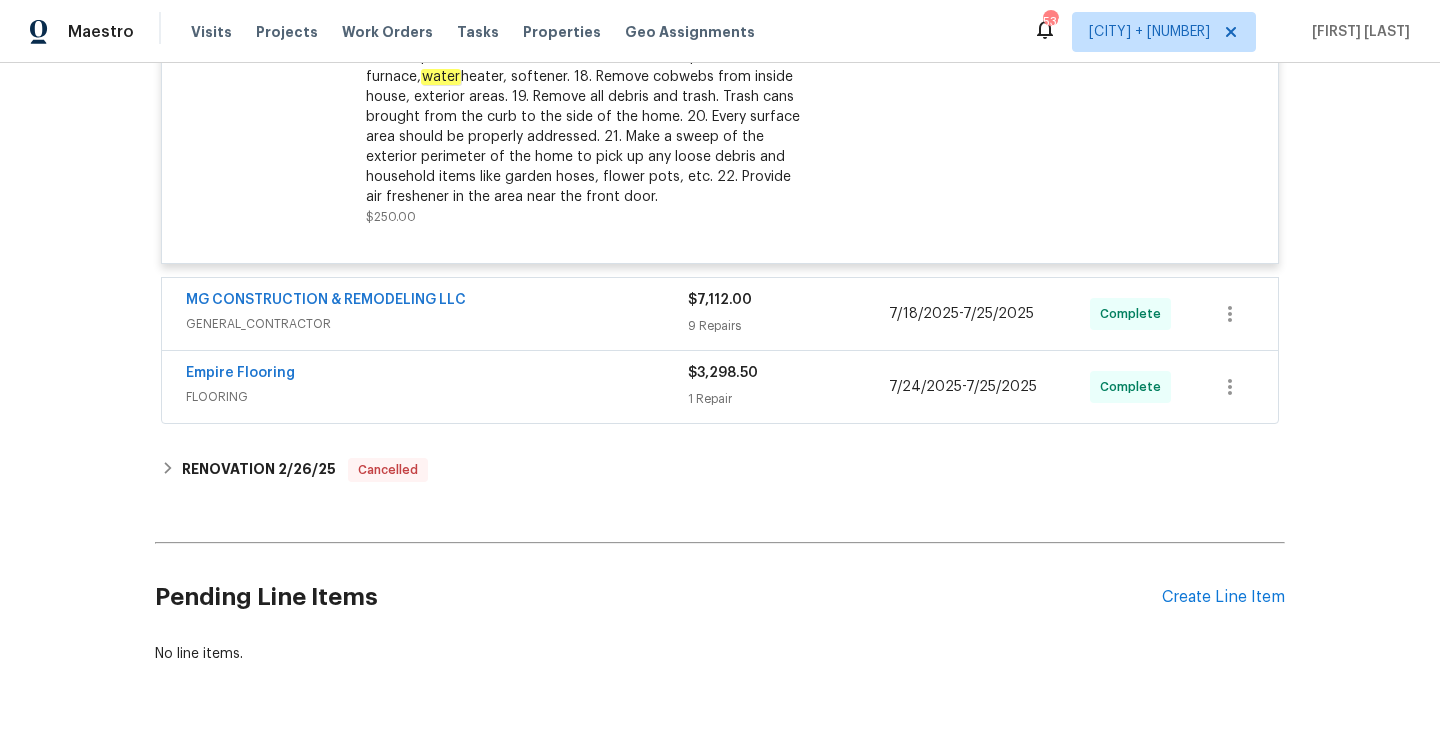 scroll, scrollTop: 2870, scrollLeft: 0, axis: vertical 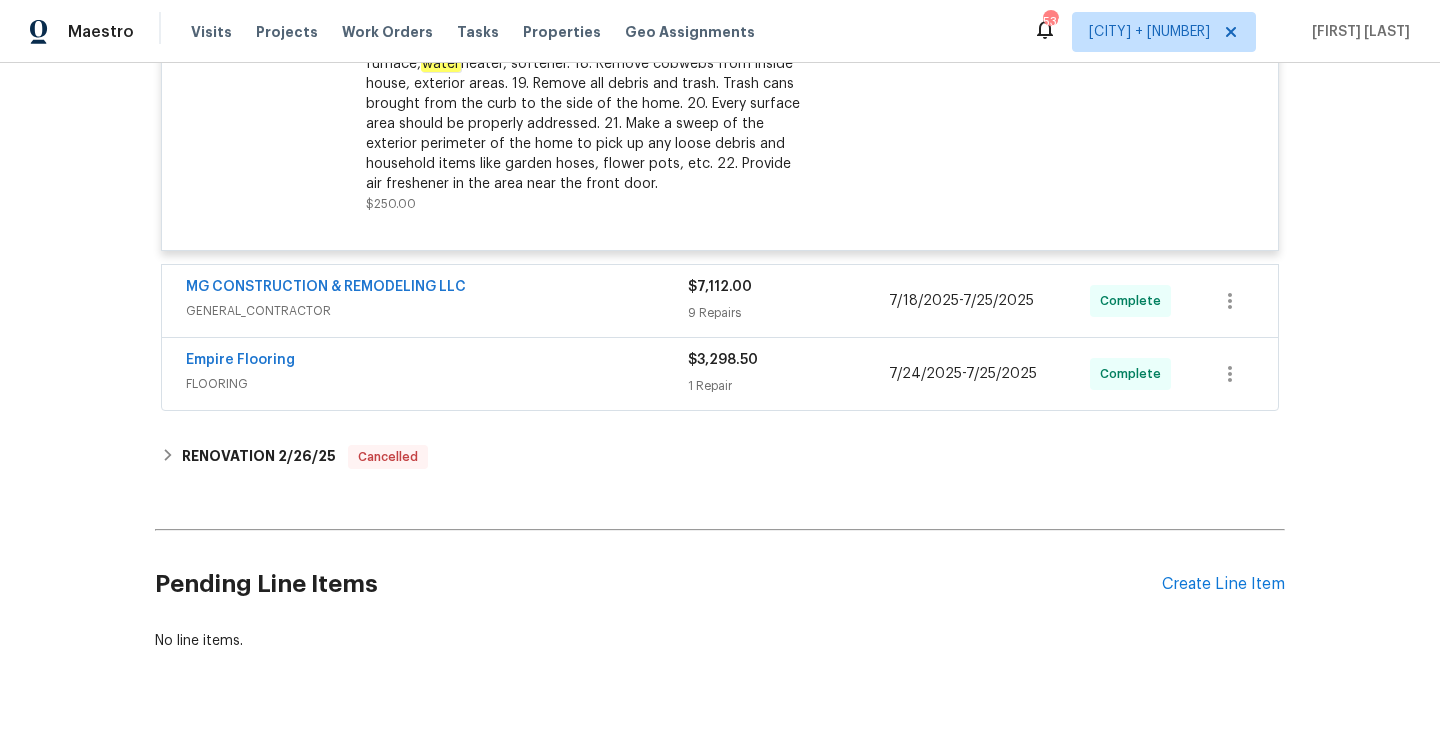click on "GENERAL_CONTRACTOR" at bounding box center (437, 311) 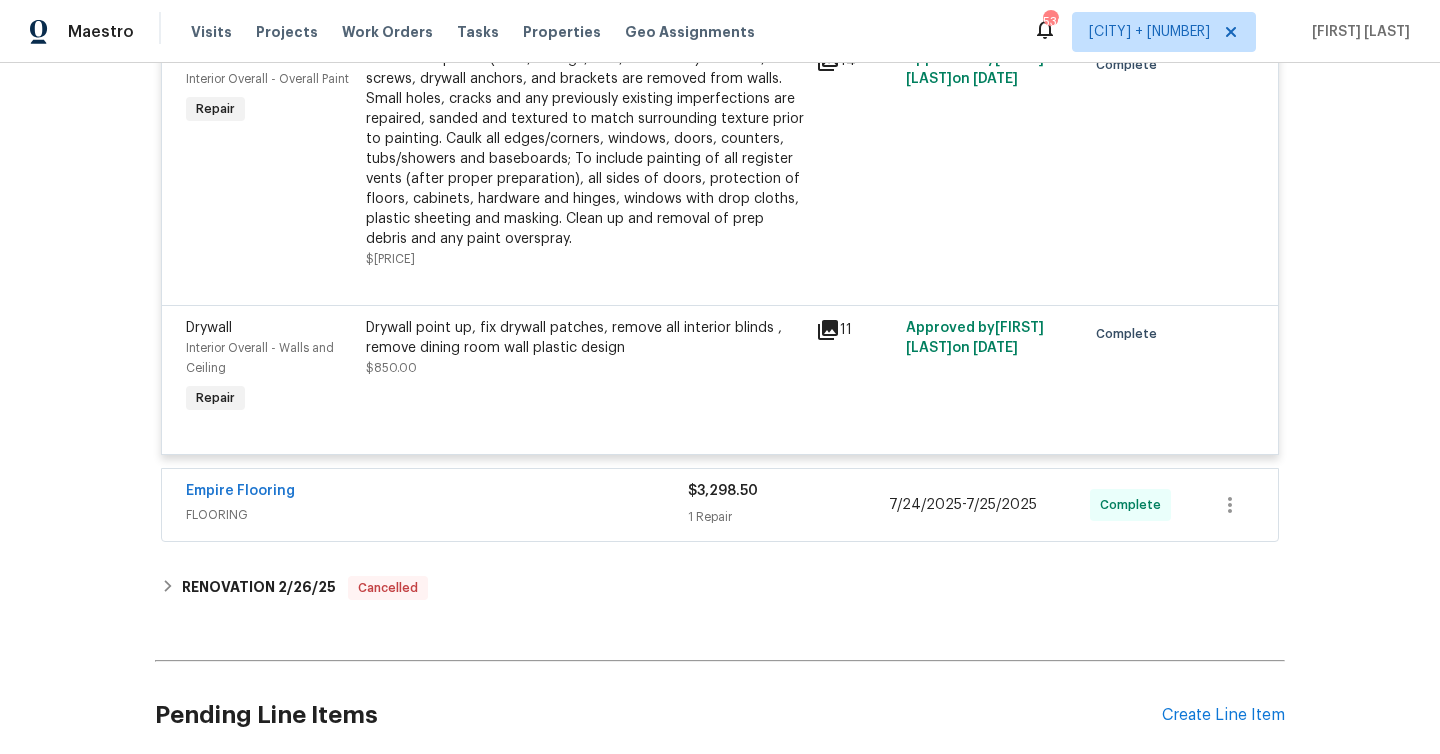 scroll, scrollTop: 4348, scrollLeft: 0, axis: vertical 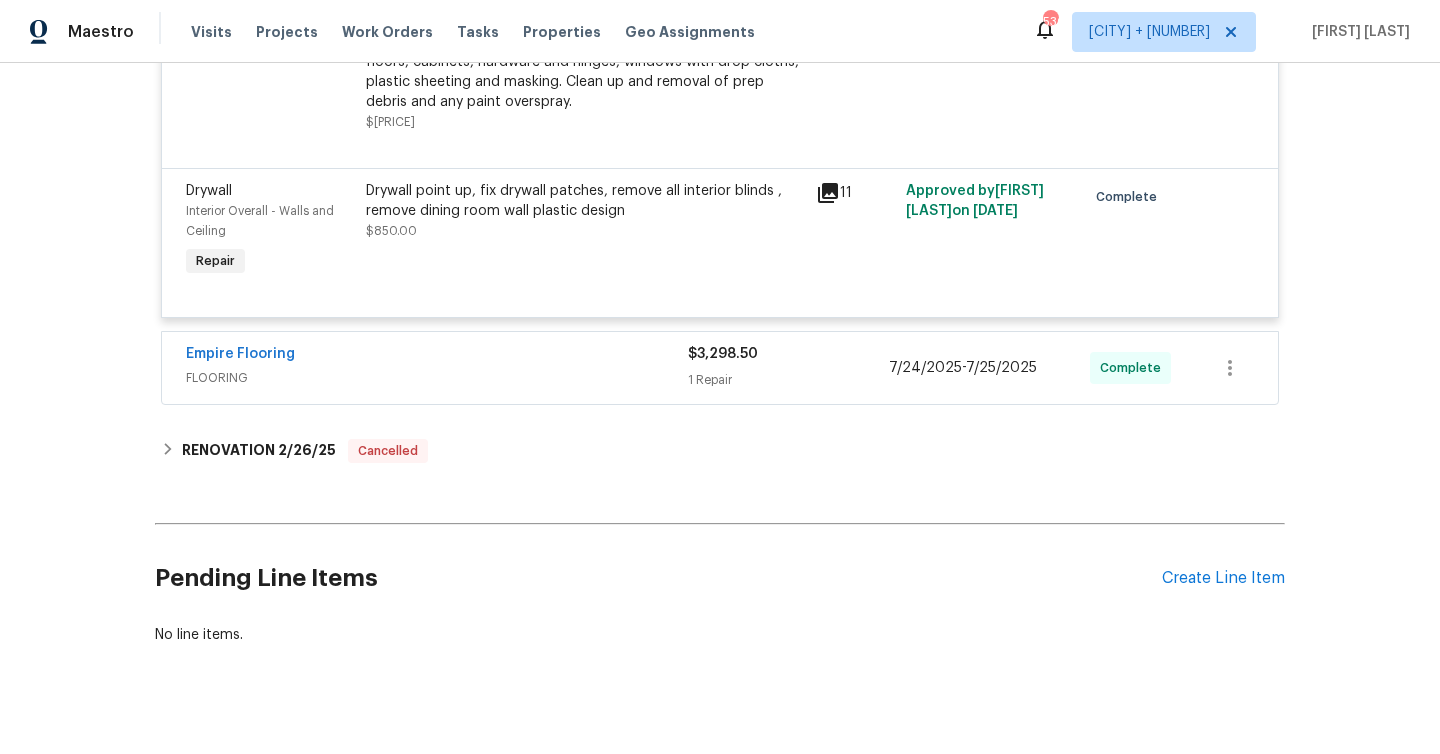 click on "1 Repair" at bounding box center [788, 380] 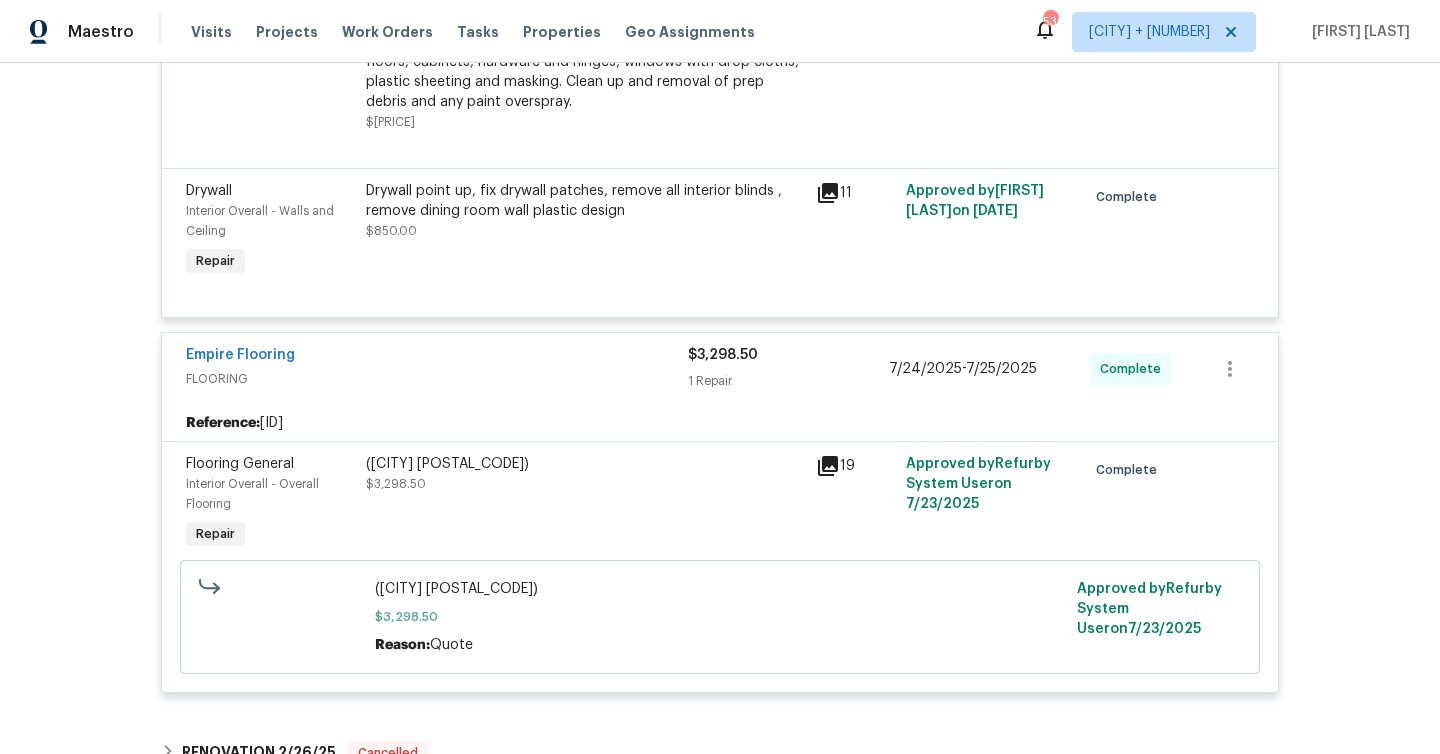 scroll, scrollTop: 244, scrollLeft: 0, axis: vertical 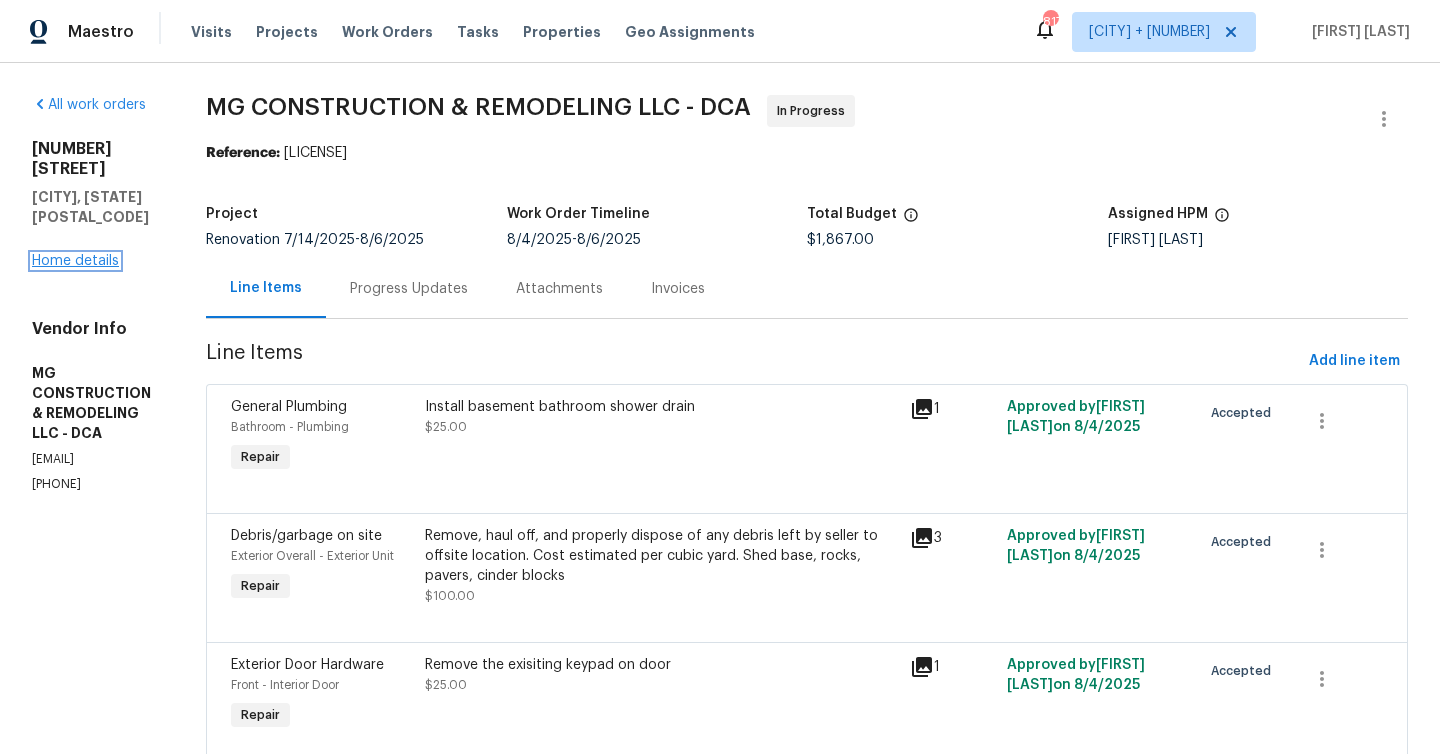 click on "Home details" at bounding box center [75, 261] 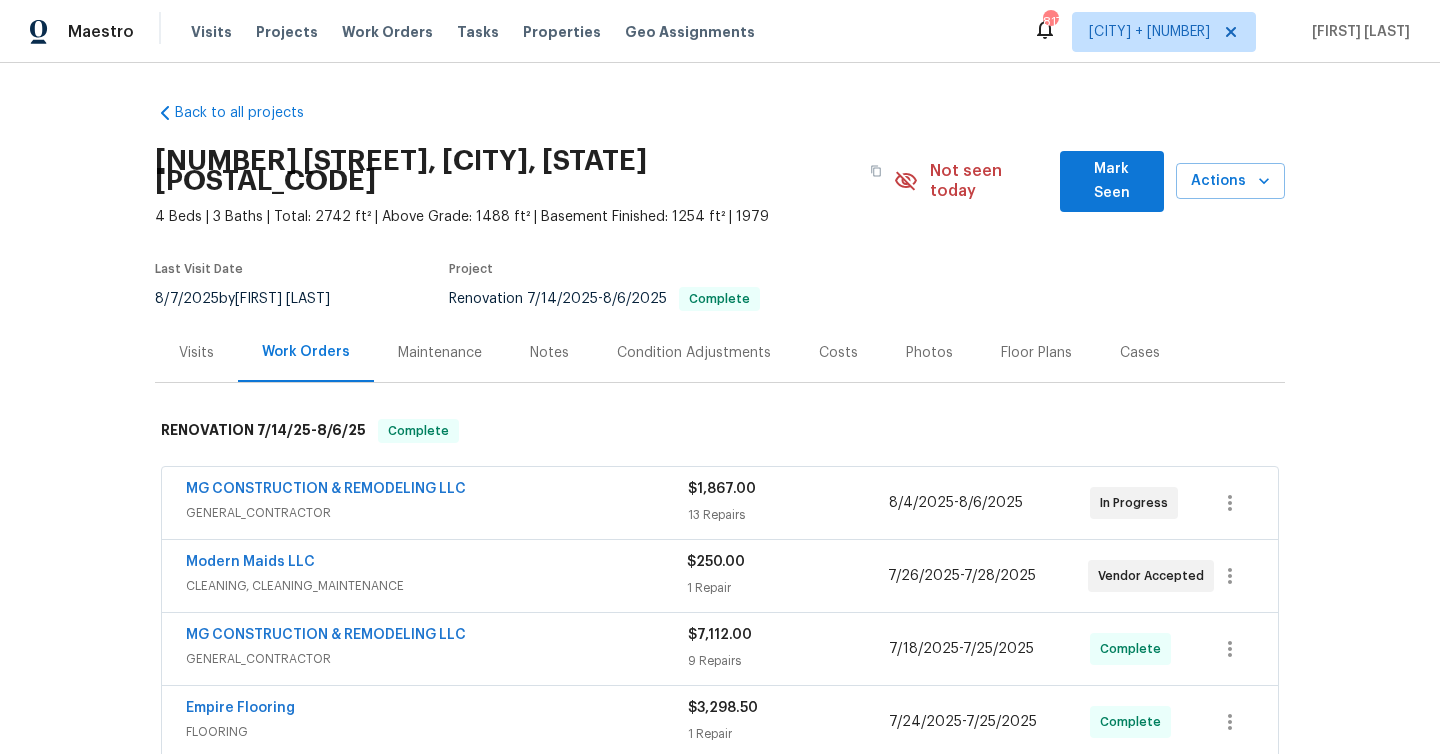 click on "Visits" at bounding box center (196, 352) 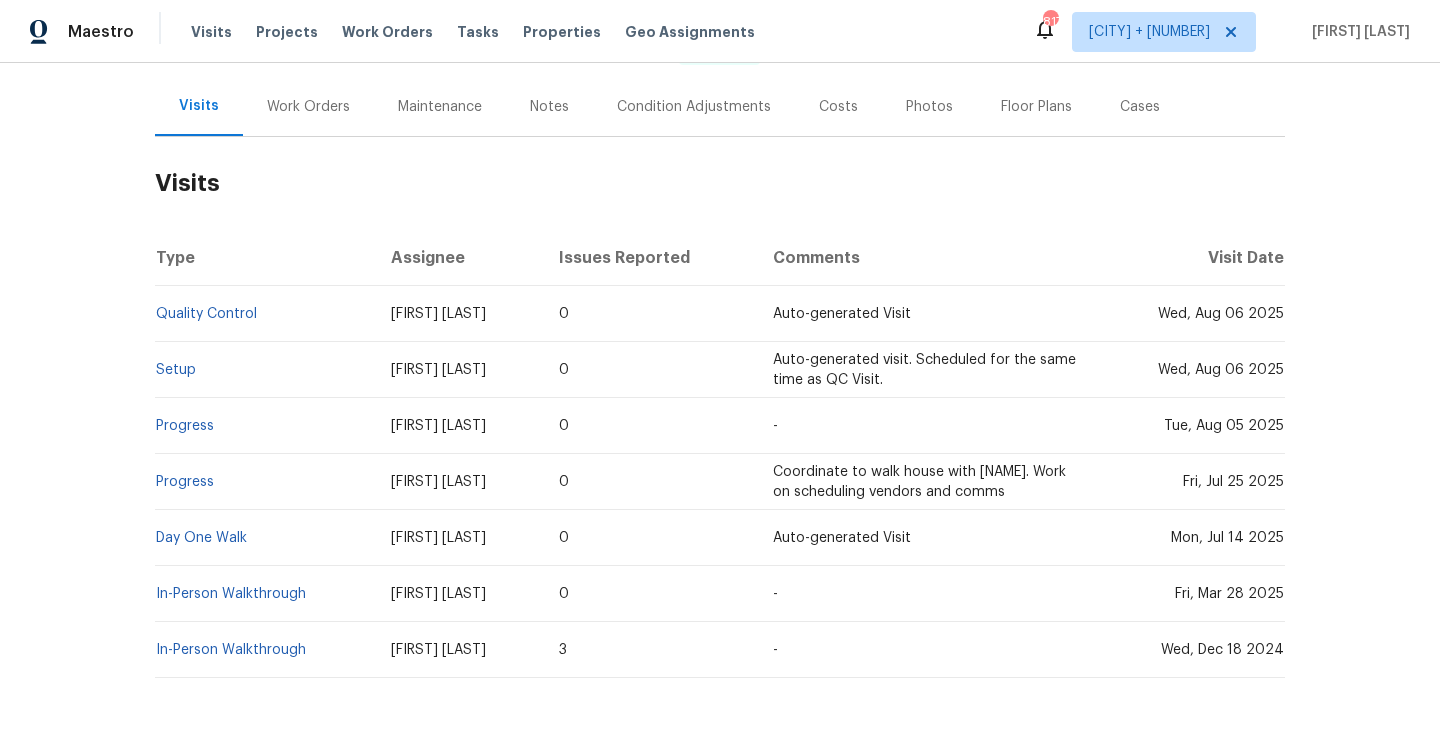 scroll, scrollTop: 286, scrollLeft: 0, axis: vertical 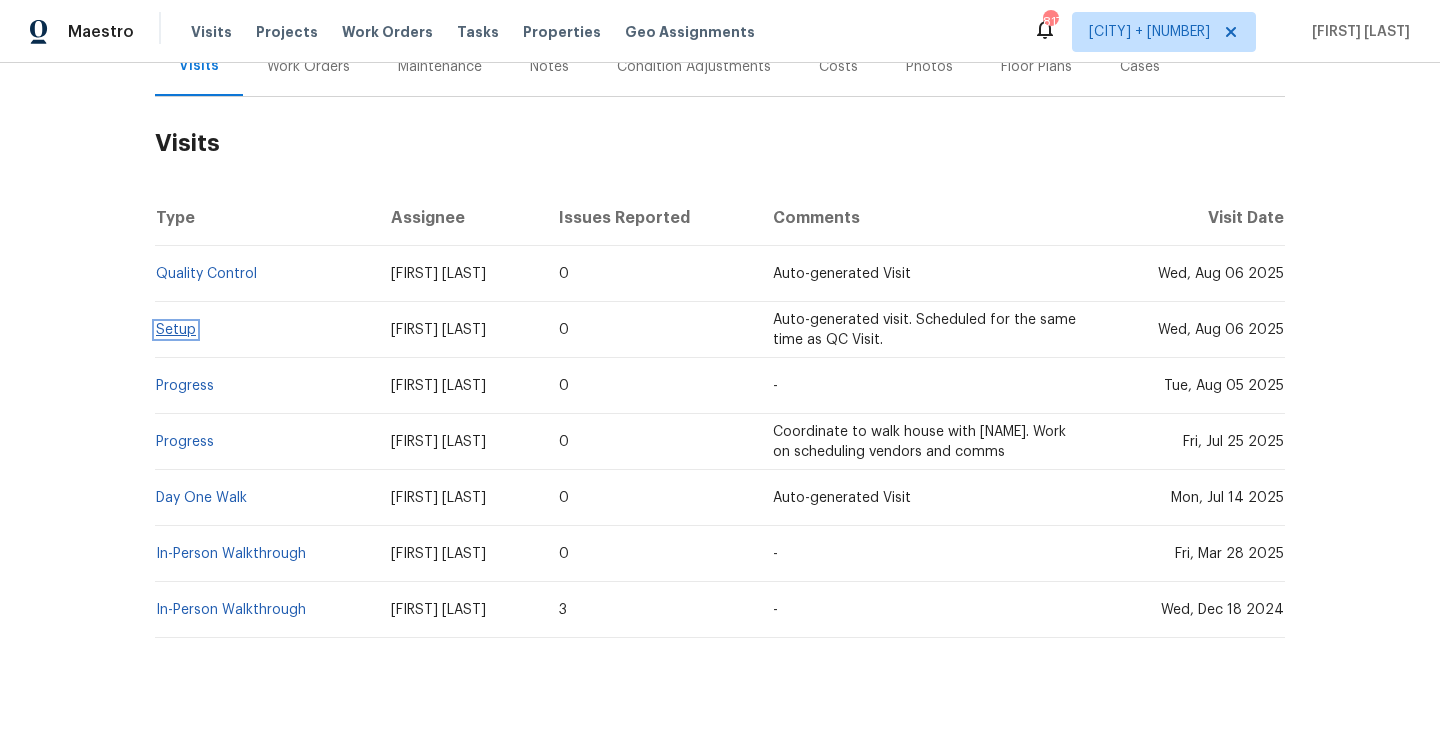 click on "Setup" at bounding box center [176, 330] 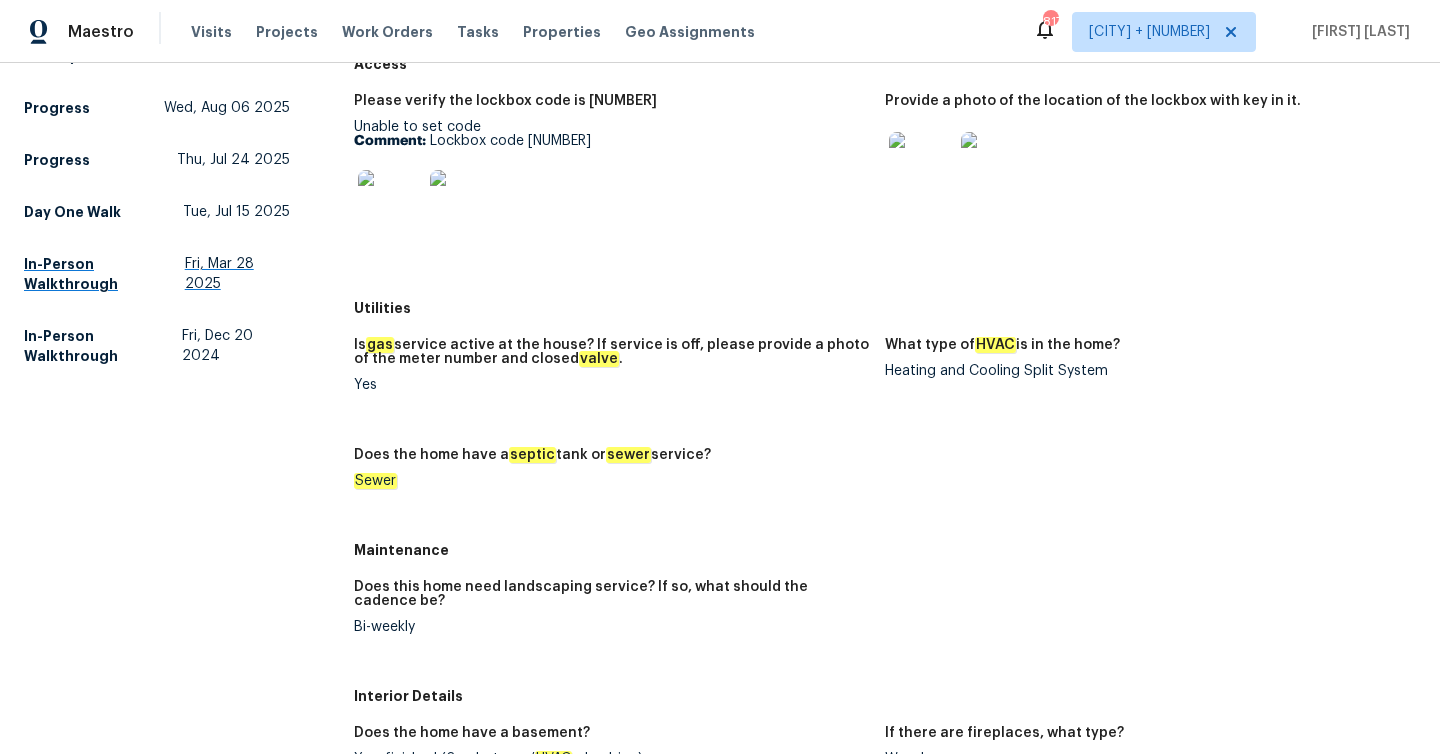 scroll, scrollTop: 222, scrollLeft: 0, axis: vertical 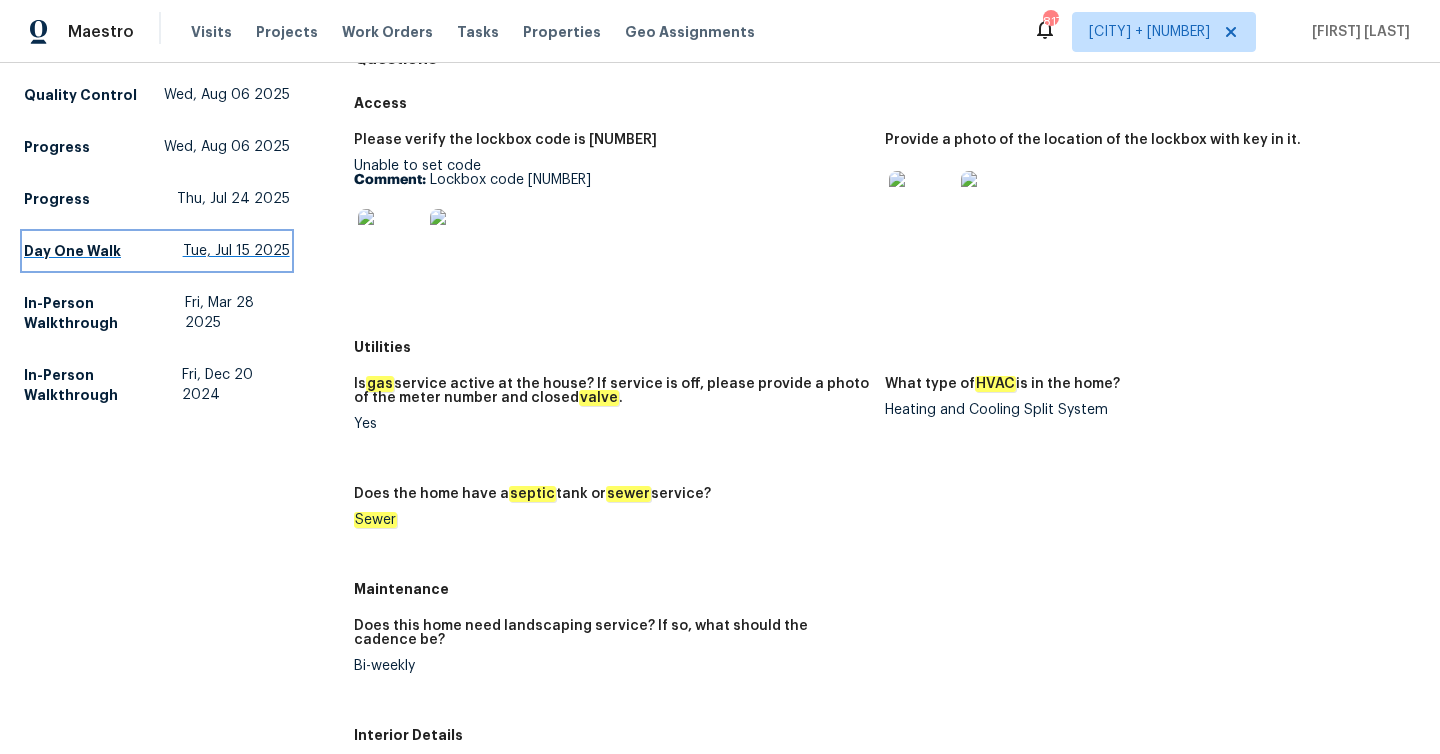 click on "Tue, Jul 15 2025" at bounding box center [236, 251] 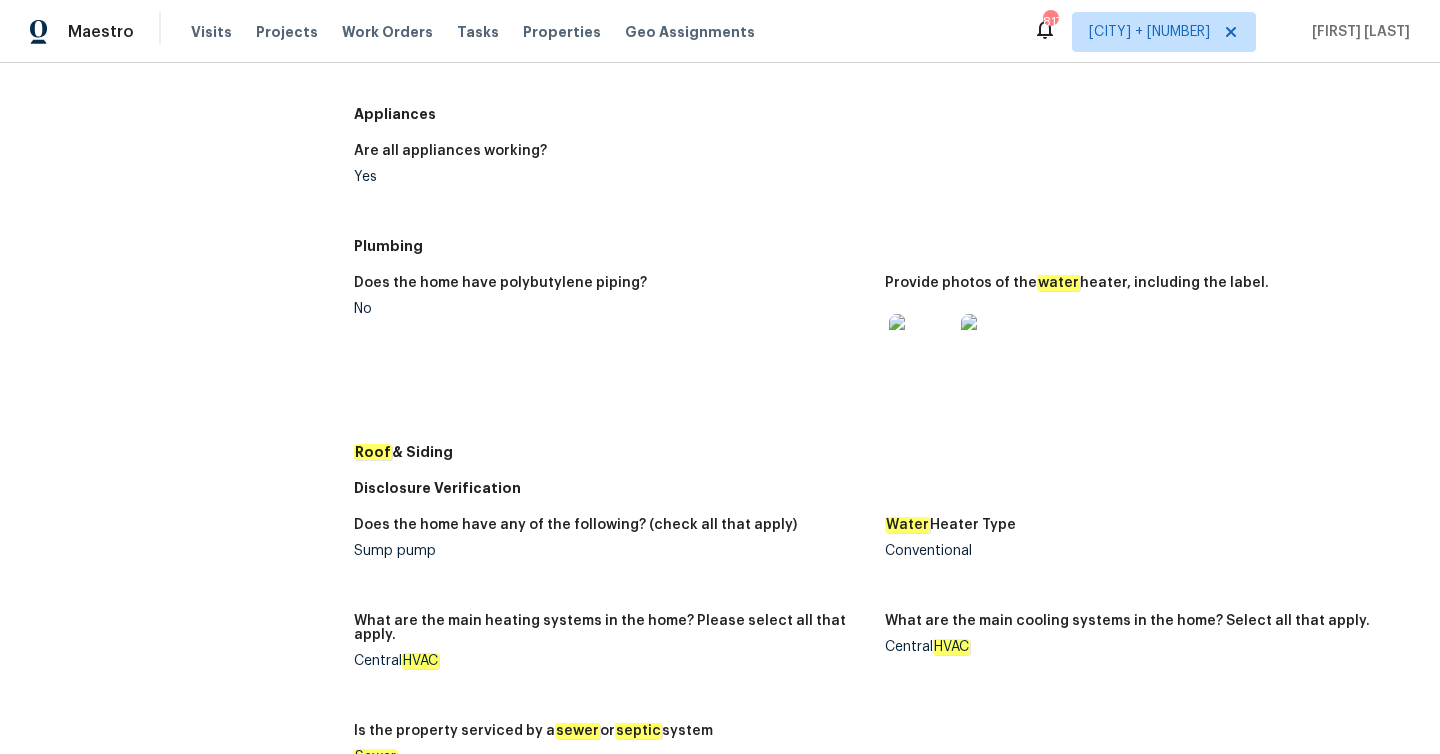 scroll, scrollTop: 709, scrollLeft: 0, axis: vertical 